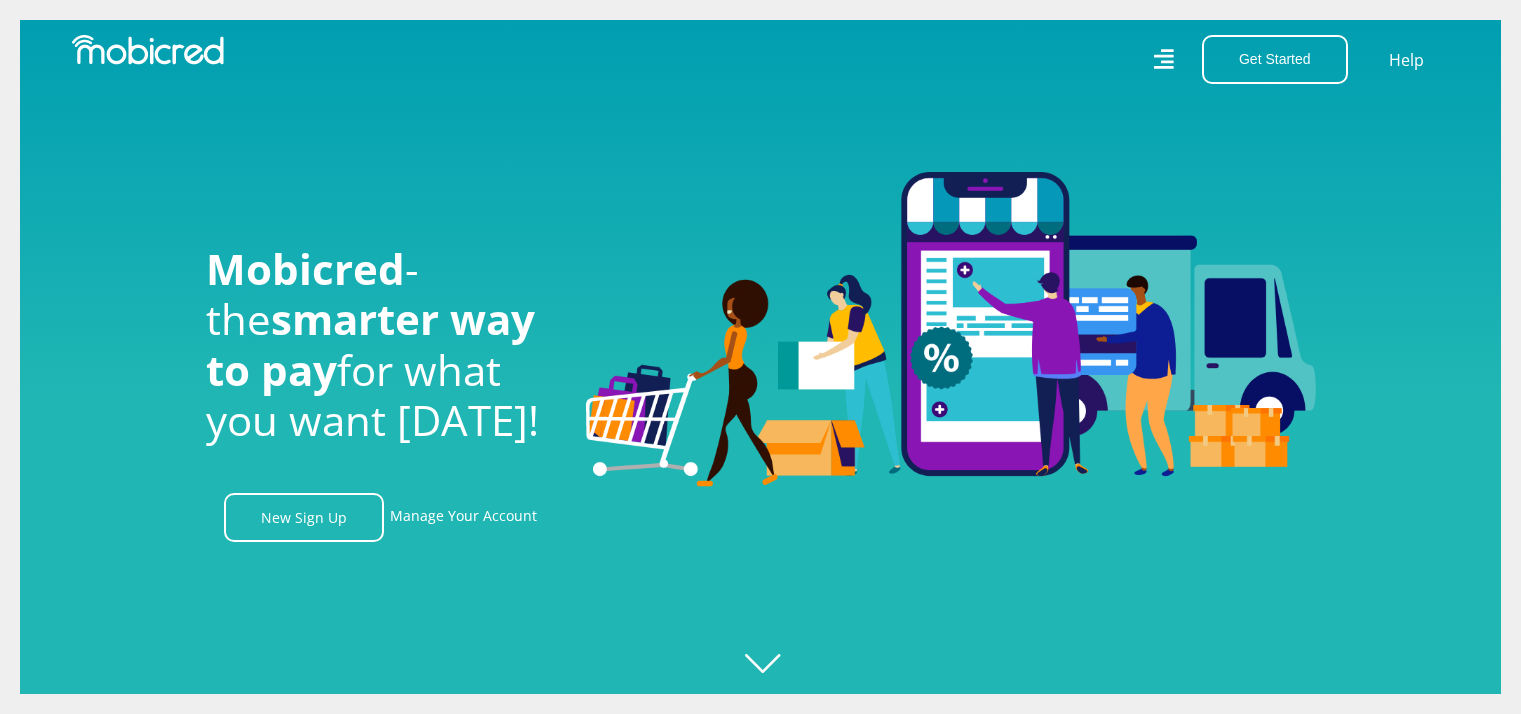 scroll, scrollTop: 0, scrollLeft: 0, axis: both 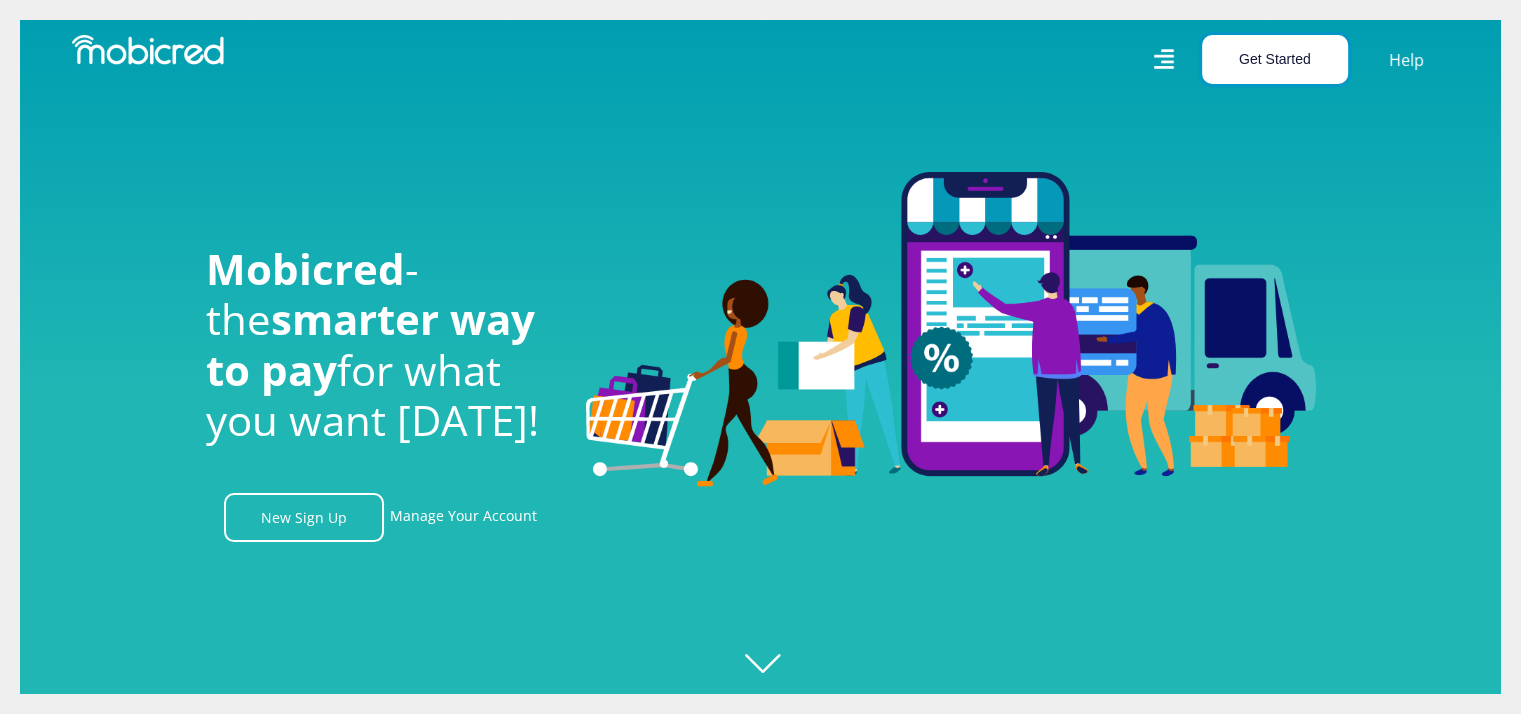 click on "Get Started" at bounding box center (1275, 59) 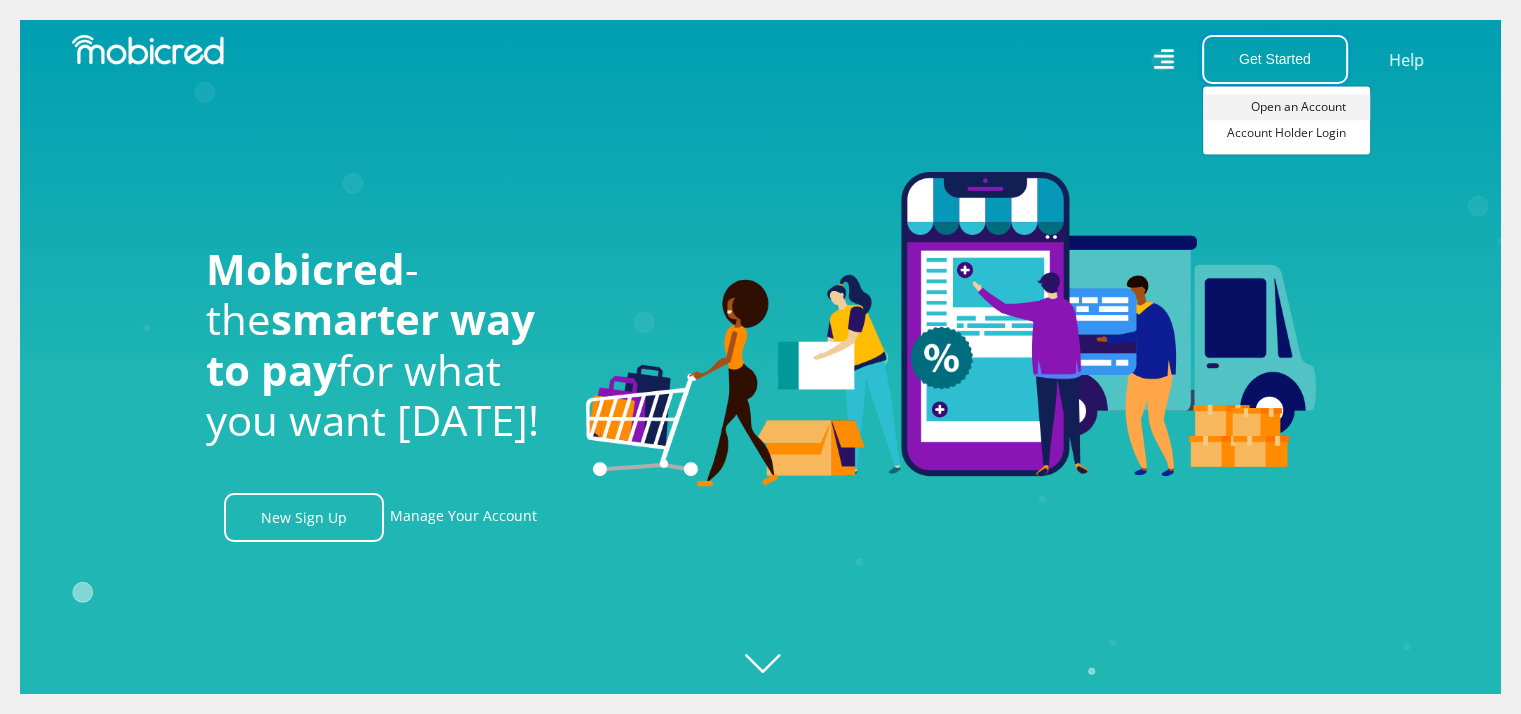 scroll, scrollTop: 0, scrollLeft: 1424, axis: horizontal 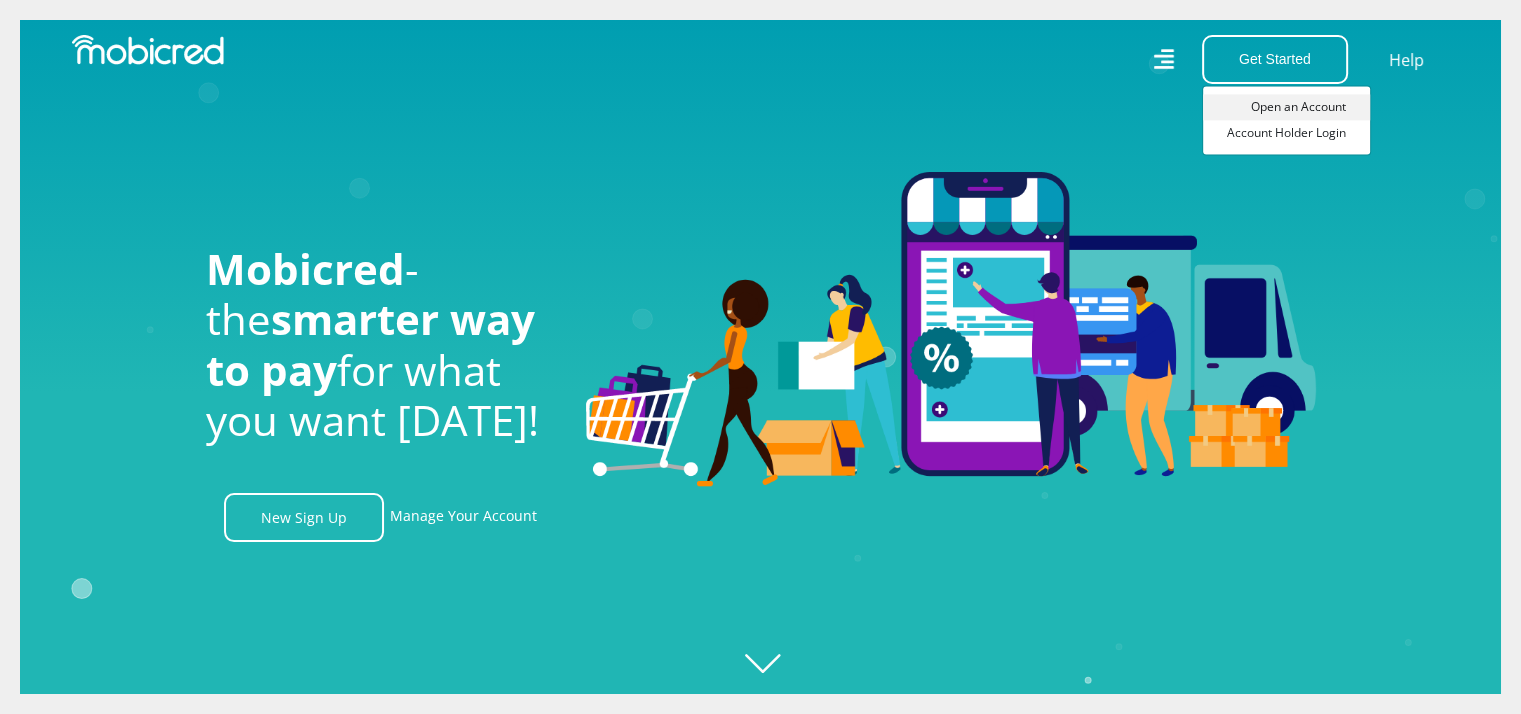 click on "Open an Account" at bounding box center [1286, 107] 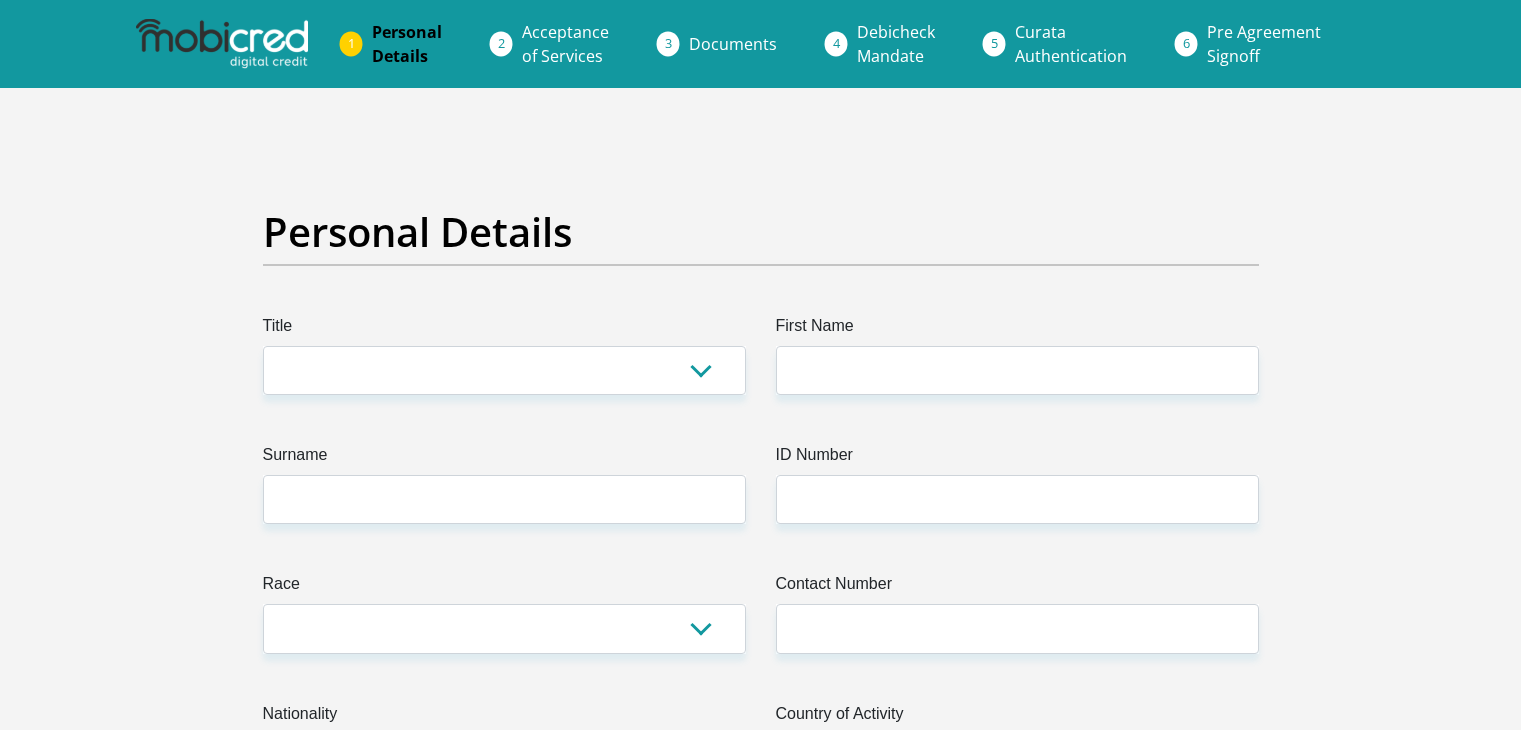 scroll, scrollTop: 0, scrollLeft: 0, axis: both 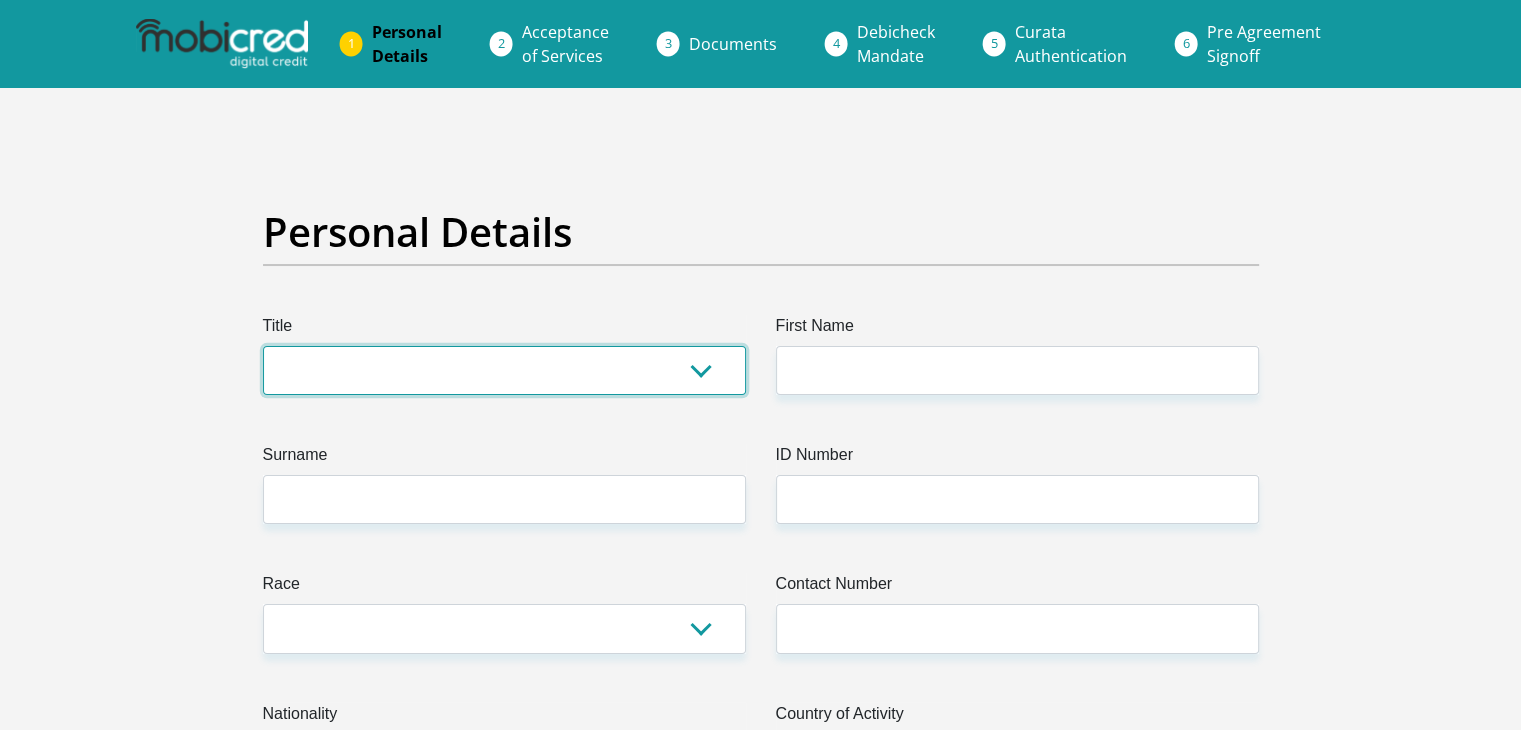 click on "Mr
Ms
Mrs
Dr
[PERSON_NAME]" at bounding box center [504, 370] 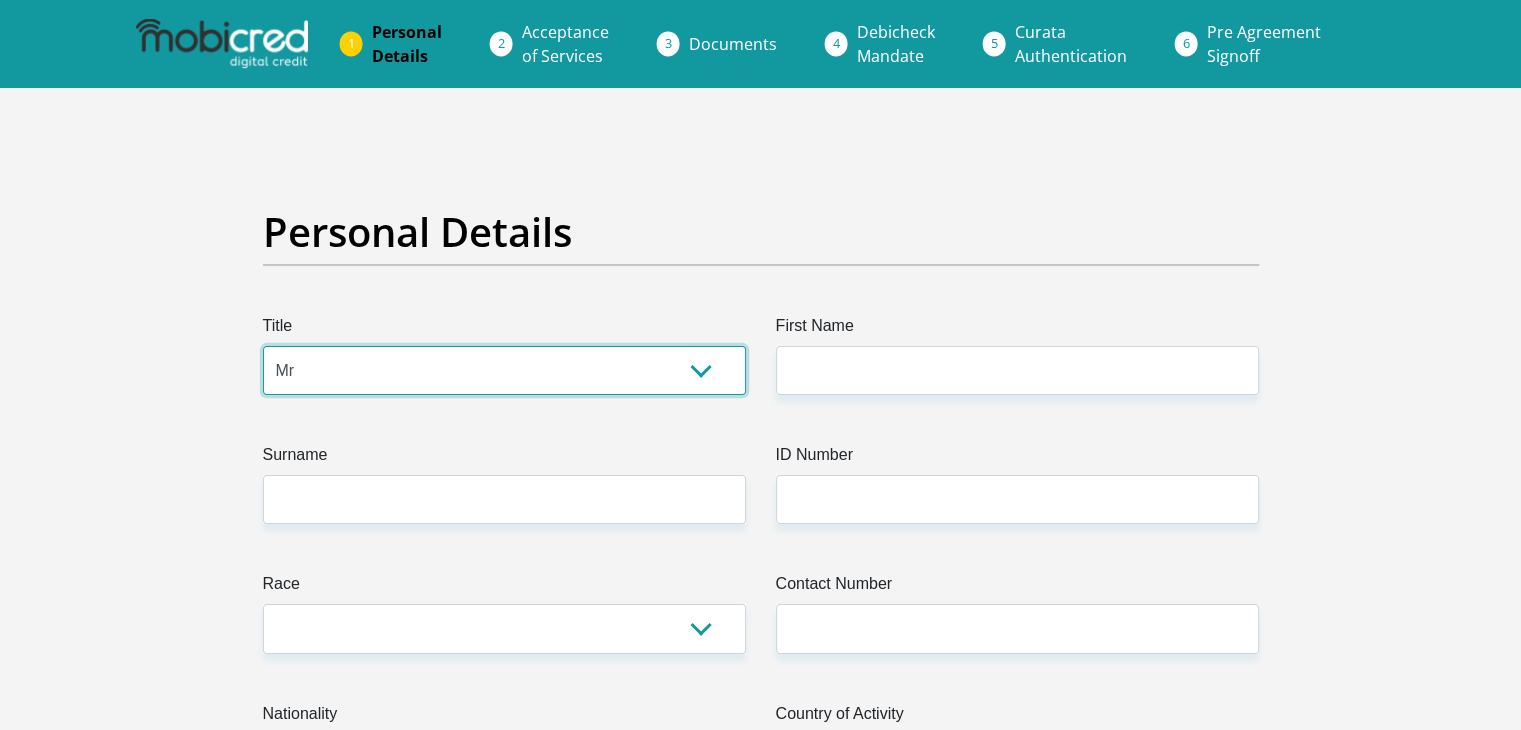 click on "Mr
Ms
Mrs
Dr
Other" at bounding box center (504, 370) 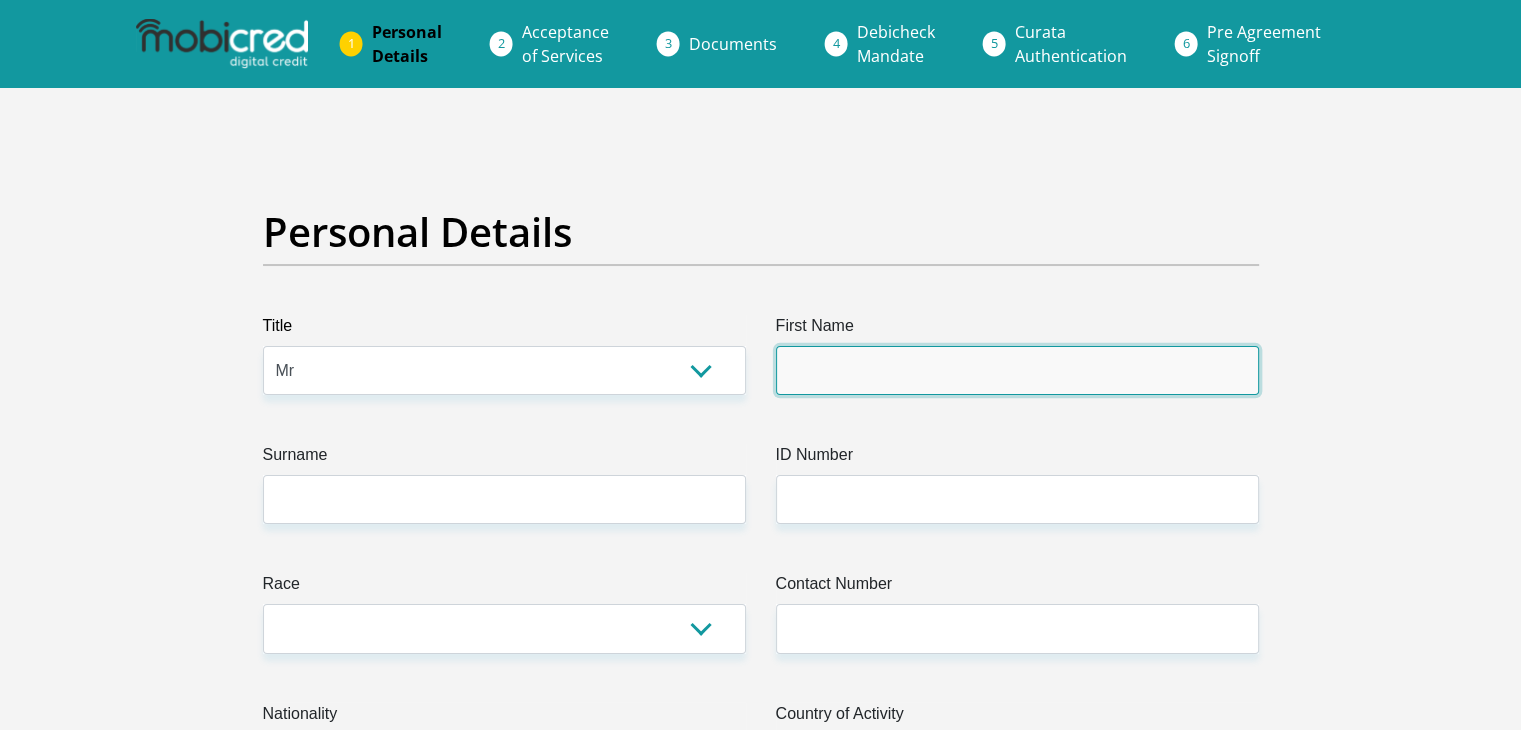 click on "First Name" at bounding box center [1017, 370] 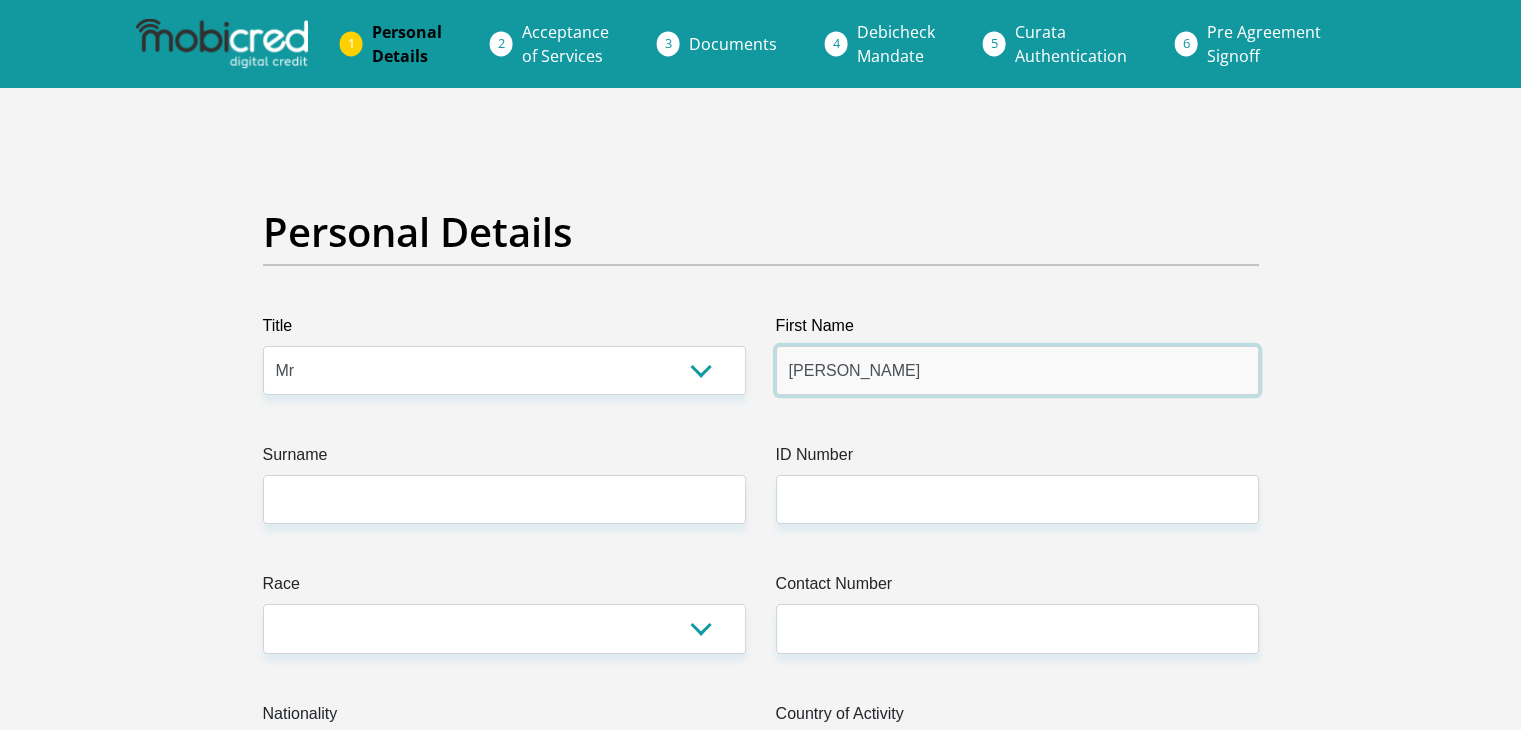 type on "Cameron" 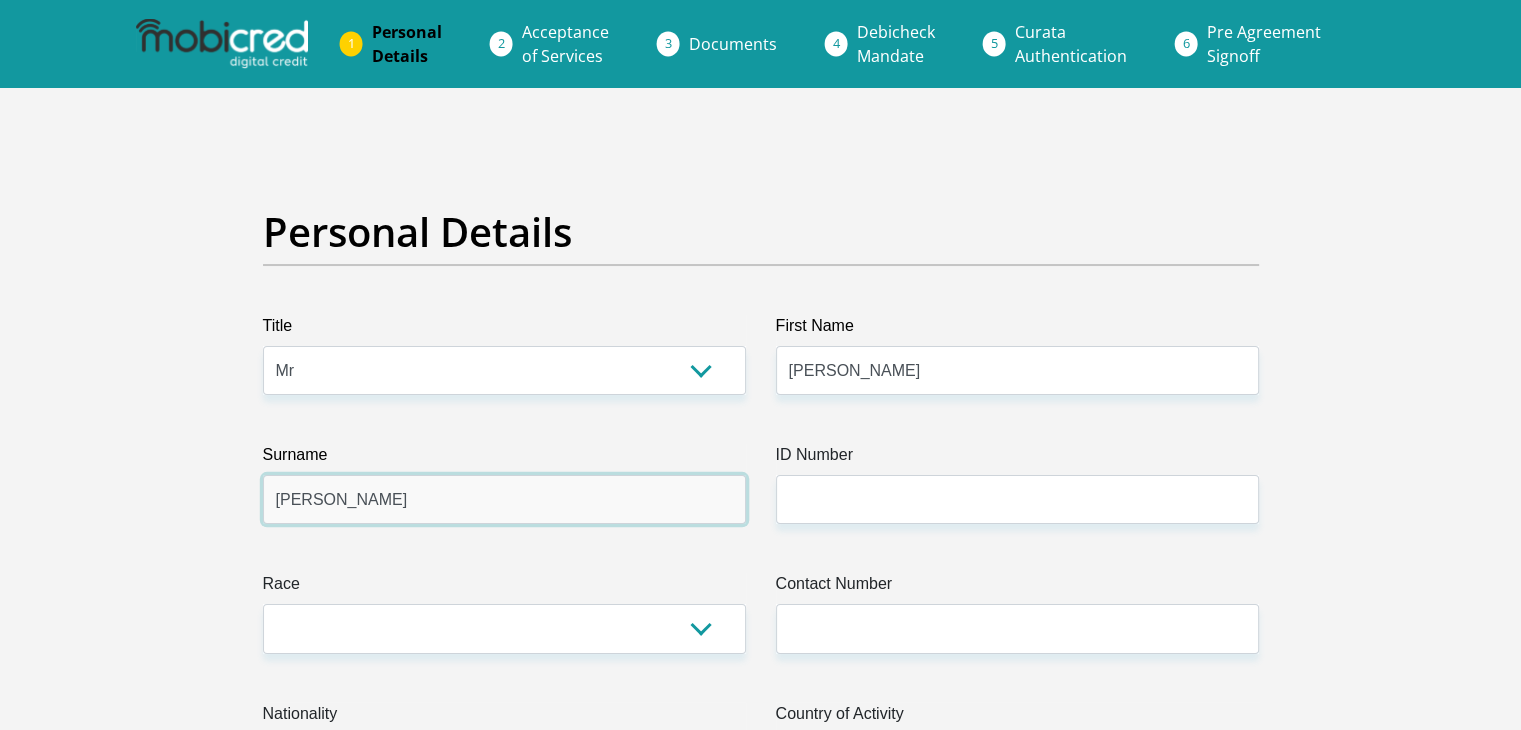 type on "Gravett" 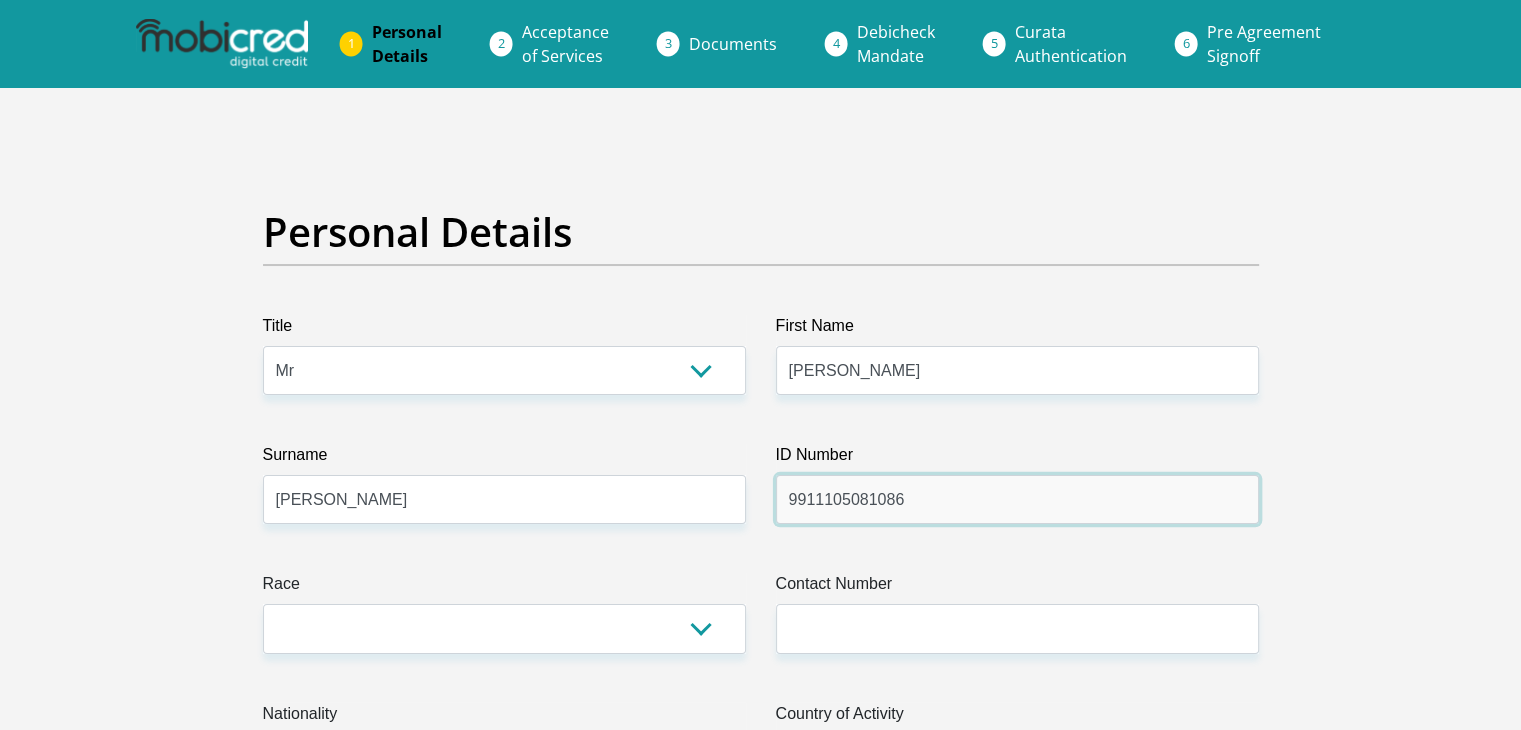 drag, startPoint x: 812, startPoint y: 501, endPoint x: 822, endPoint y: 502, distance: 10.049875 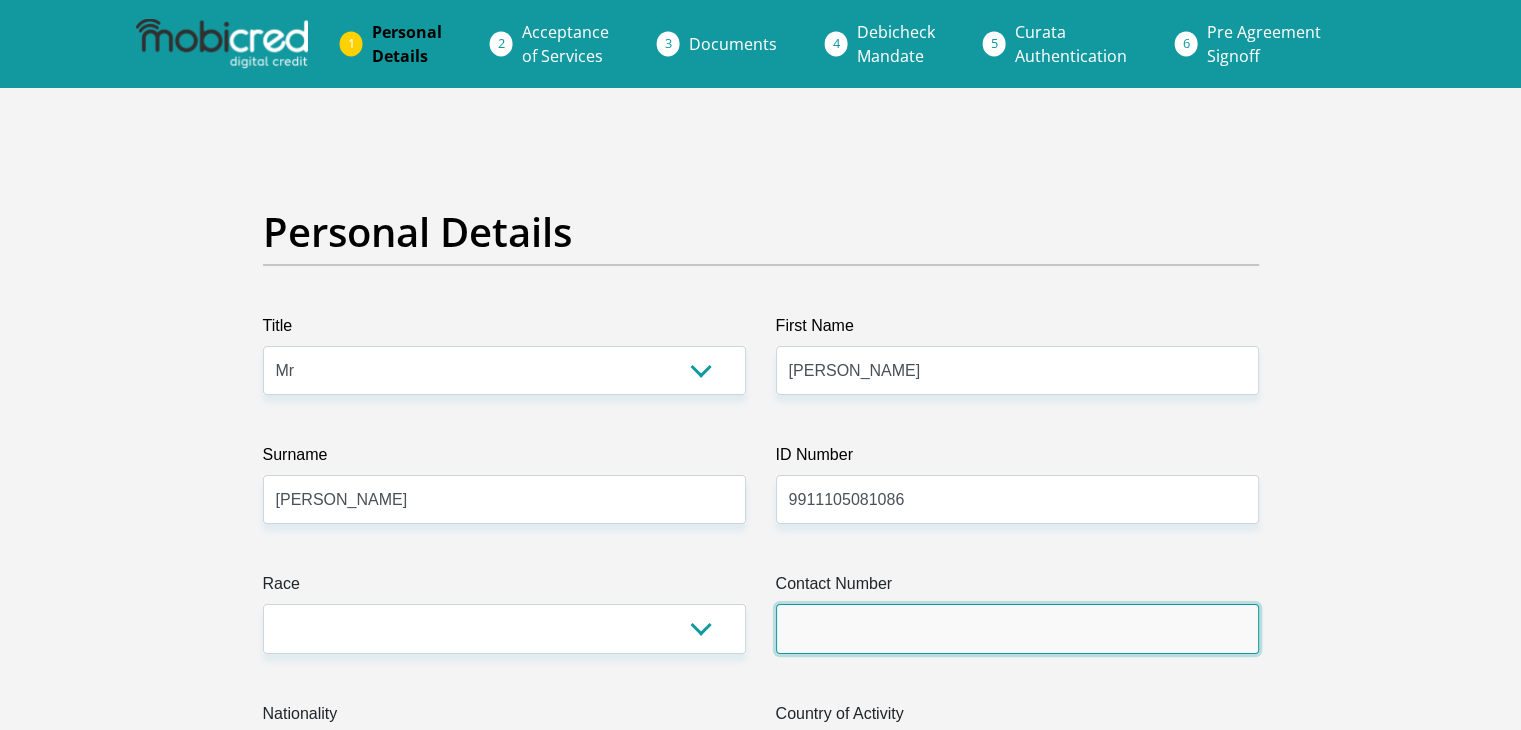 click on "Contact Number" at bounding box center [1017, 628] 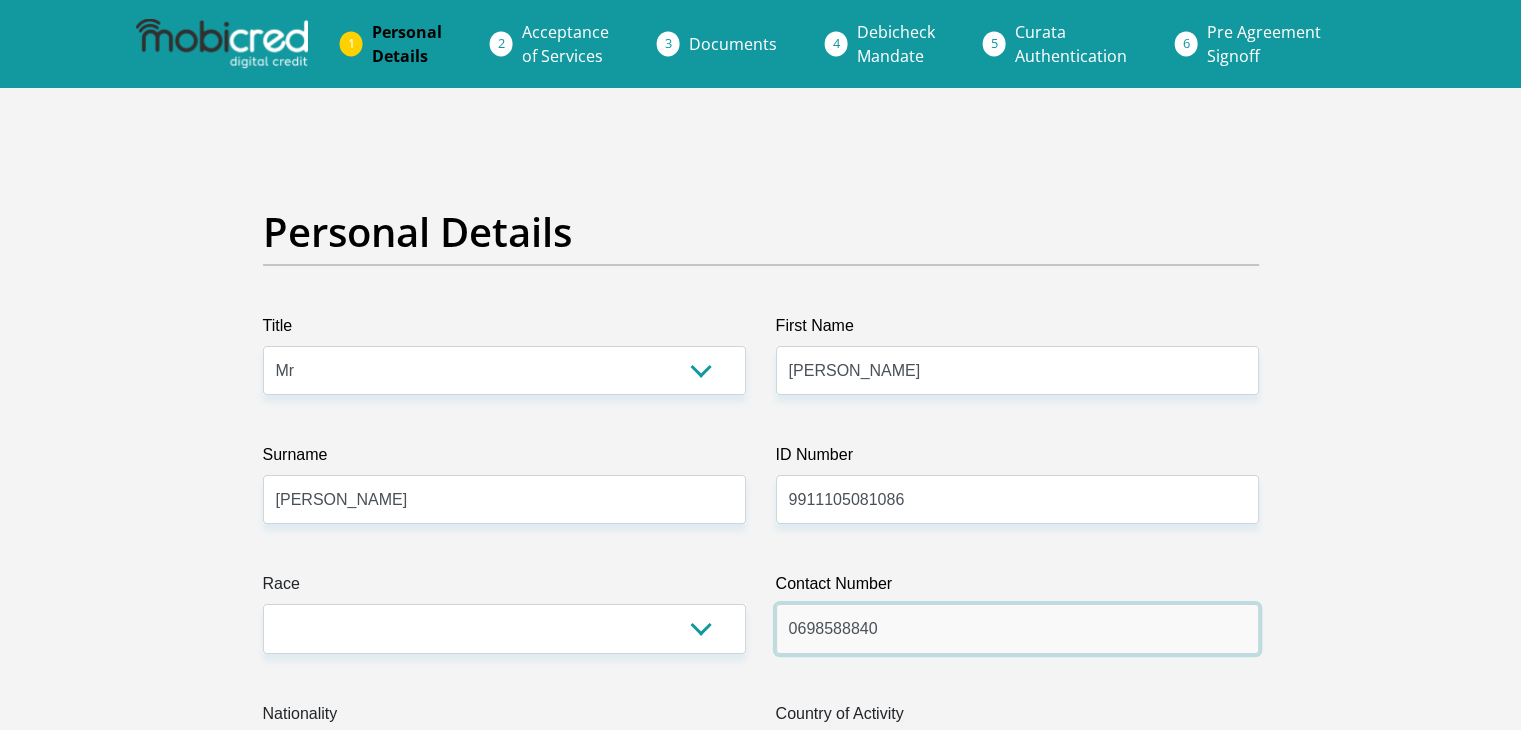 drag, startPoint x: 816, startPoint y: 632, endPoint x: 836, endPoint y: 631, distance: 20.024984 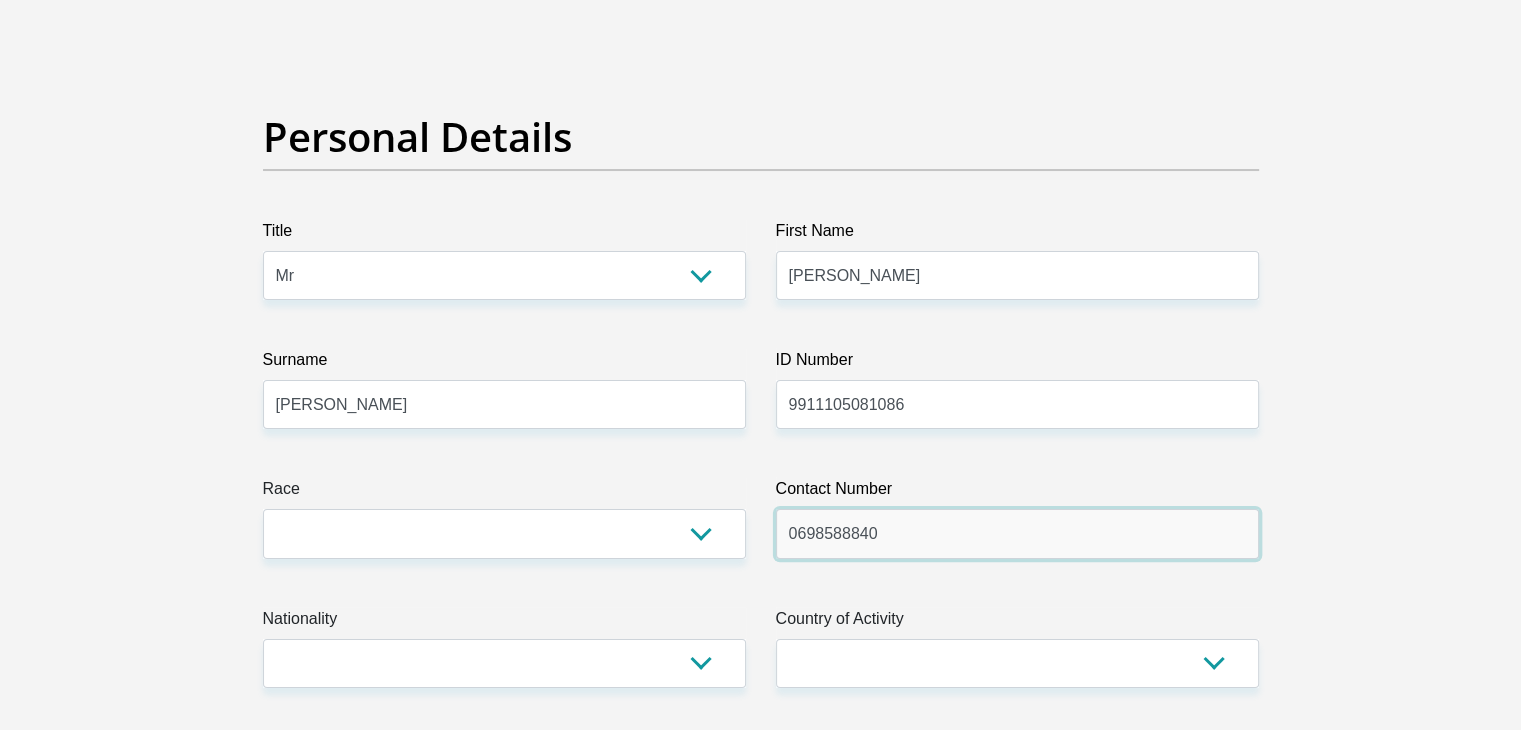 scroll, scrollTop: 100, scrollLeft: 0, axis: vertical 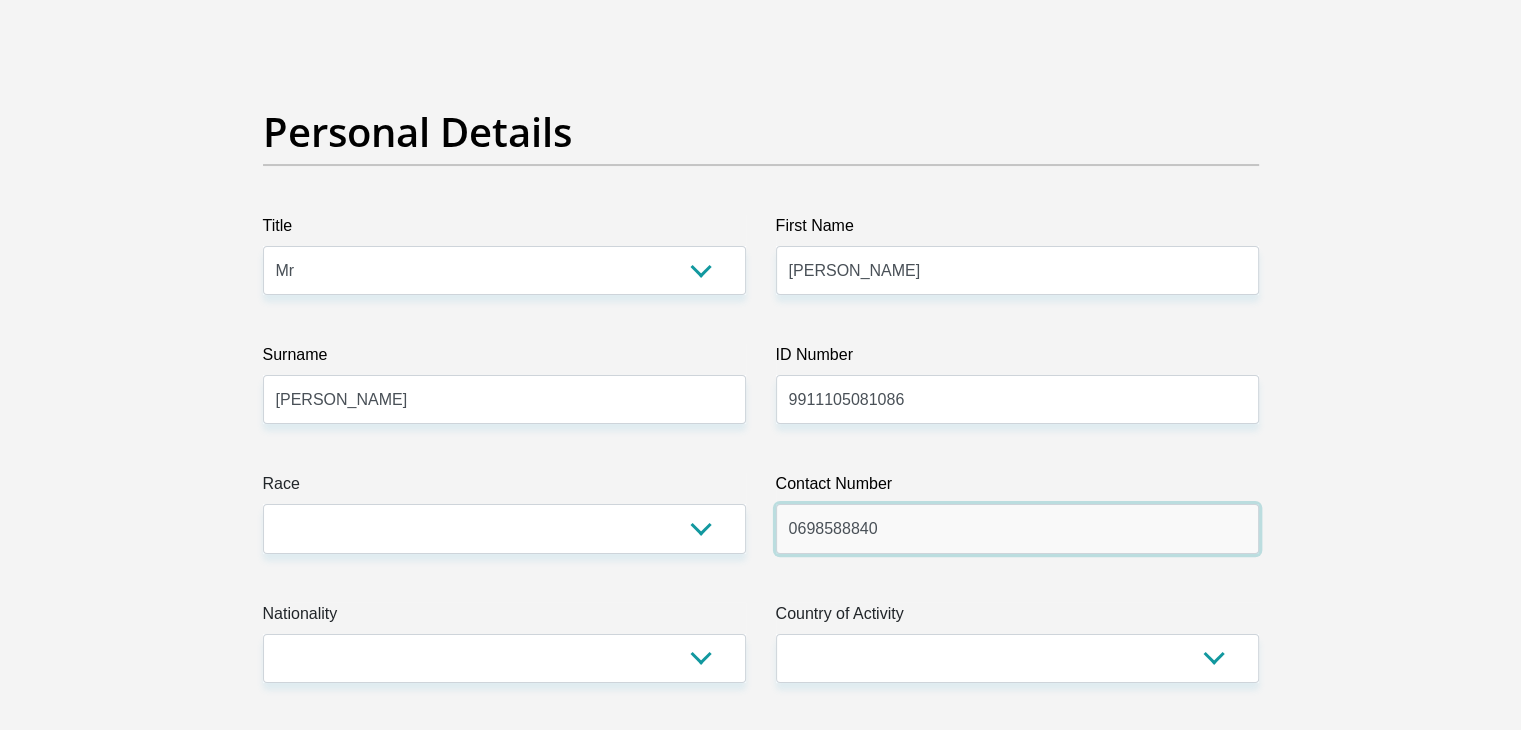 type on "0698588840" 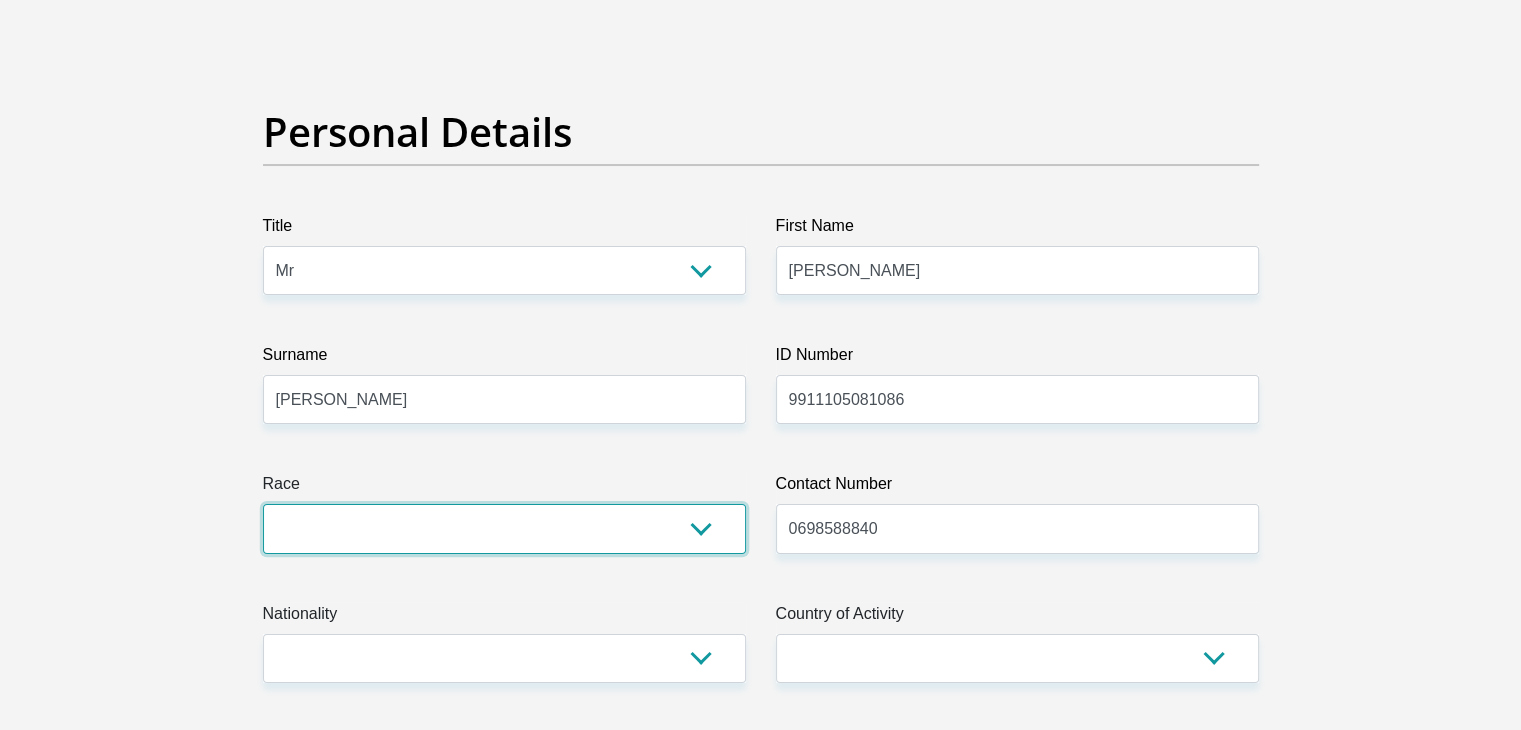 click on "Black
Coloured
Indian
White
Other" at bounding box center (504, 528) 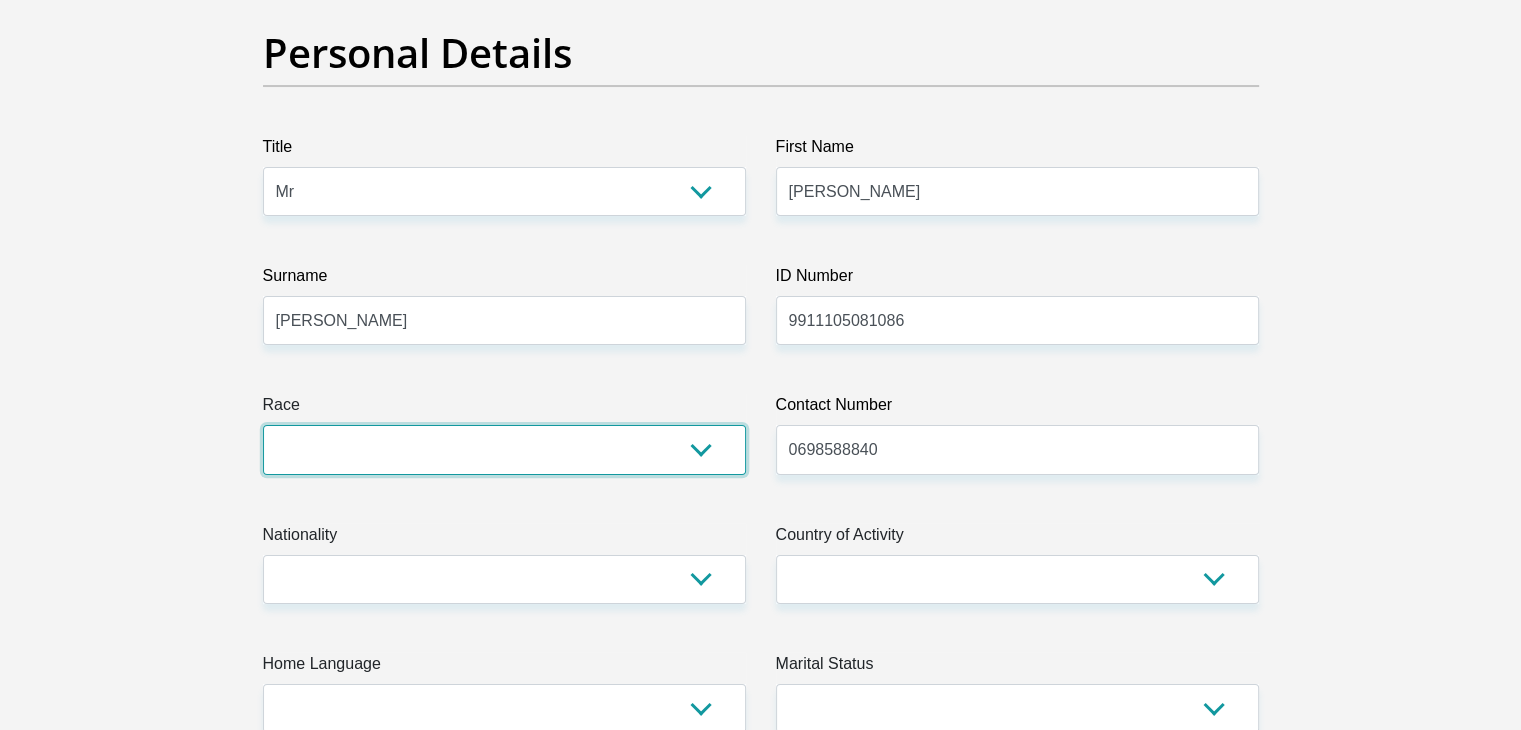 scroll, scrollTop: 200, scrollLeft: 0, axis: vertical 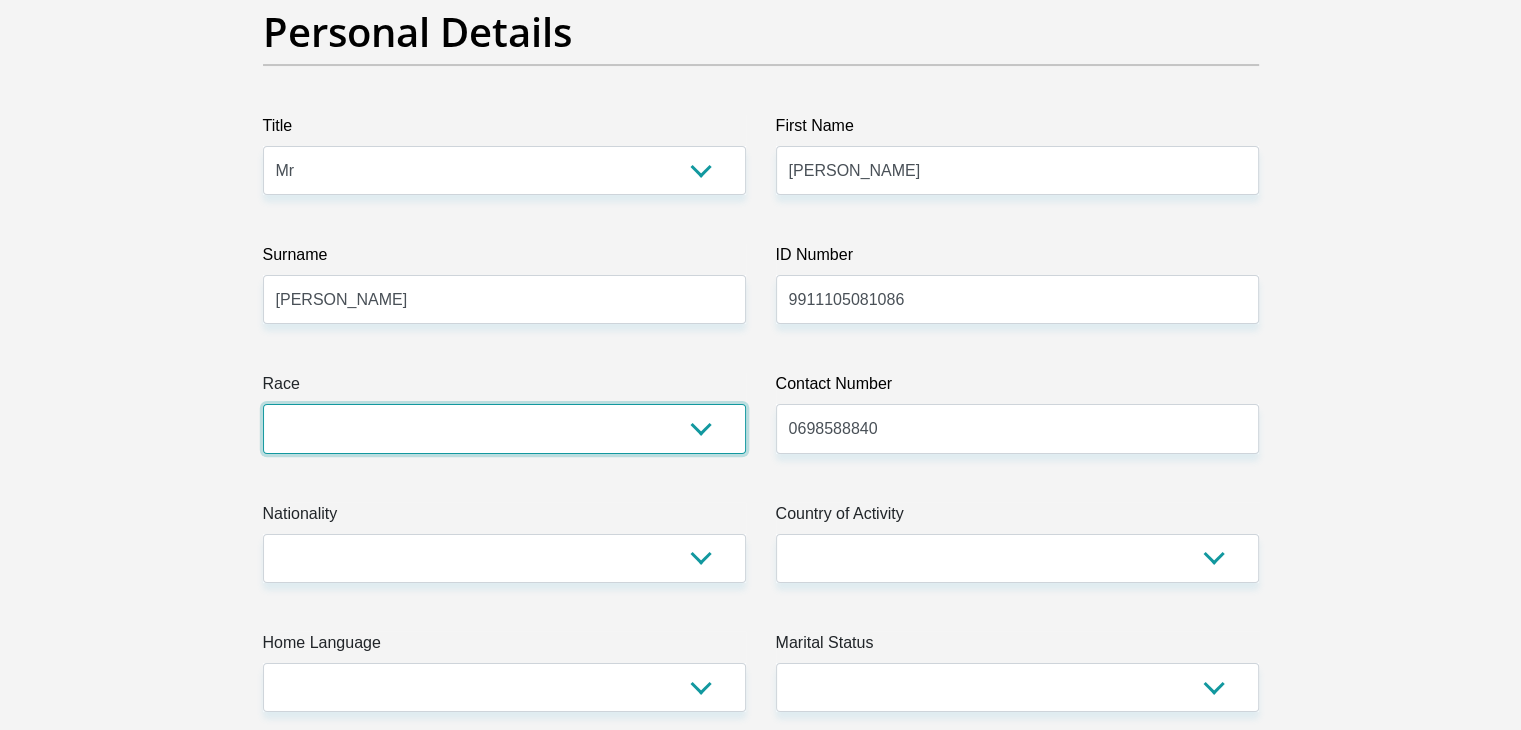 click on "Black
Coloured
Indian
White
Other" at bounding box center [504, 428] 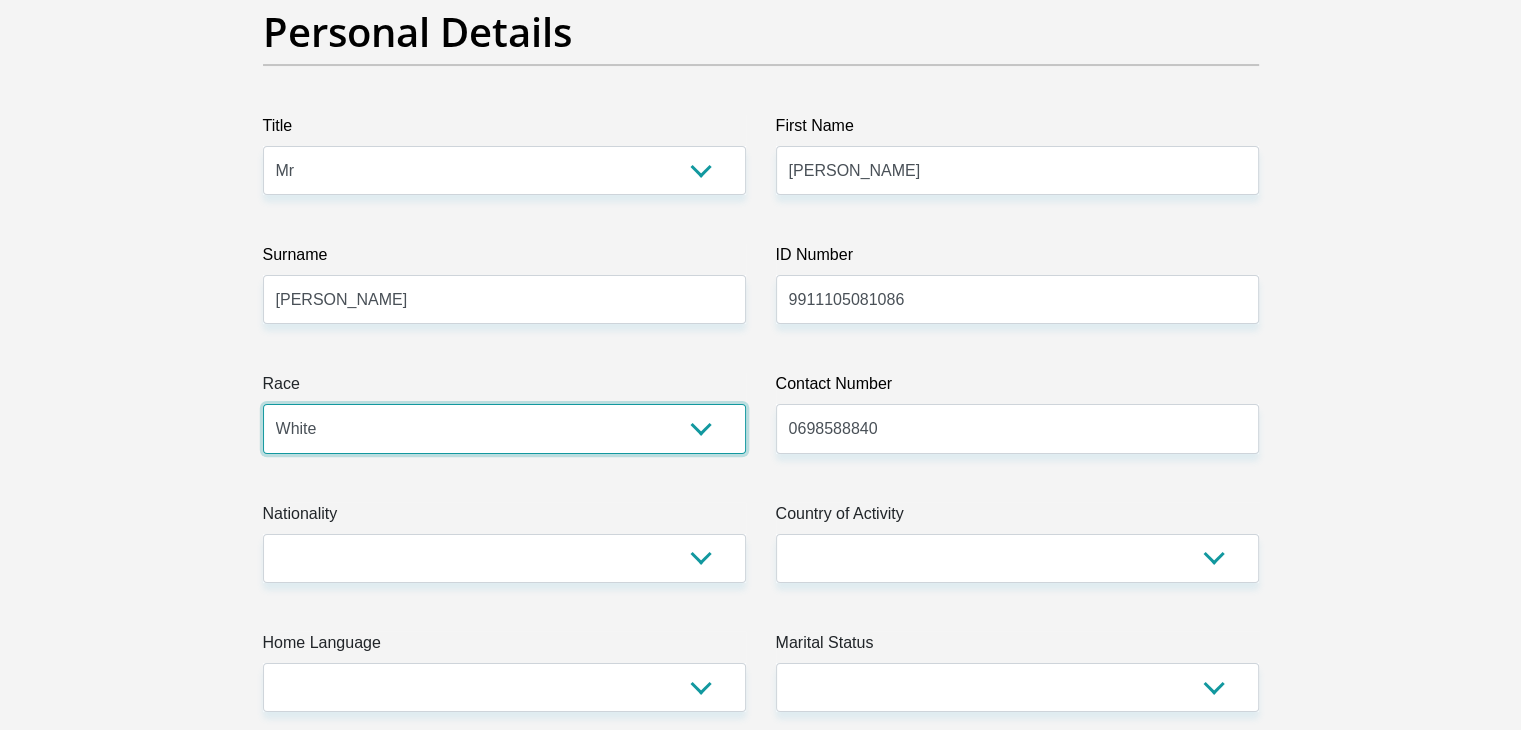 click on "Black
Coloured
Indian
White
Other" at bounding box center (504, 428) 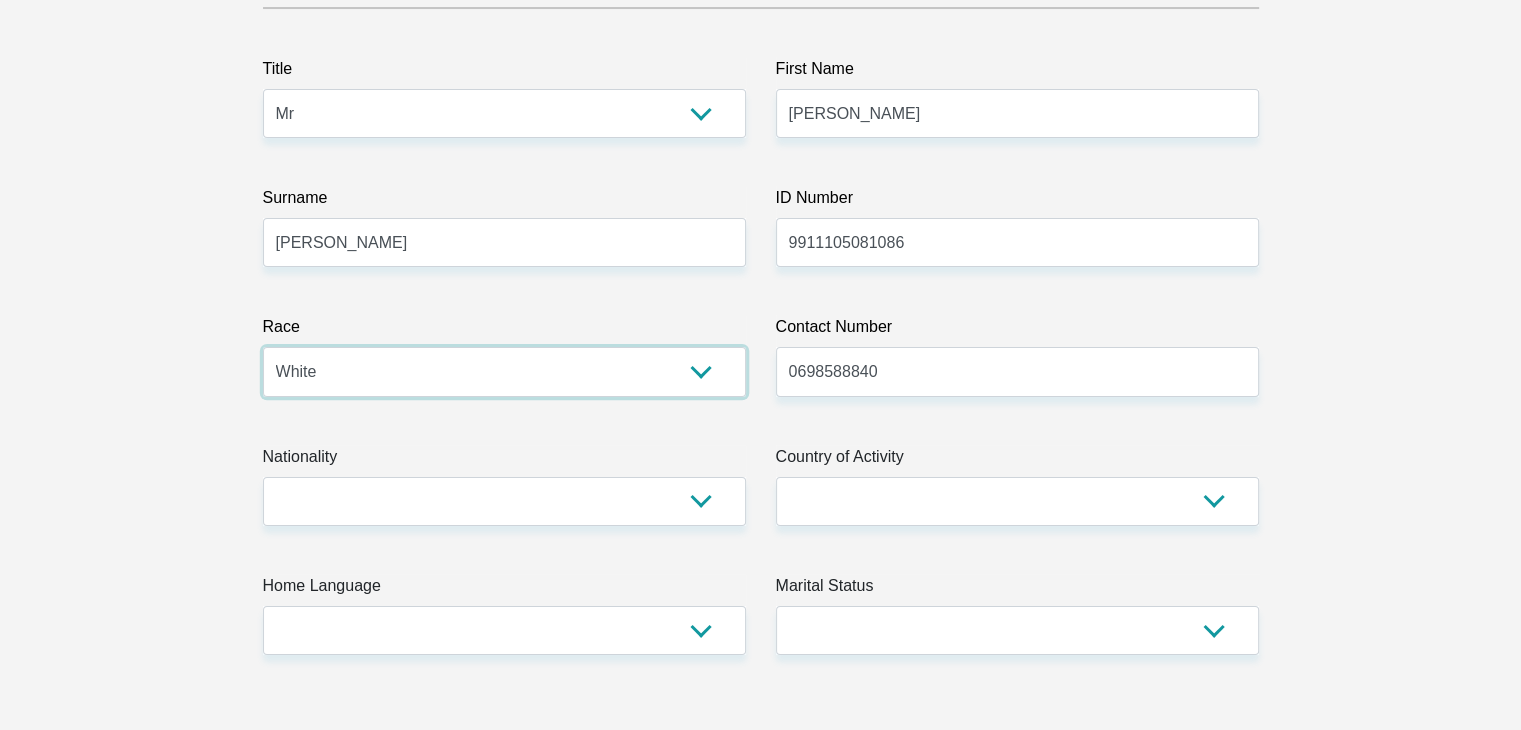 scroll, scrollTop: 300, scrollLeft: 0, axis: vertical 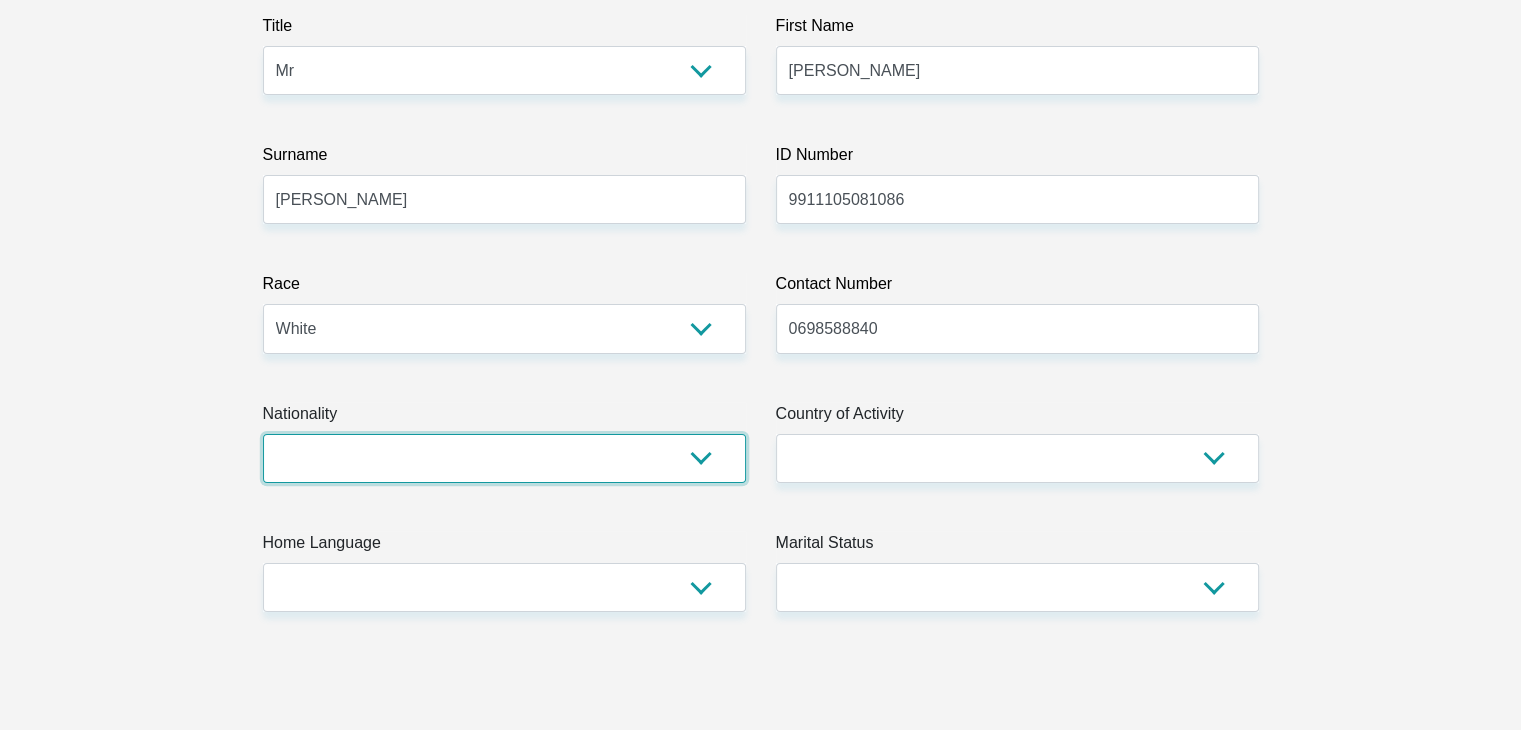 click on "South Africa
Afghanistan
Aland Islands
Albania
Algeria
America Samoa
American Virgin Islands
Andorra
Angola
Anguilla
Antarctica
Antigua and Barbuda
Argentina
Armenia
Aruba
Ascension Island
Australia
Austria
Azerbaijan
Bahamas
Bahrain
Bangladesh
Barbados
Chad" at bounding box center (504, 458) 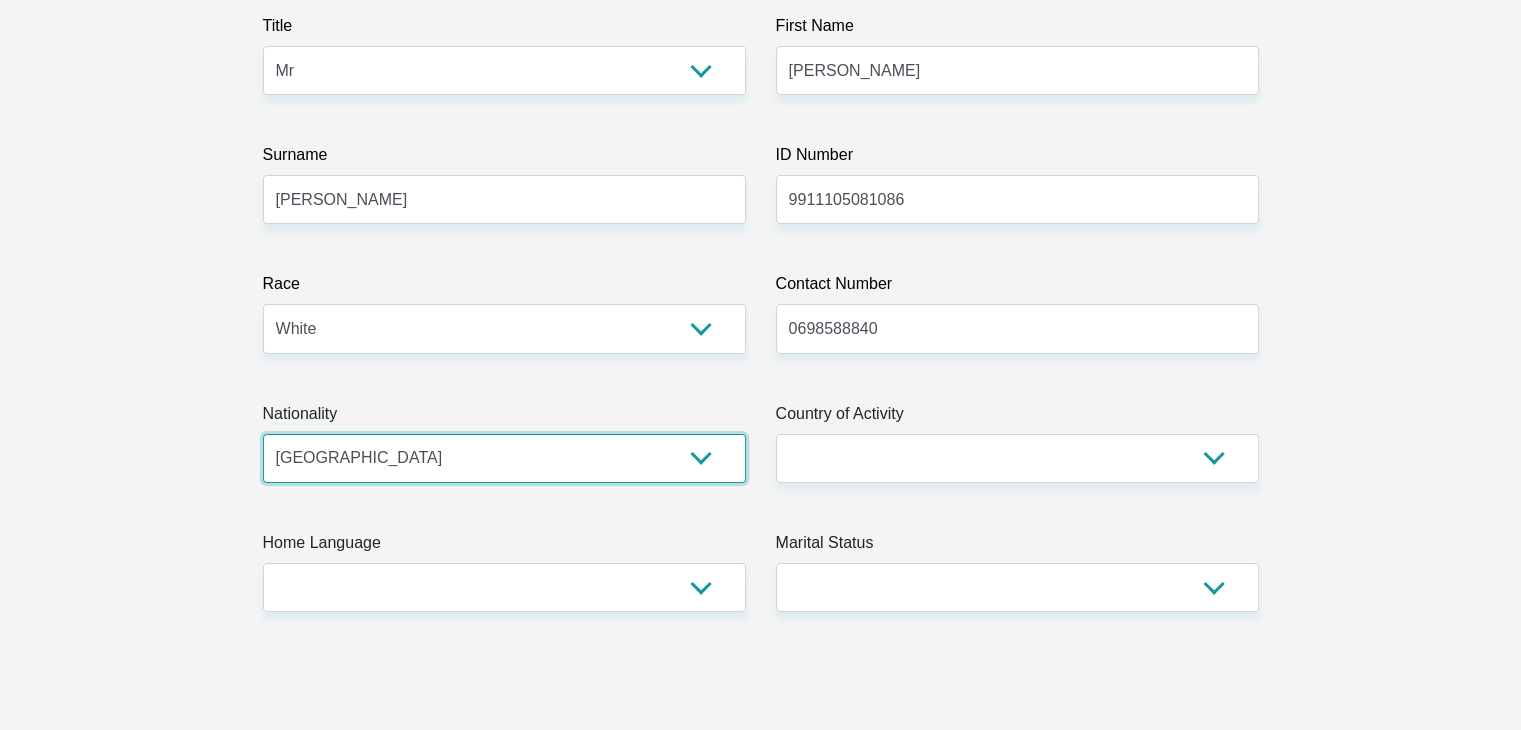 click on "South Africa
Afghanistan
Aland Islands
Albania
Algeria
America Samoa
American Virgin Islands
Andorra
Angola
Anguilla
Antarctica
Antigua and Barbuda
Argentina
Armenia
Aruba
Ascension Island
Australia
Austria
Azerbaijan
Bahamas
Bahrain
Bangladesh
Barbados
Chad" at bounding box center [504, 458] 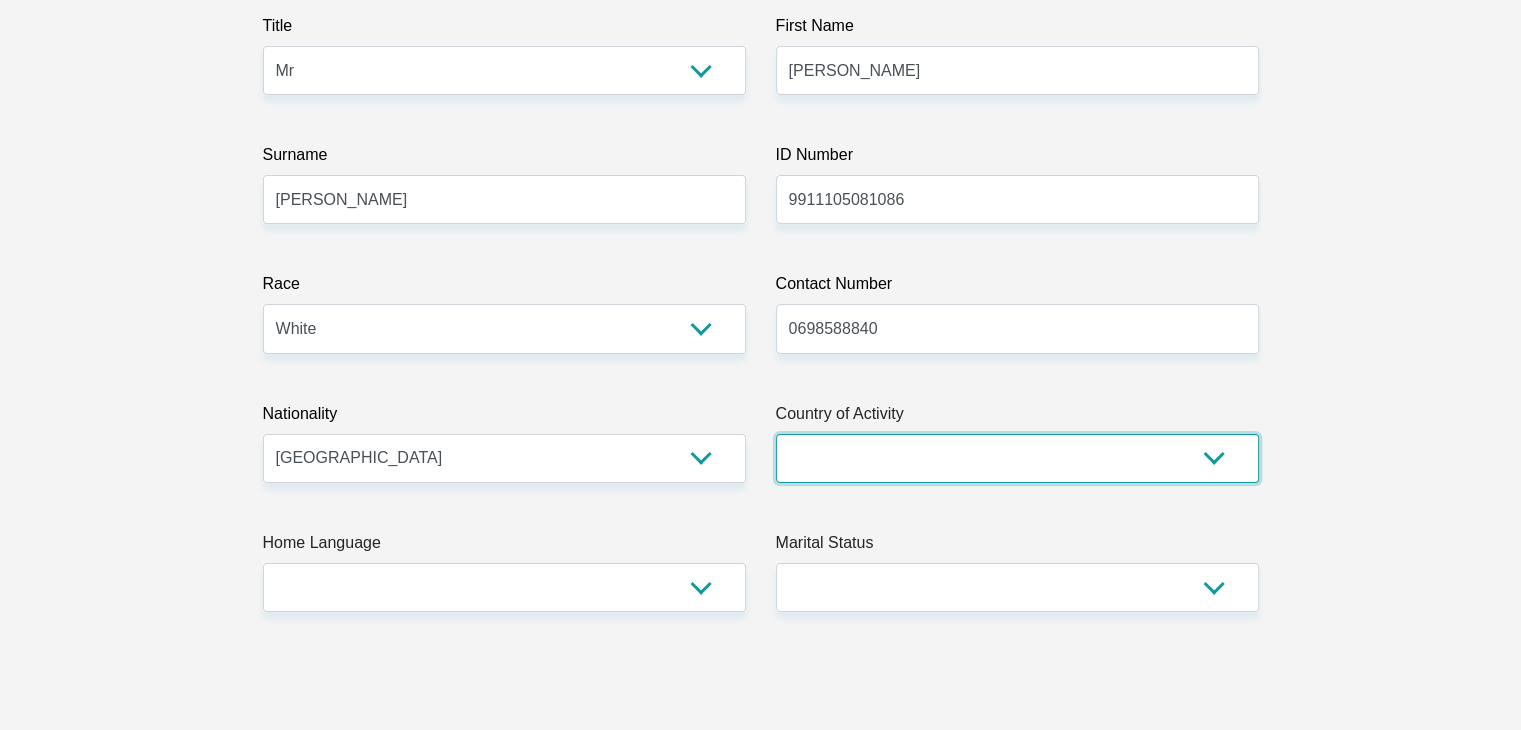 click on "South Africa
Afghanistan
Aland Islands
Albania
Algeria
America Samoa
American Virgin Islands
Andorra
Angola
Anguilla
Antarctica
Antigua and Barbuda
Argentina
Armenia
Aruba
Ascension Island
Australia
Austria
Azerbaijan
Chad" at bounding box center (1017, 458) 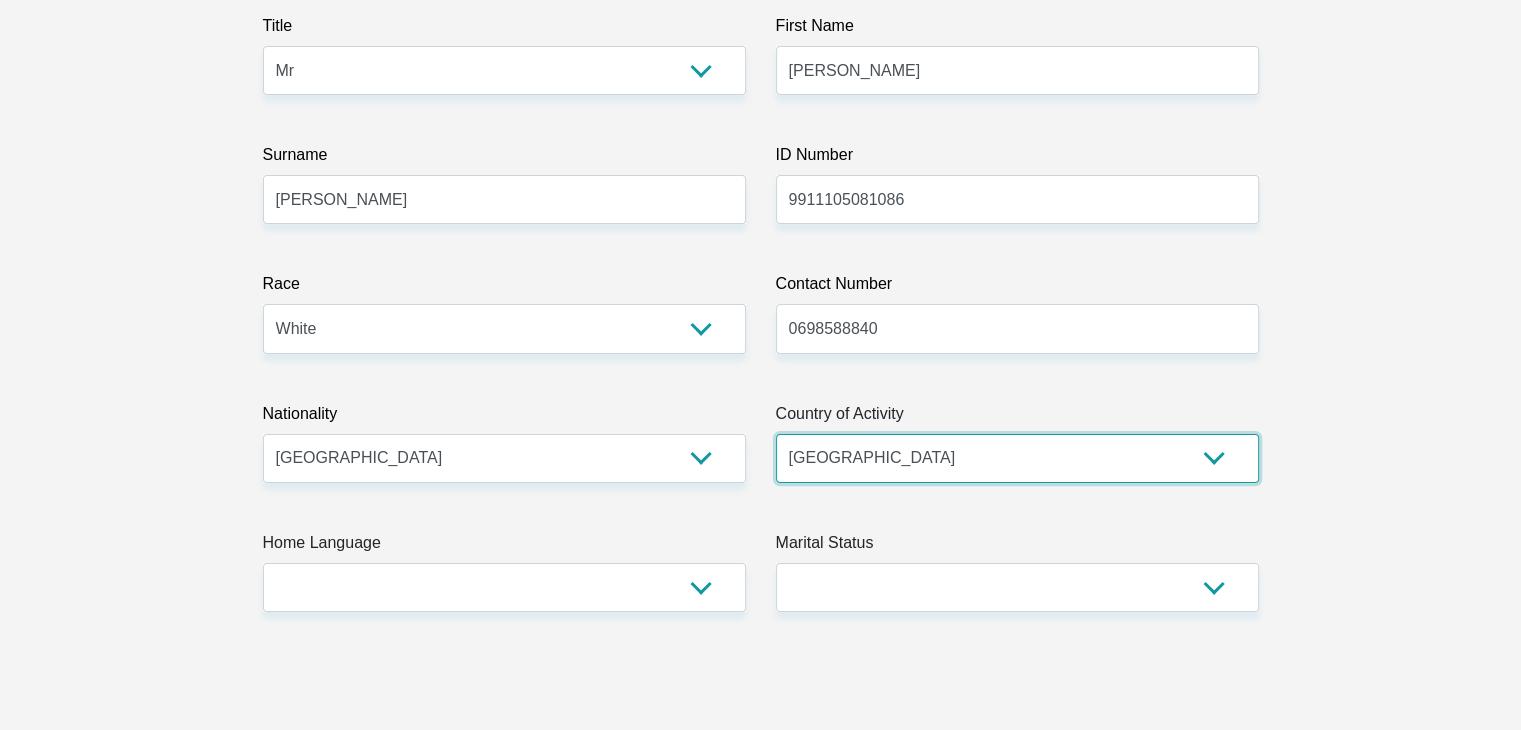 click on "South Africa
Afghanistan
Aland Islands
Albania
Algeria
America Samoa
American Virgin Islands
Andorra
Angola
Anguilla
Antarctica
Antigua and Barbuda
Argentina
Armenia
Aruba
Ascension Island
Australia
Austria
Azerbaijan
Chad" at bounding box center [1017, 458] 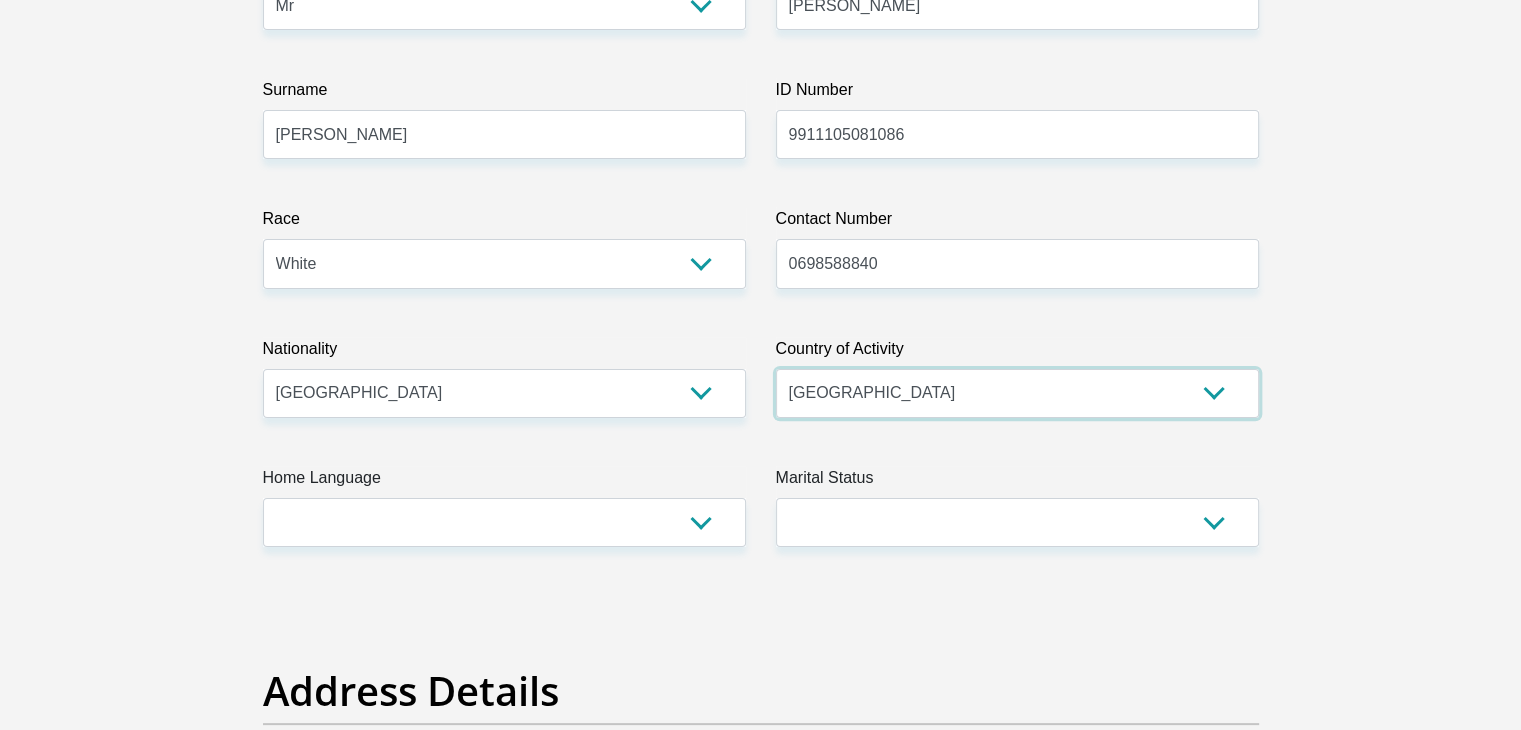 scroll, scrollTop: 400, scrollLeft: 0, axis: vertical 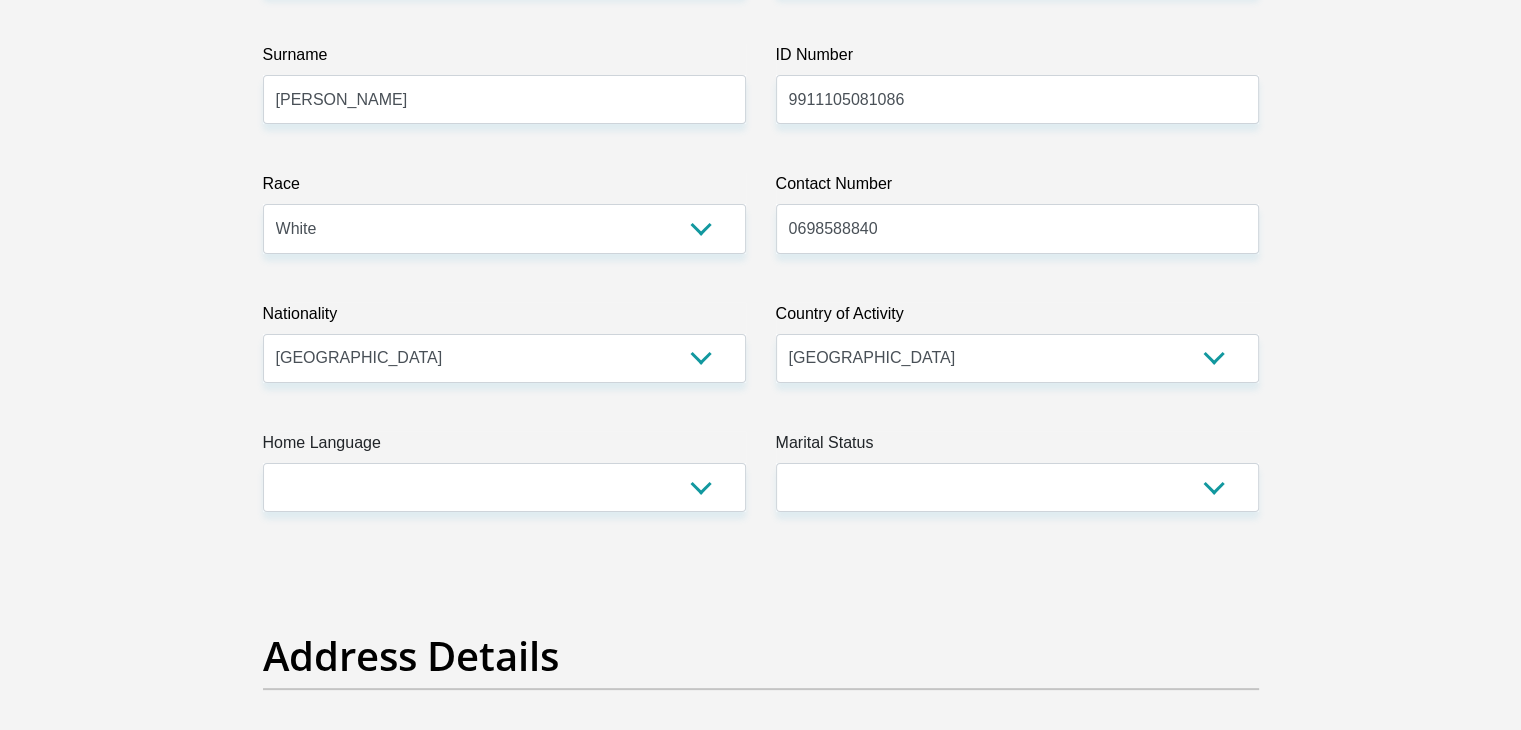 drag, startPoint x: 674, startPoint y: 514, endPoint x: 677, endPoint y: 497, distance: 17.262676 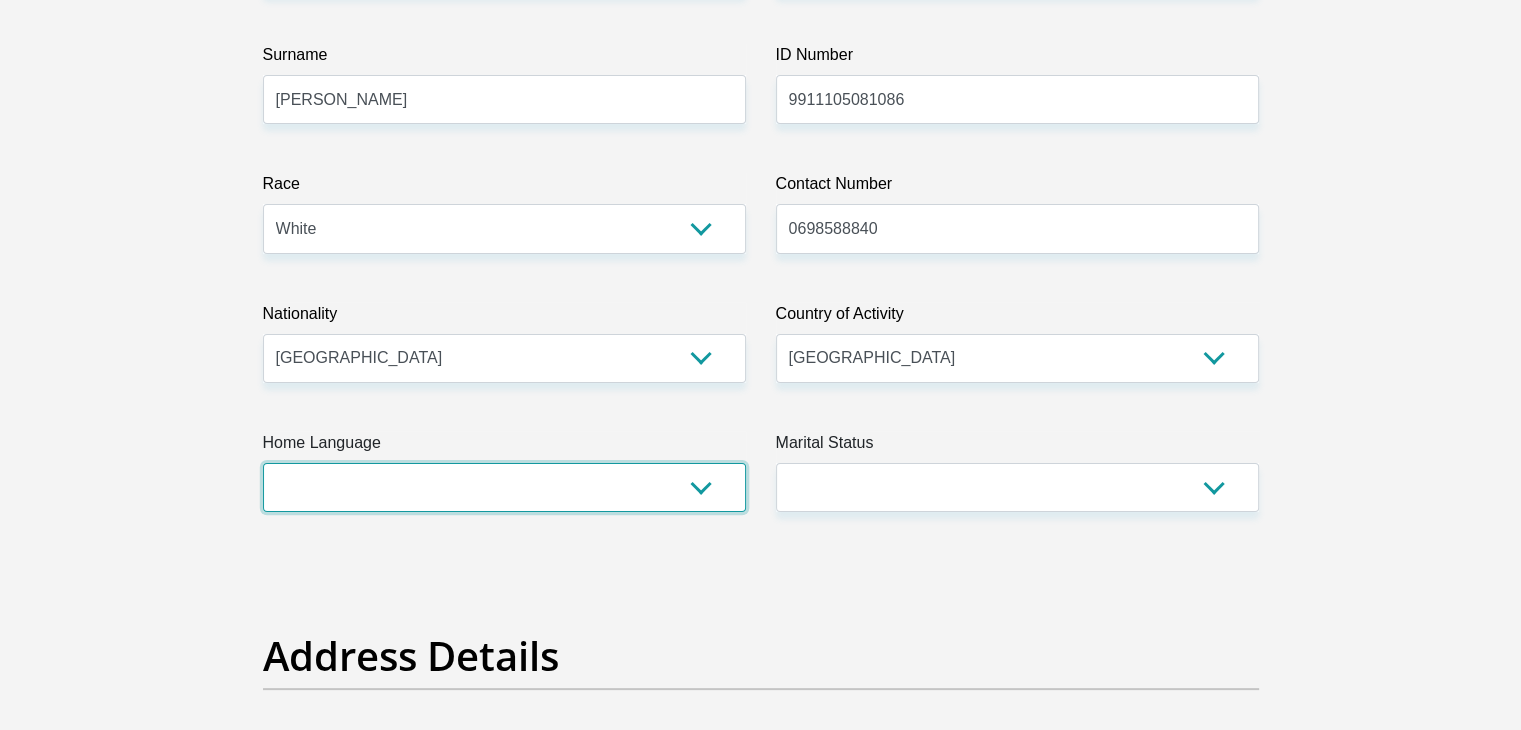 click on "Afrikaans
English
Sepedi
South Ndebele
Southern Sotho
Swati
Tsonga
Tswana
Venda
Xhosa
Zulu
Other" at bounding box center [504, 487] 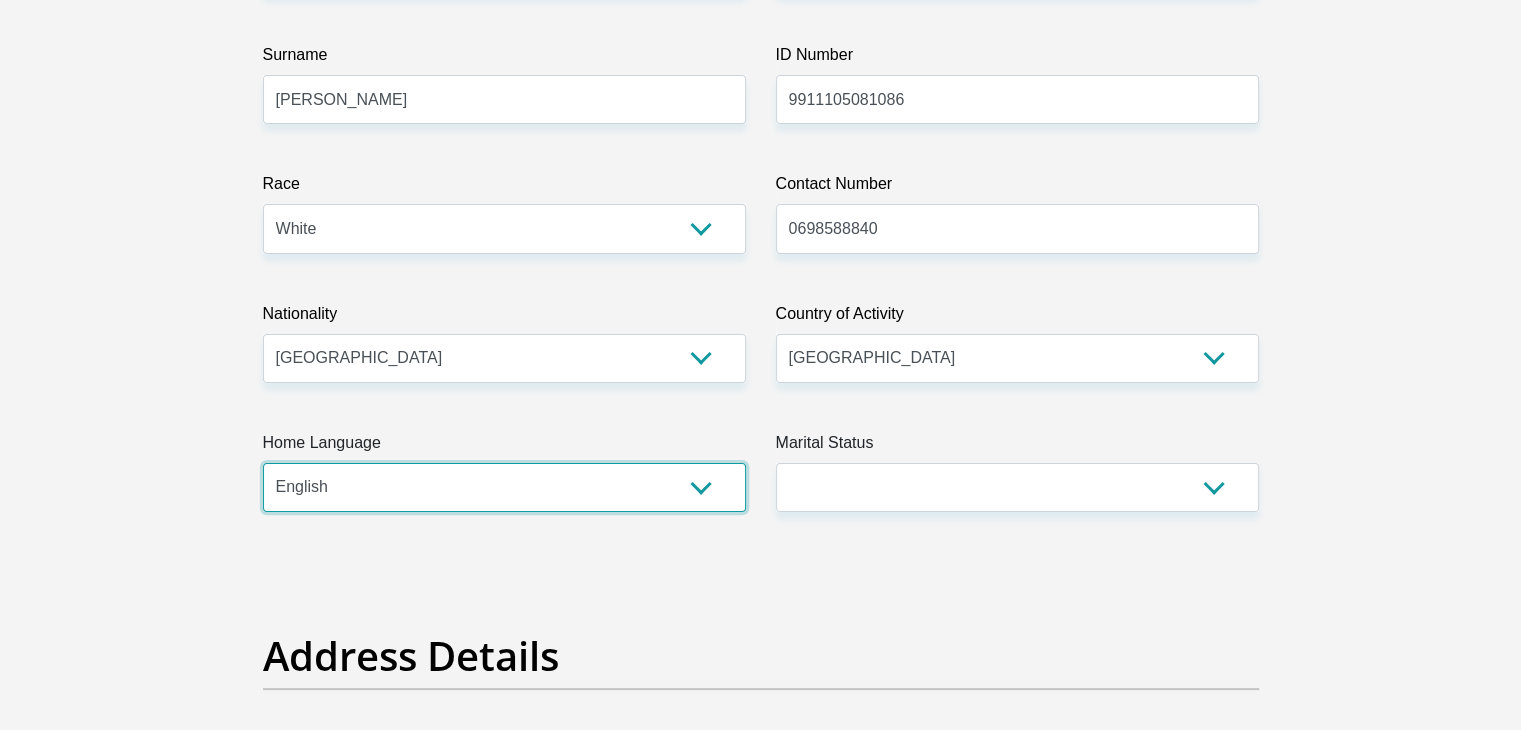 click on "Afrikaans
English
Sepedi
South Ndebele
Southern Sotho
Swati
Tsonga
Tswana
Venda
Xhosa
Zulu
Other" at bounding box center (504, 487) 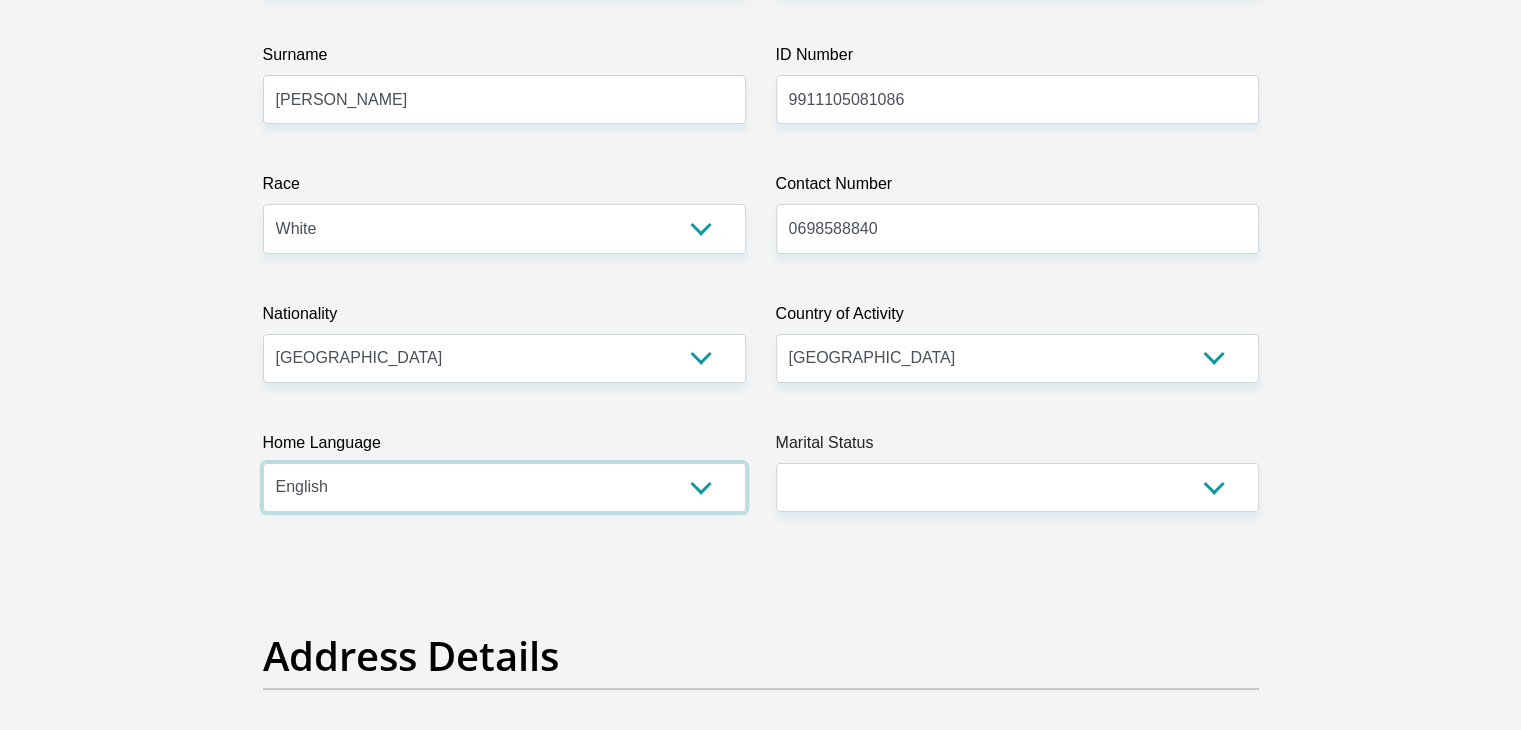 click on "Afrikaans
English
Sepedi
South Ndebele
Southern Sotho
Swati
Tsonga
Tswana
Venda
Xhosa
Zulu
Other" at bounding box center (504, 487) 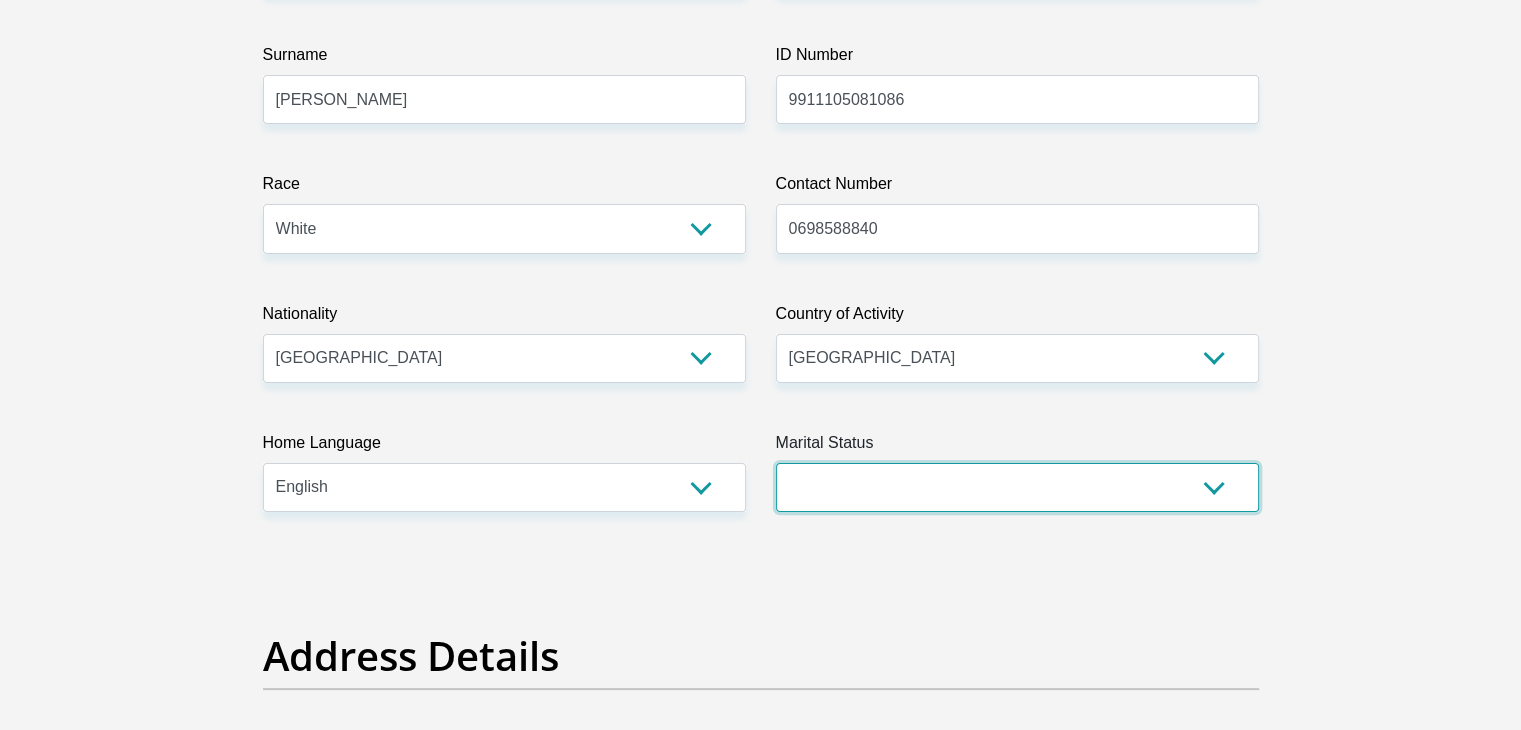 click on "Married ANC
Single
Divorced
Widowed
Married COP or Customary Law" at bounding box center [1017, 487] 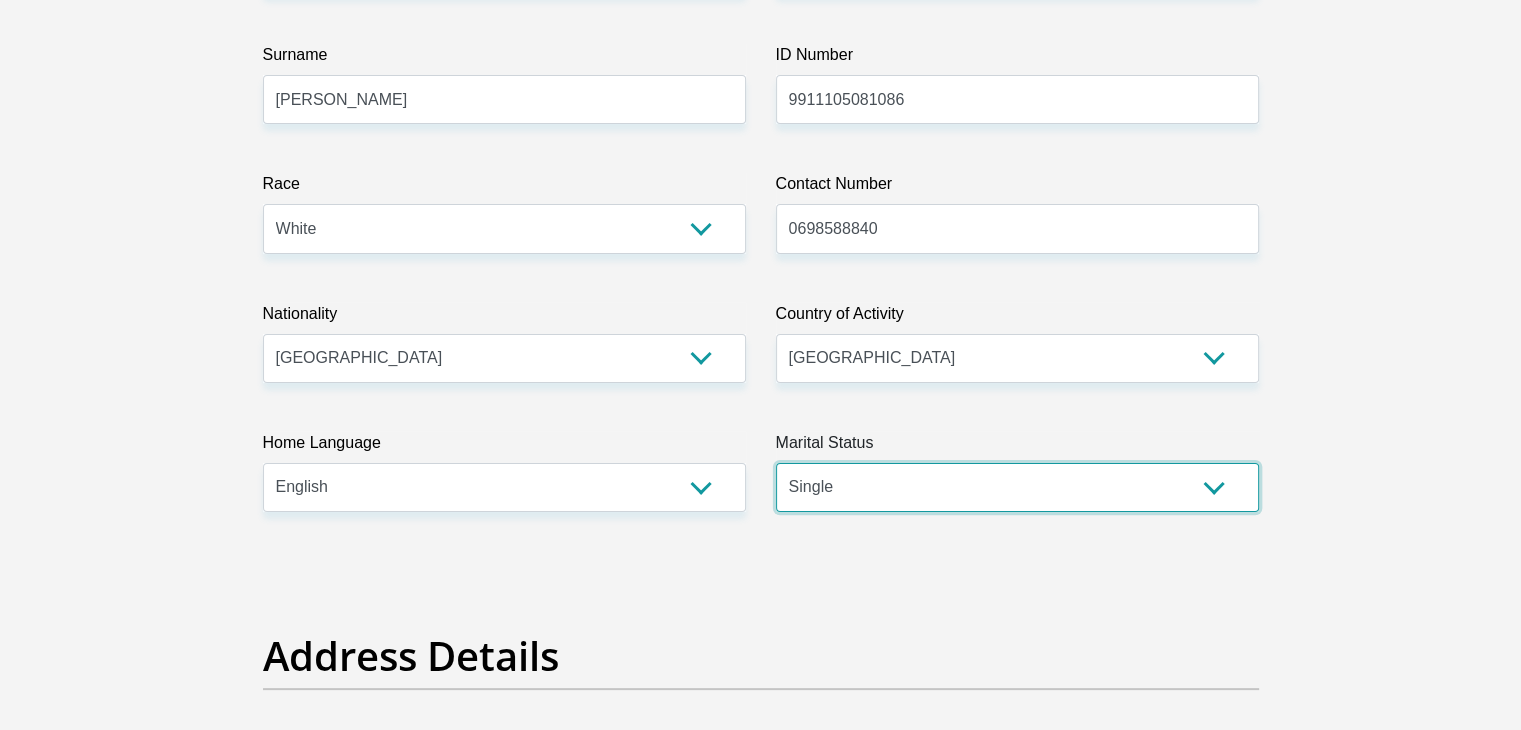 click on "Married ANC
Single
Divorced
Widowed
Married COP or Customary Law" at bounding box center [1017, 487] 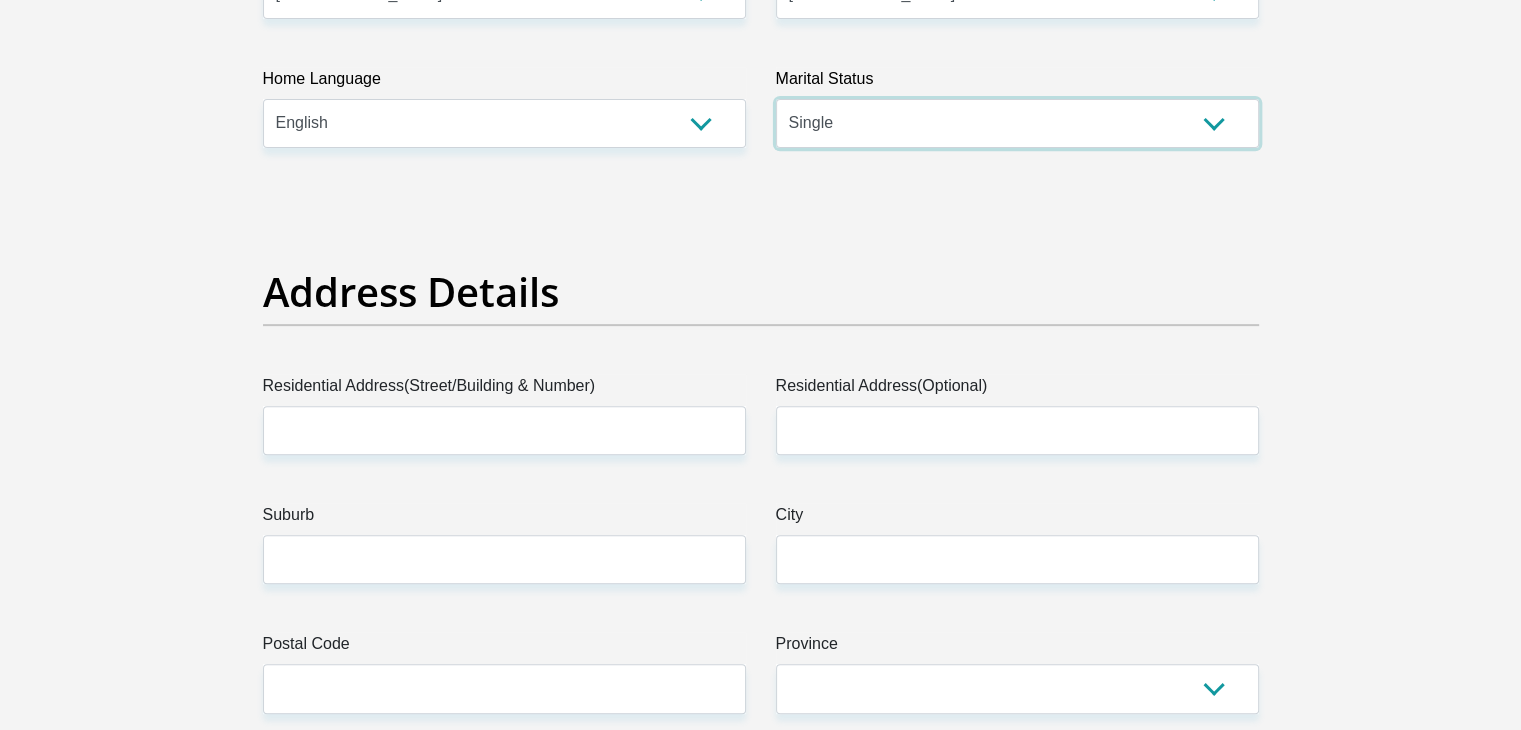 scroll, scrollTop: 800, scrollLeft: 0, axis: vertical 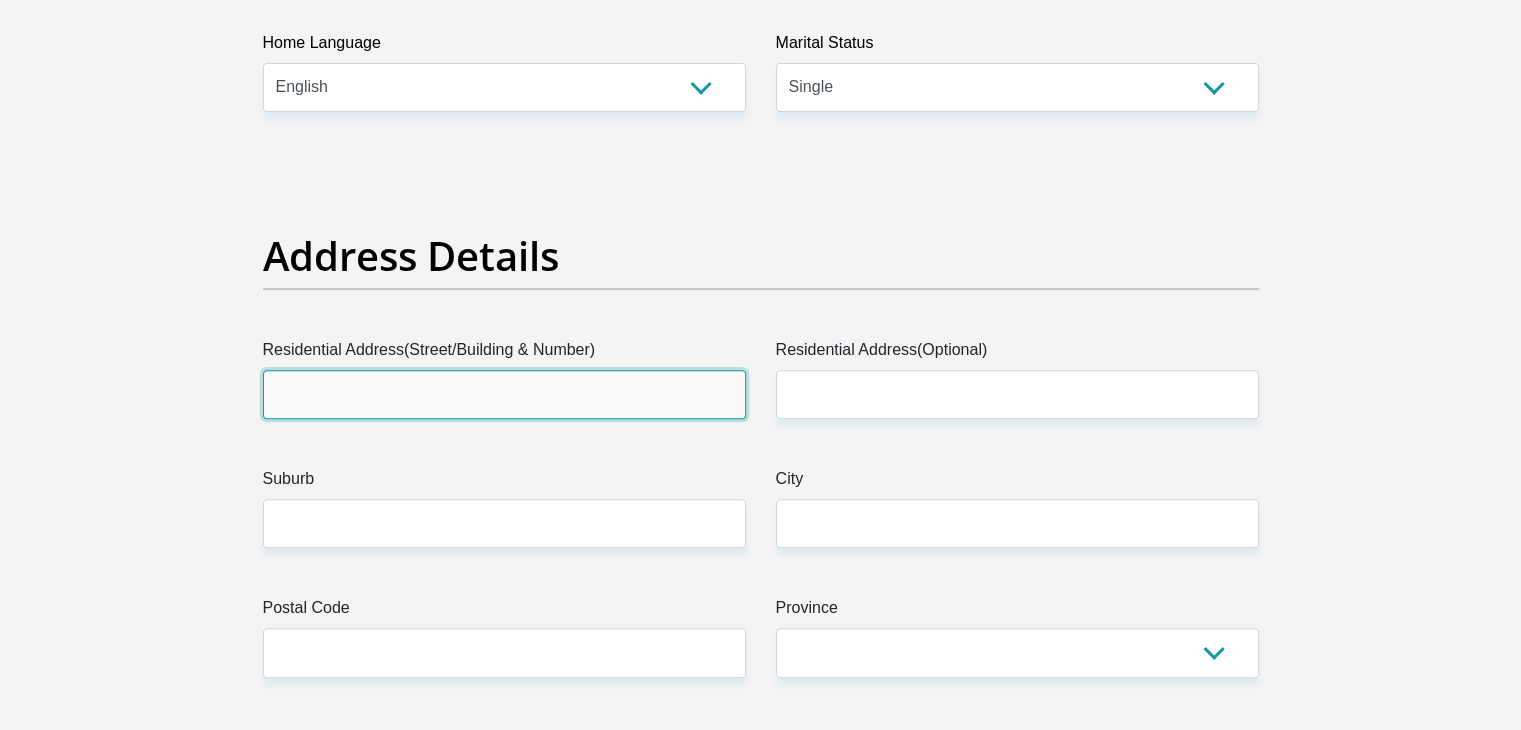 click on "Residential Address(Street/Building & Number)" at bounding box center (504, 394) 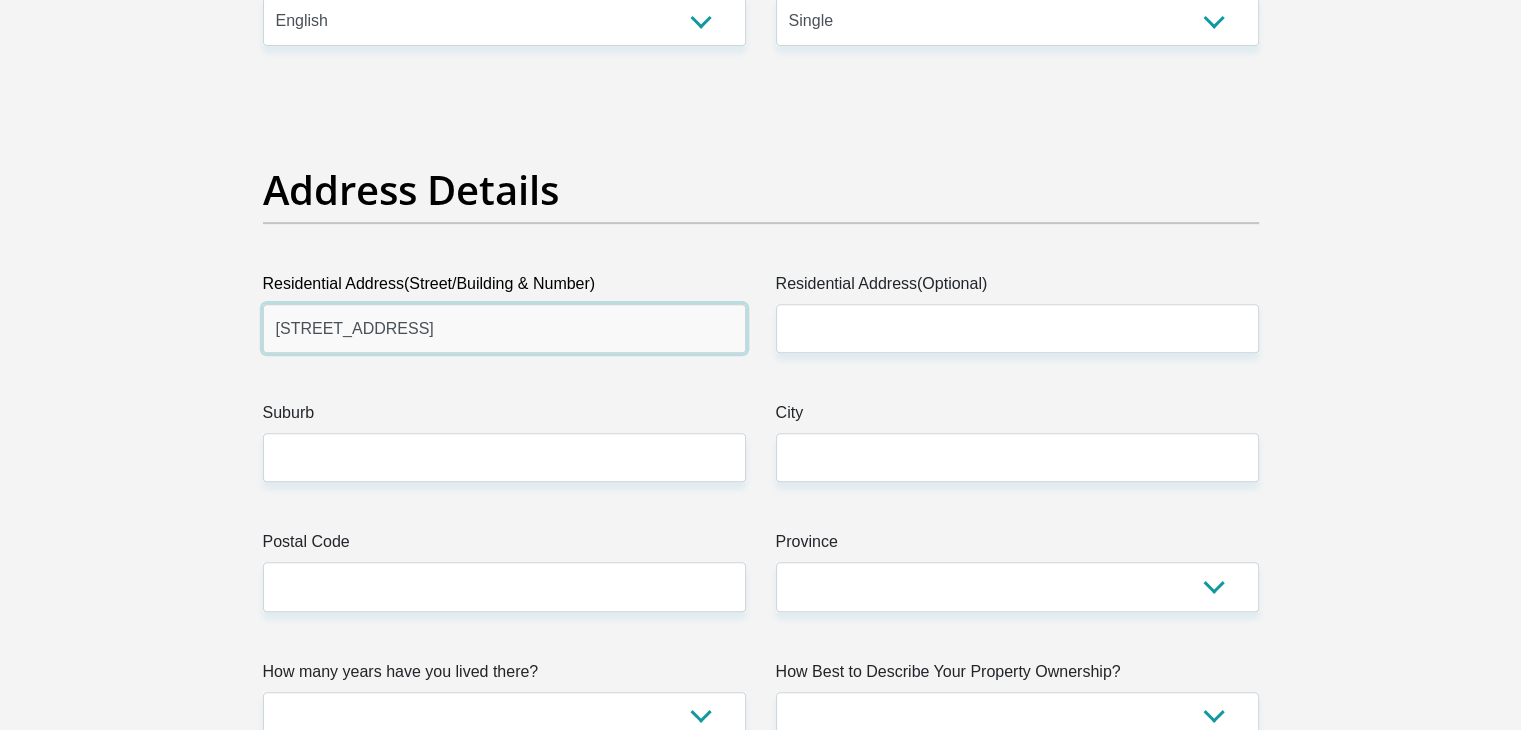 scroll, scrollTop: 900, scrollLeft: 0, axis: vertical 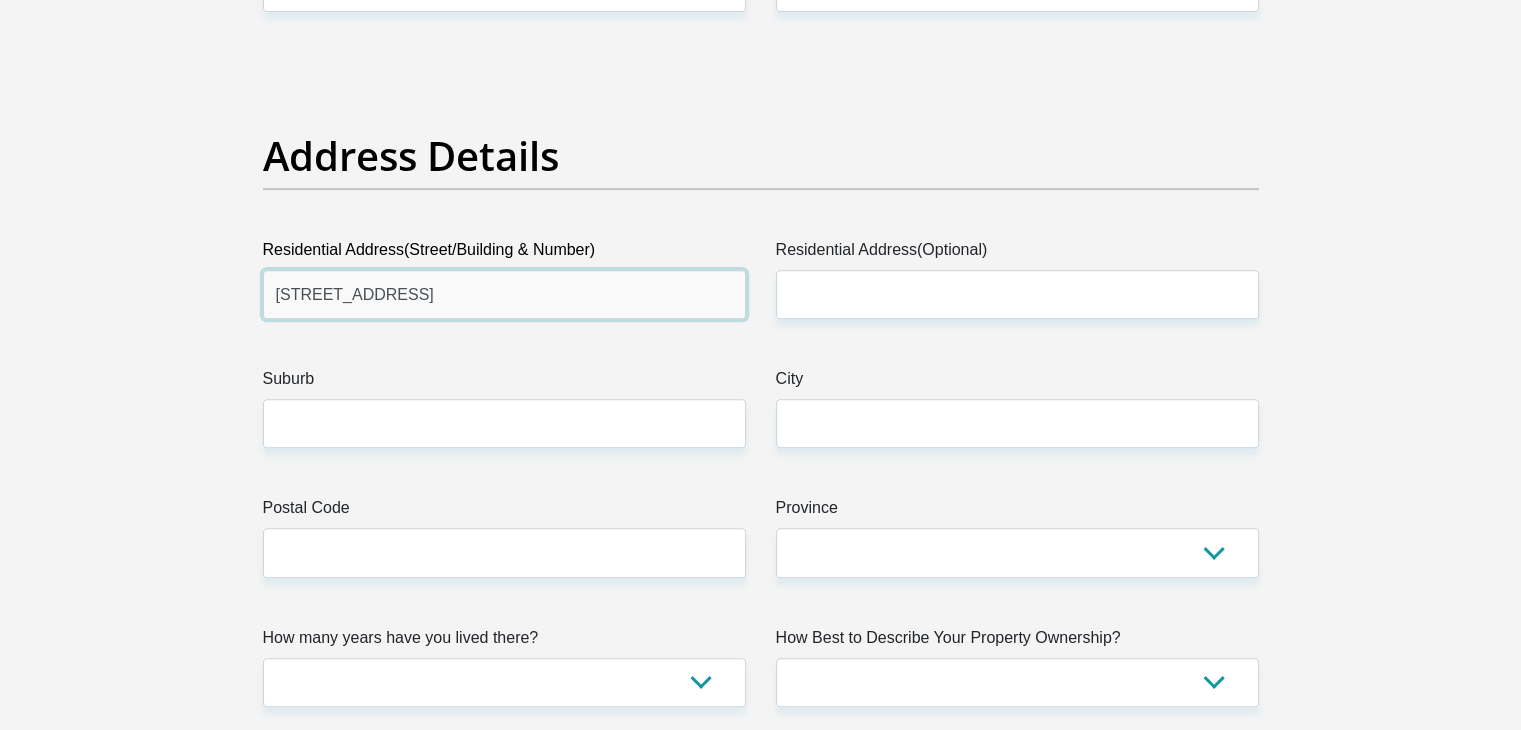 type on "34 Snow Water Road" 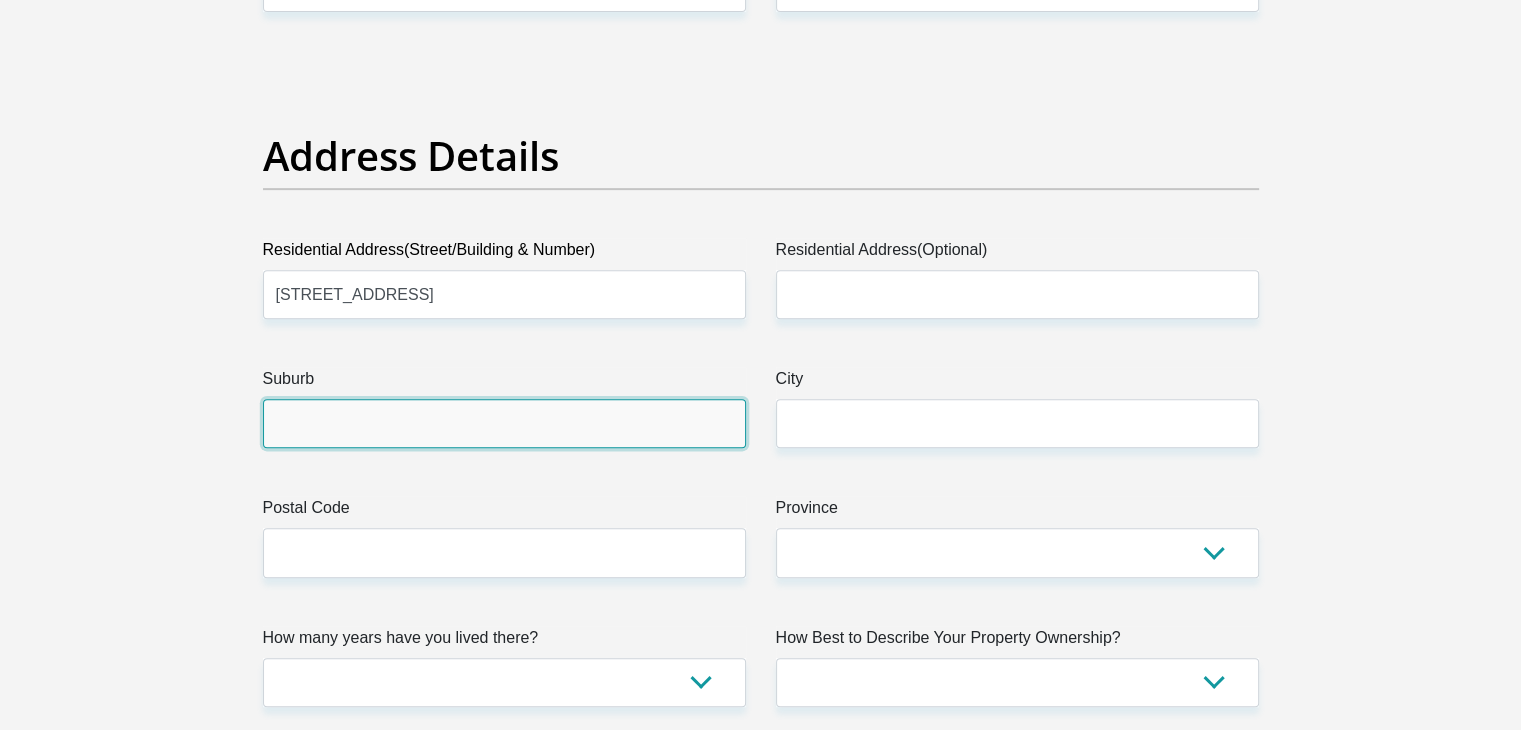 click on "Suburb" at bounding box center (504, 423) 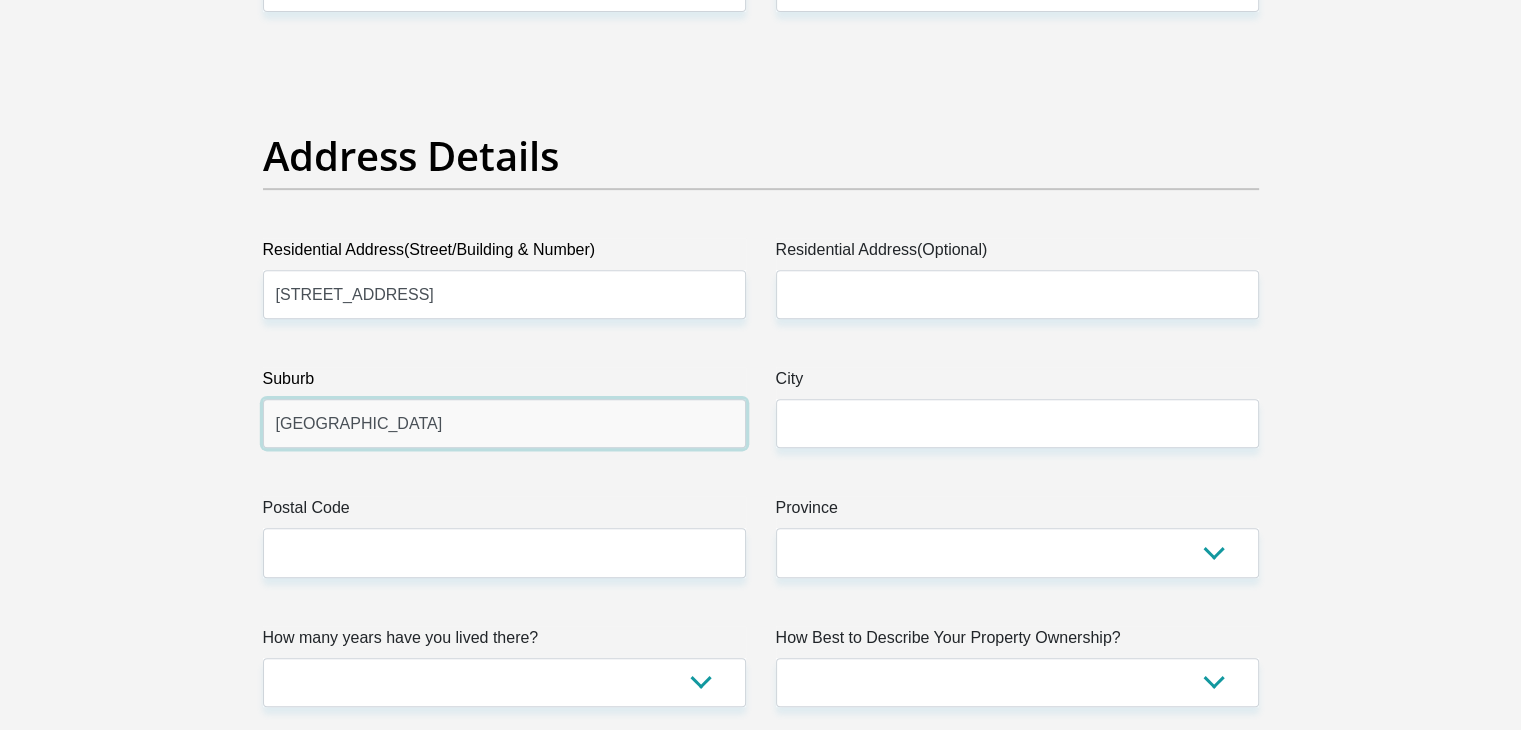 type on "Dorchester Heights" 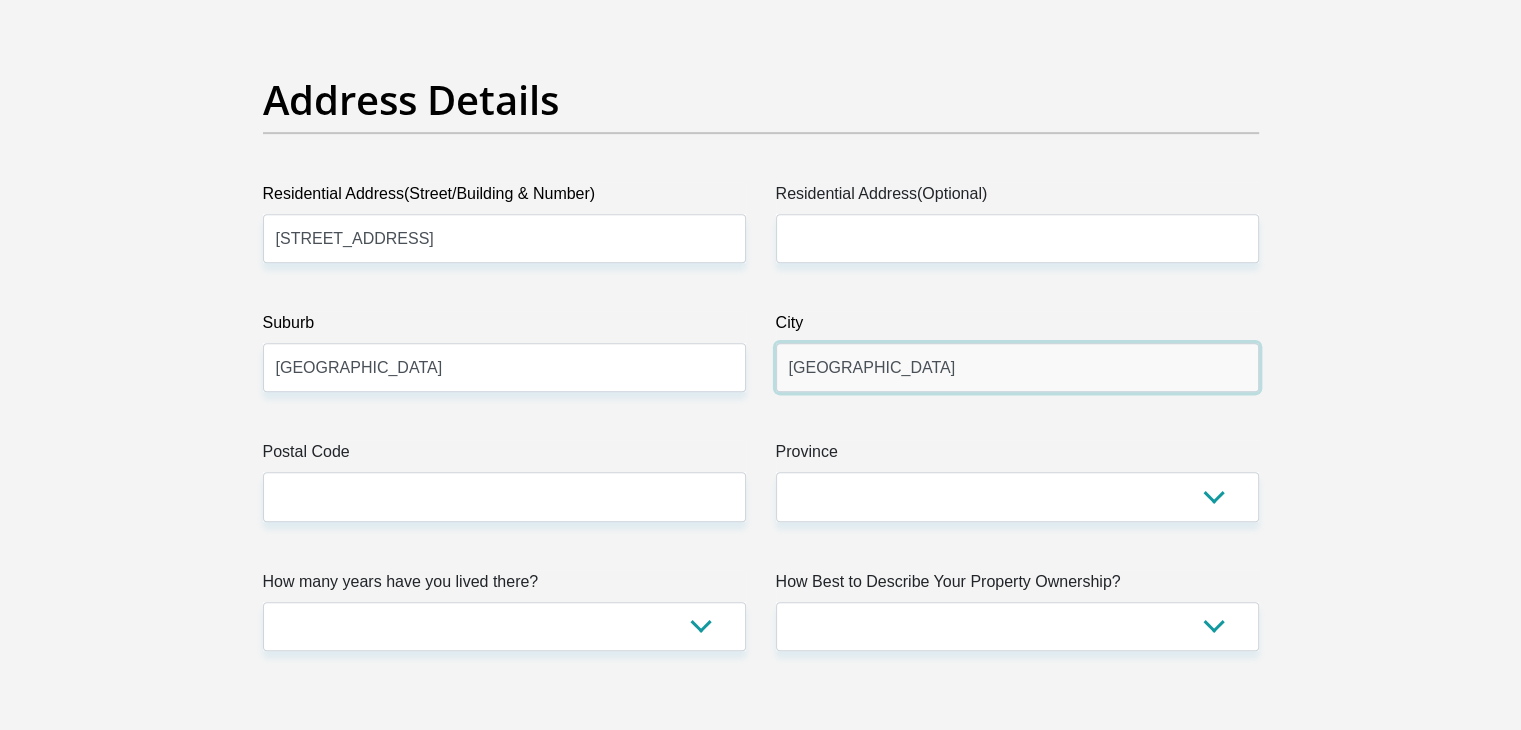 scroll, scrollTop: 1000, scrollLeft: 0, axis: vertical 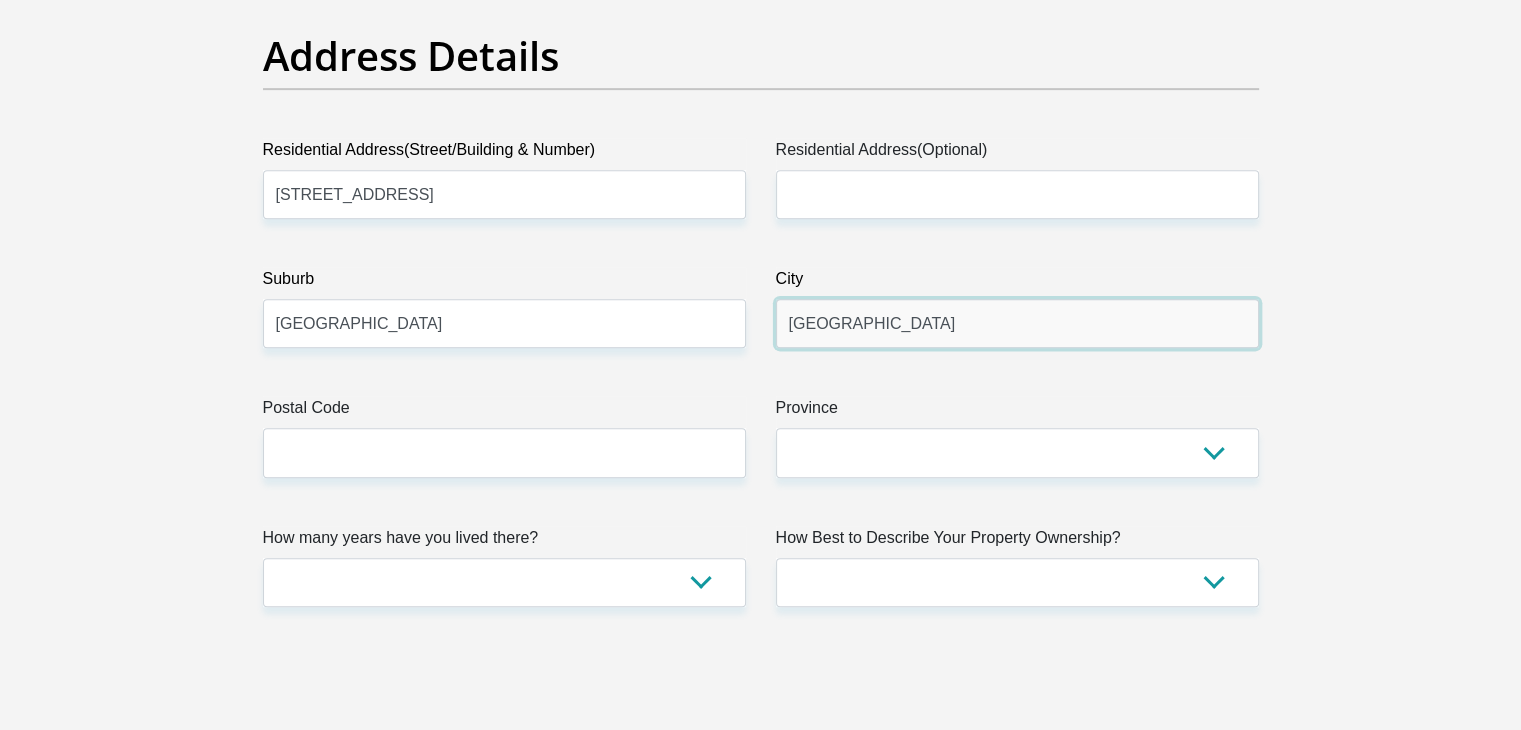 type on "East London" 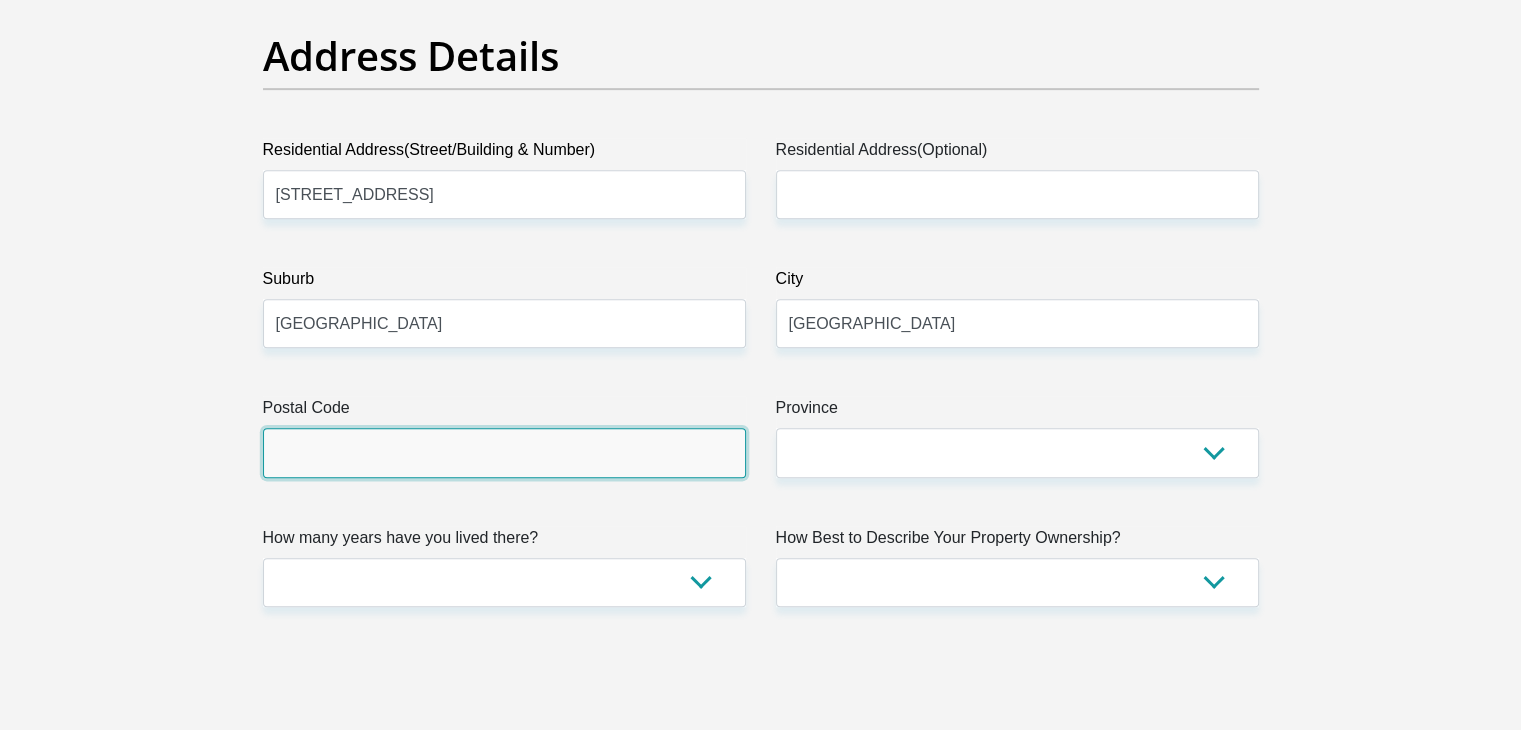 click on "Postal Code" at bounding box center (504, 452) 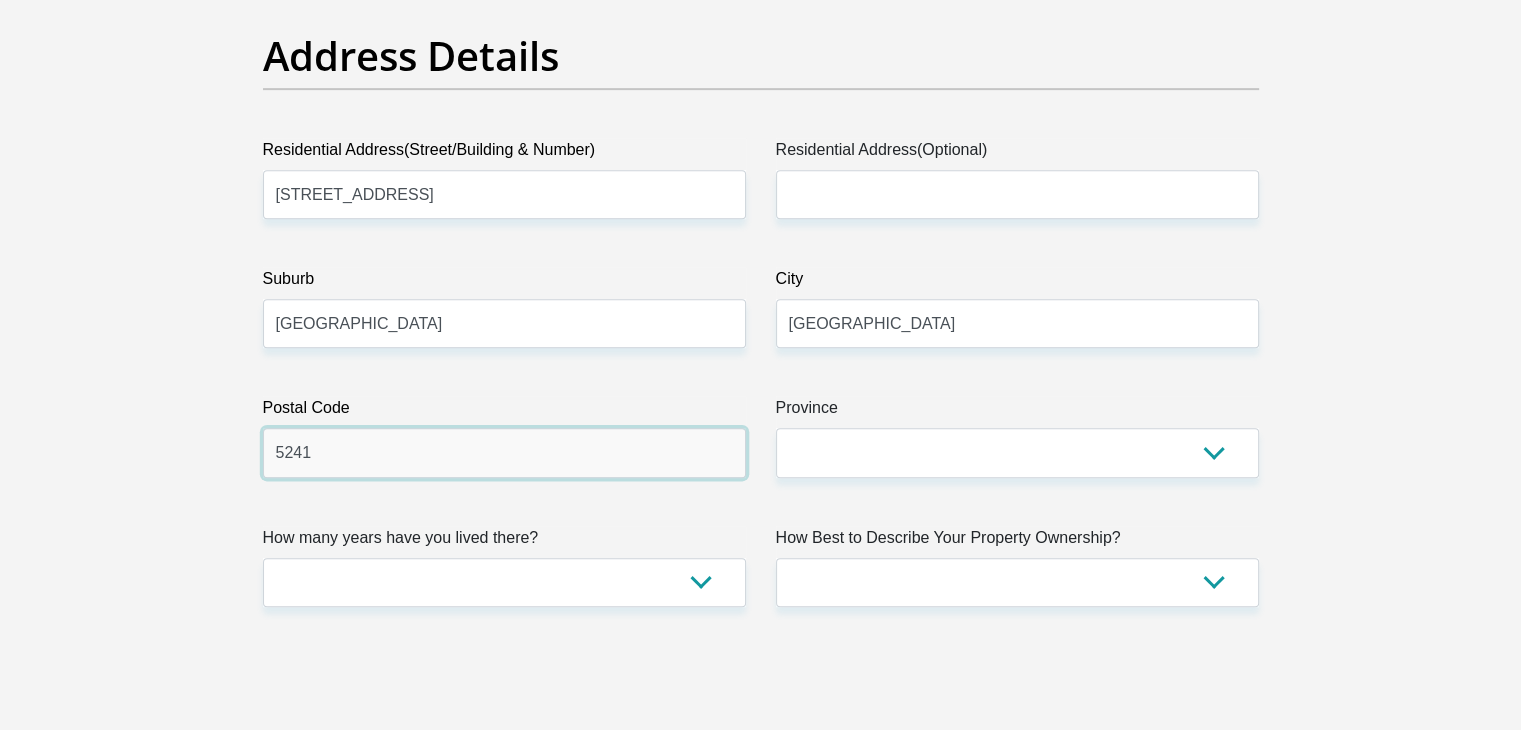 type on "5241" 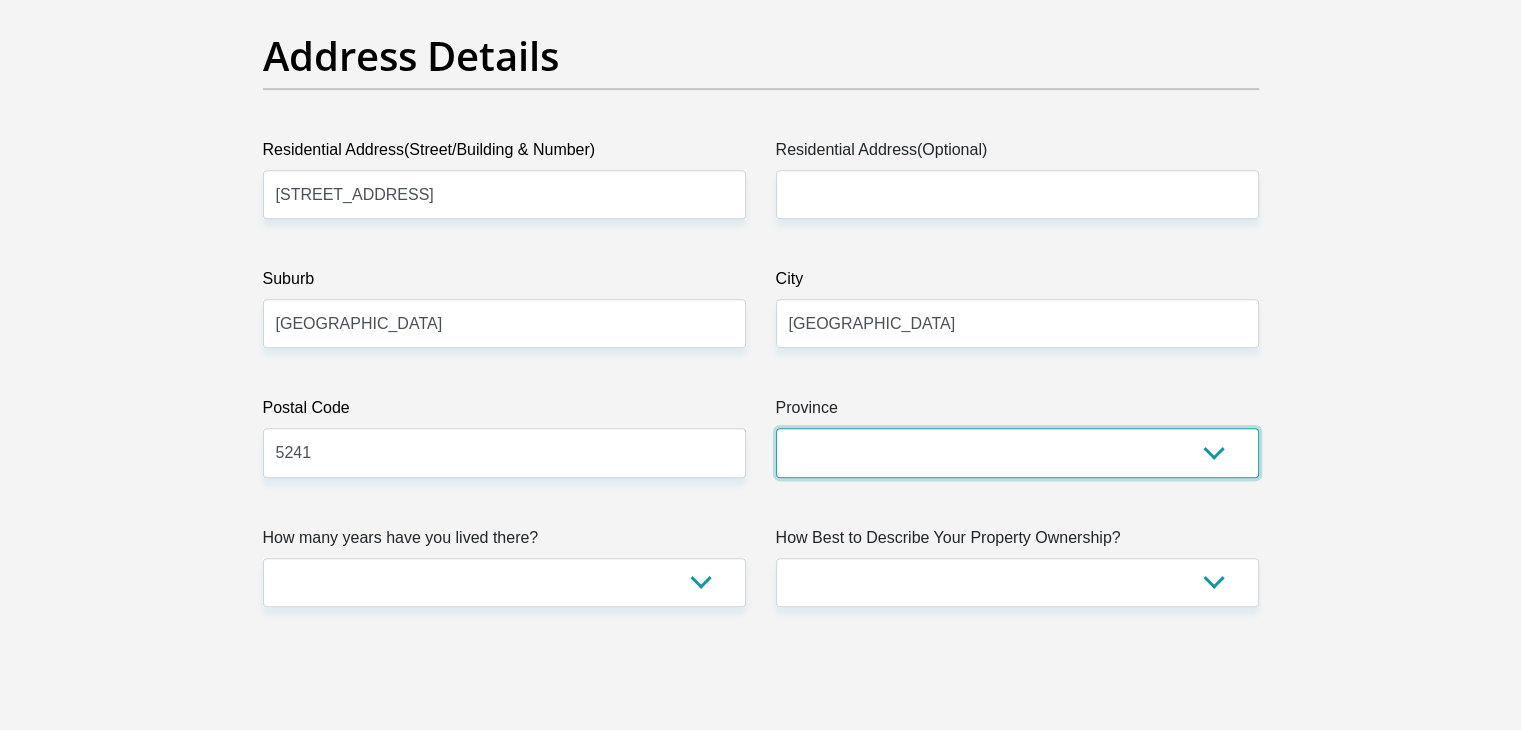 click on "Eastern Cape
Free State
Gauteng
KwaZulu-Natal
Limpopo
Mpumalanga
Northern Cape
North West
Western Cape" at bounding box center (1017, 452) 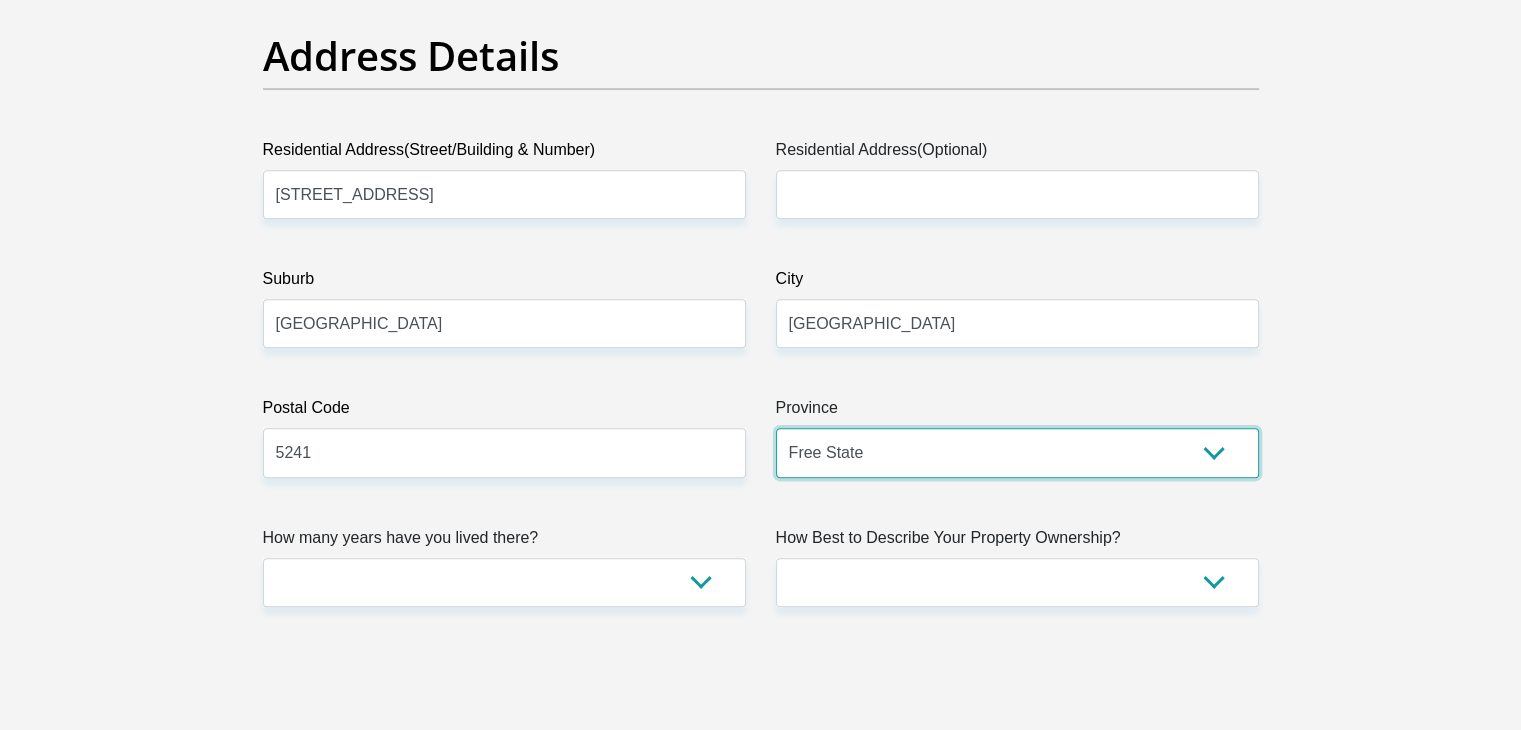 click on "Eastern Cape
Free State
Gauteng
KwaZulu-Natal
Limpopo
Mpumalanga
Northern Cape
North West
Western Cape" at bounding box center [1017, 452] 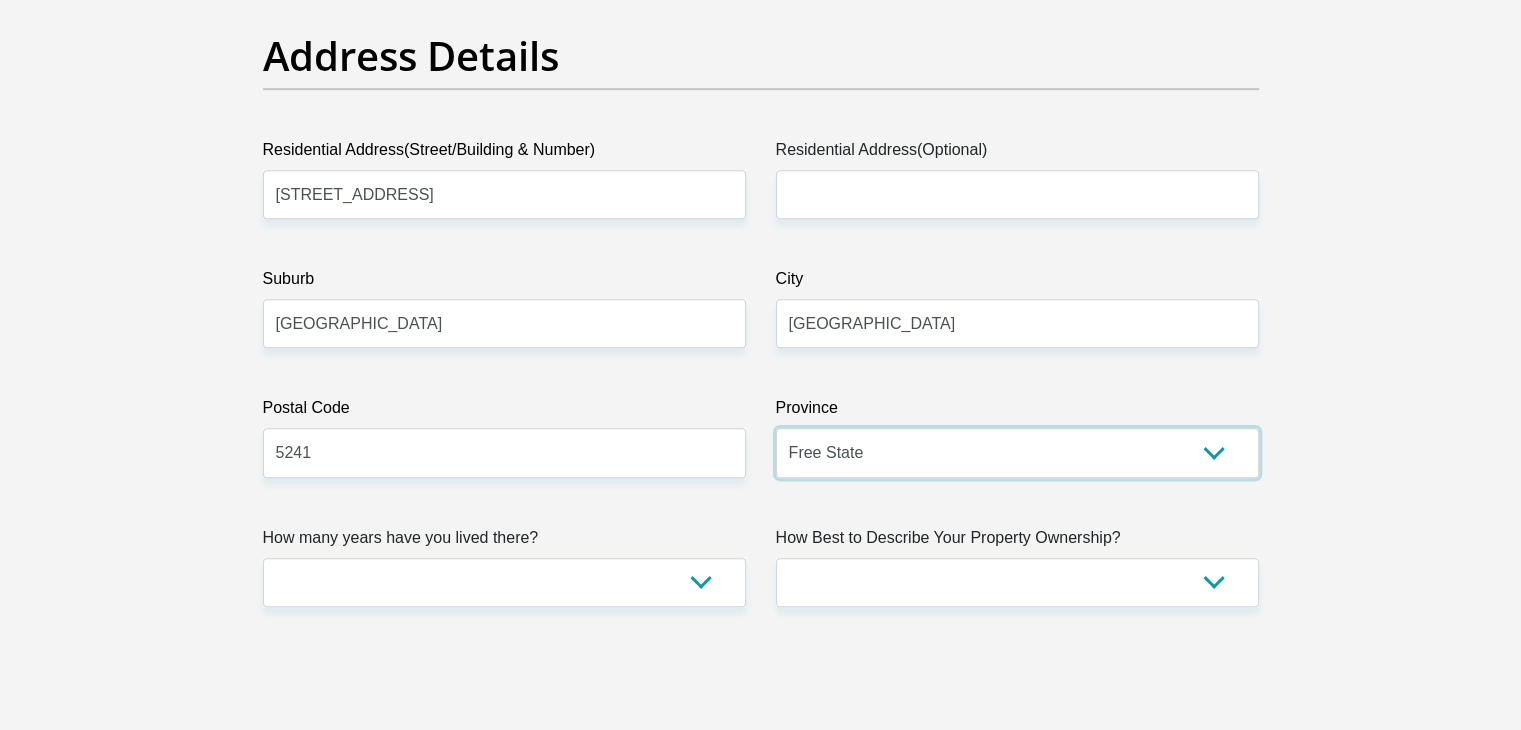 drag, startPoint x: 873, startPoint y: 465, endPoint x: 866, endPoint y: 446, distance: 20.248457 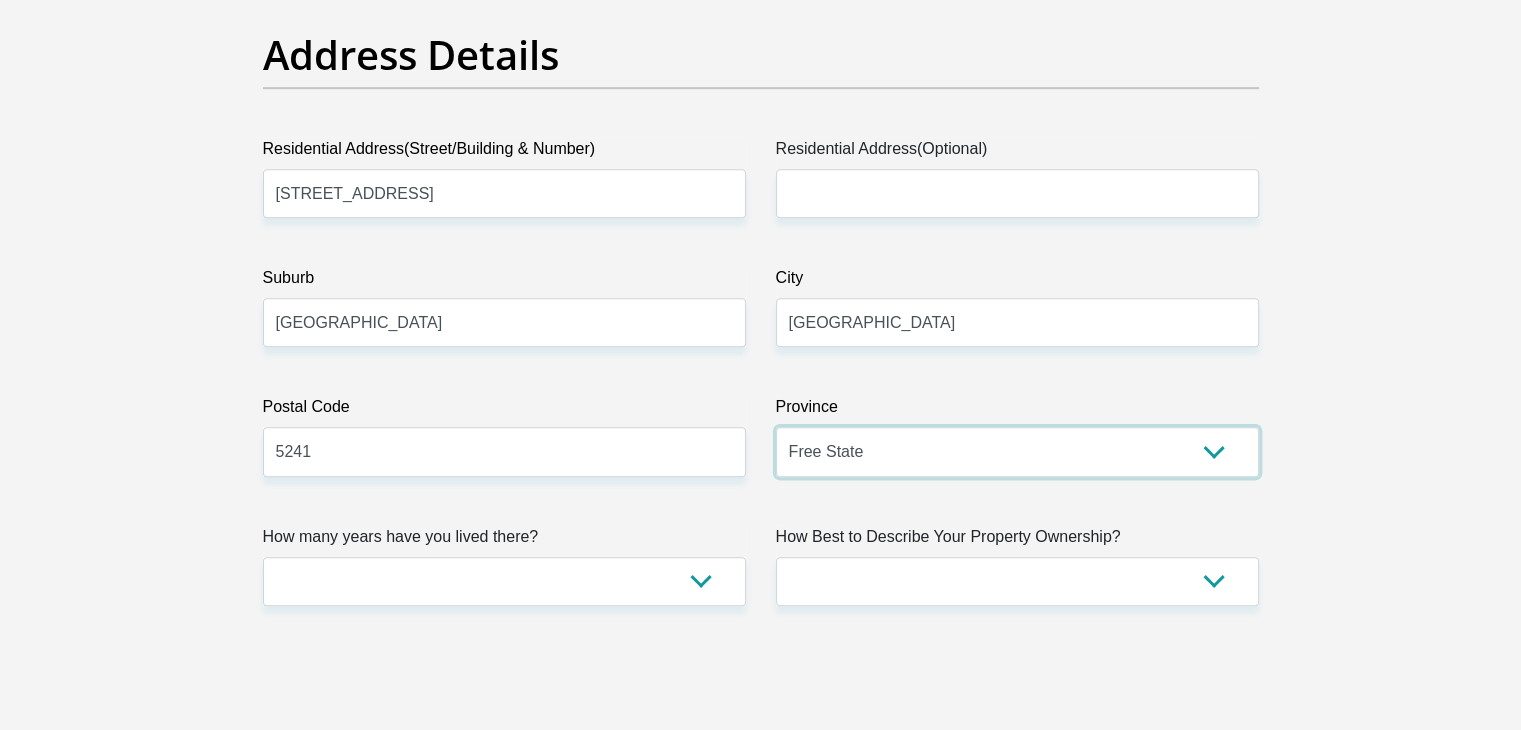scroll, scrollTop: 1100, scrollLeft: 0, axis: vertical 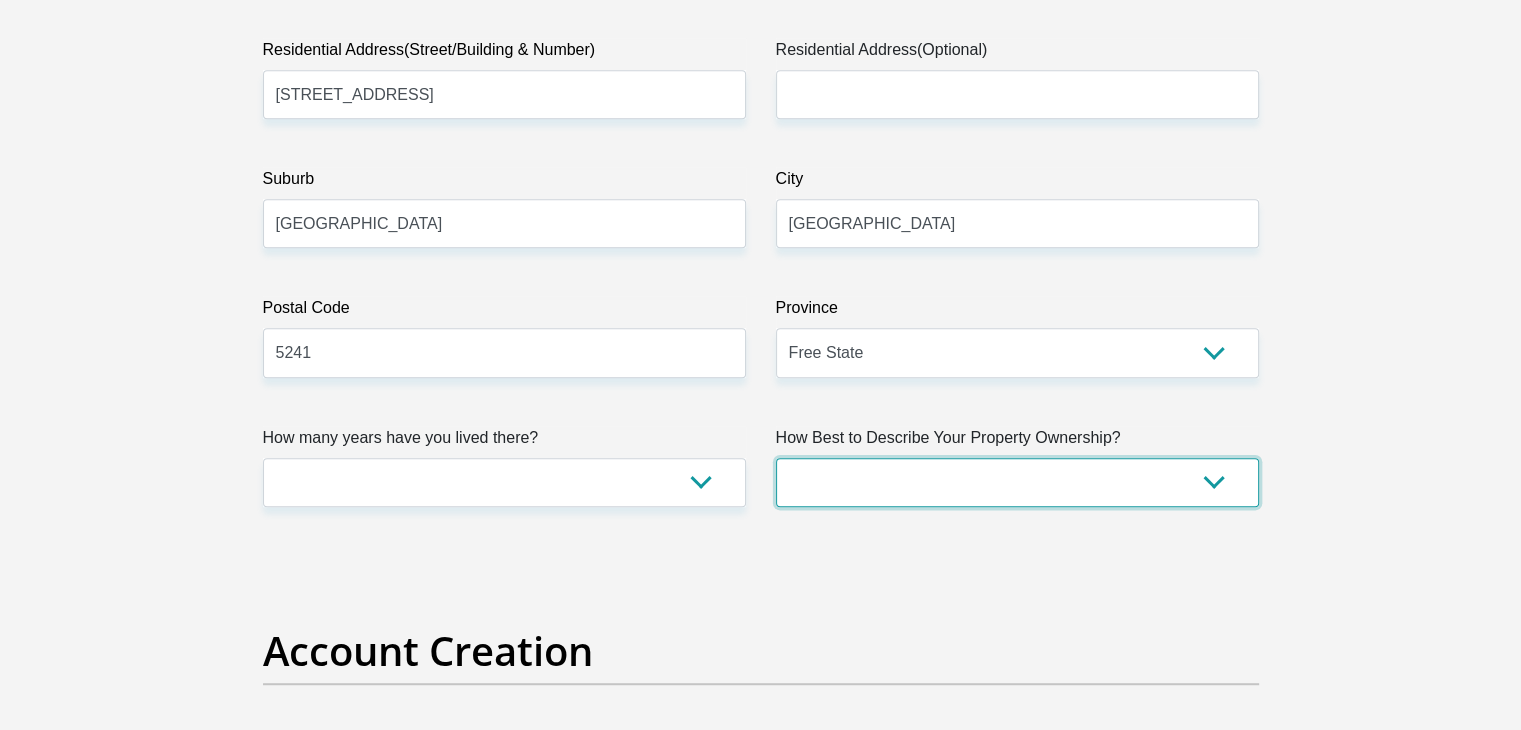 click on "Owned
Rented
Family Owned
Company Dwelling" at bounding box center [1017, 482] 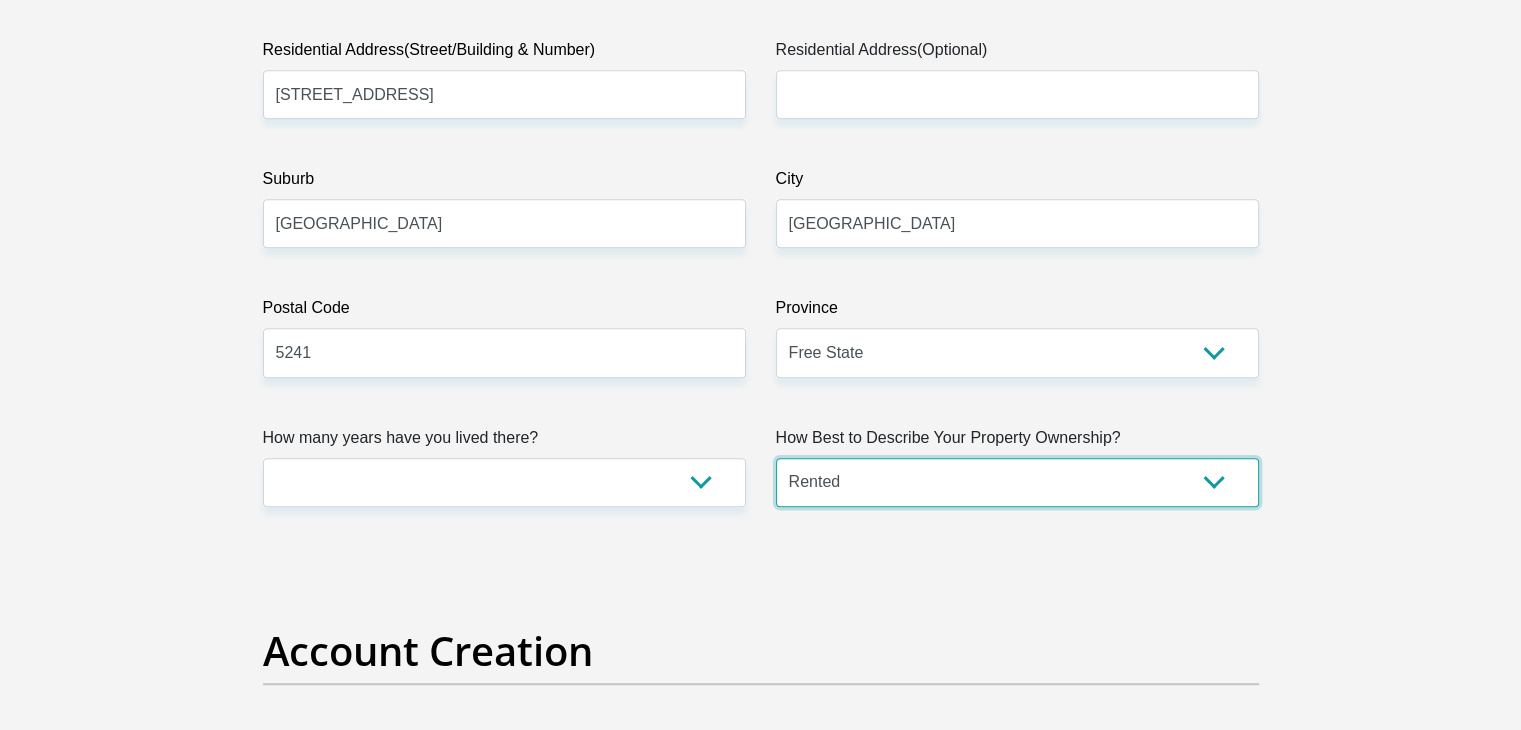 click on "Owned
Rented
Family Owned
Company Dwelling" at bounding box center [1017, 482] 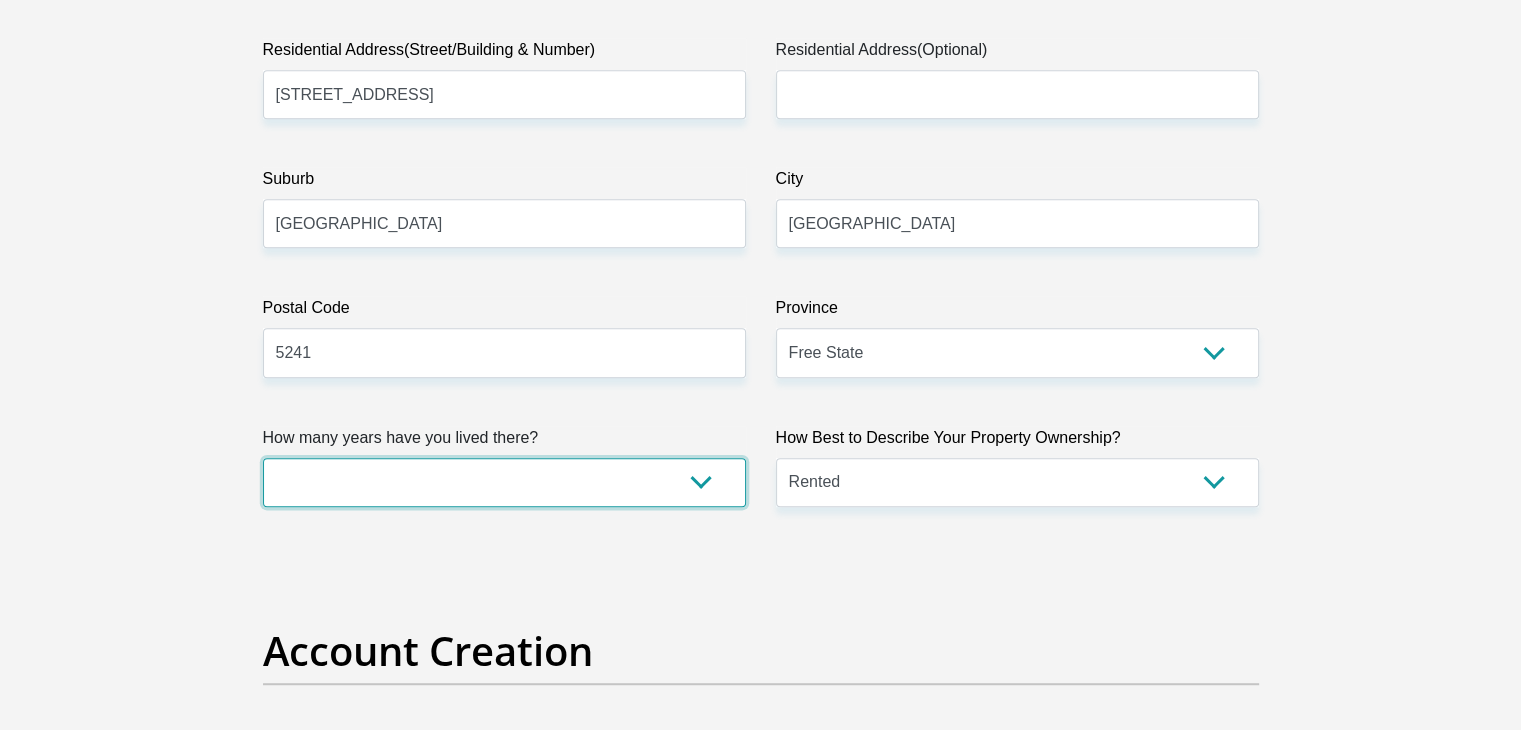 click on "less than 1 year
1-3 years
3-5 years
5+ years" at bounding box center [504, 482] 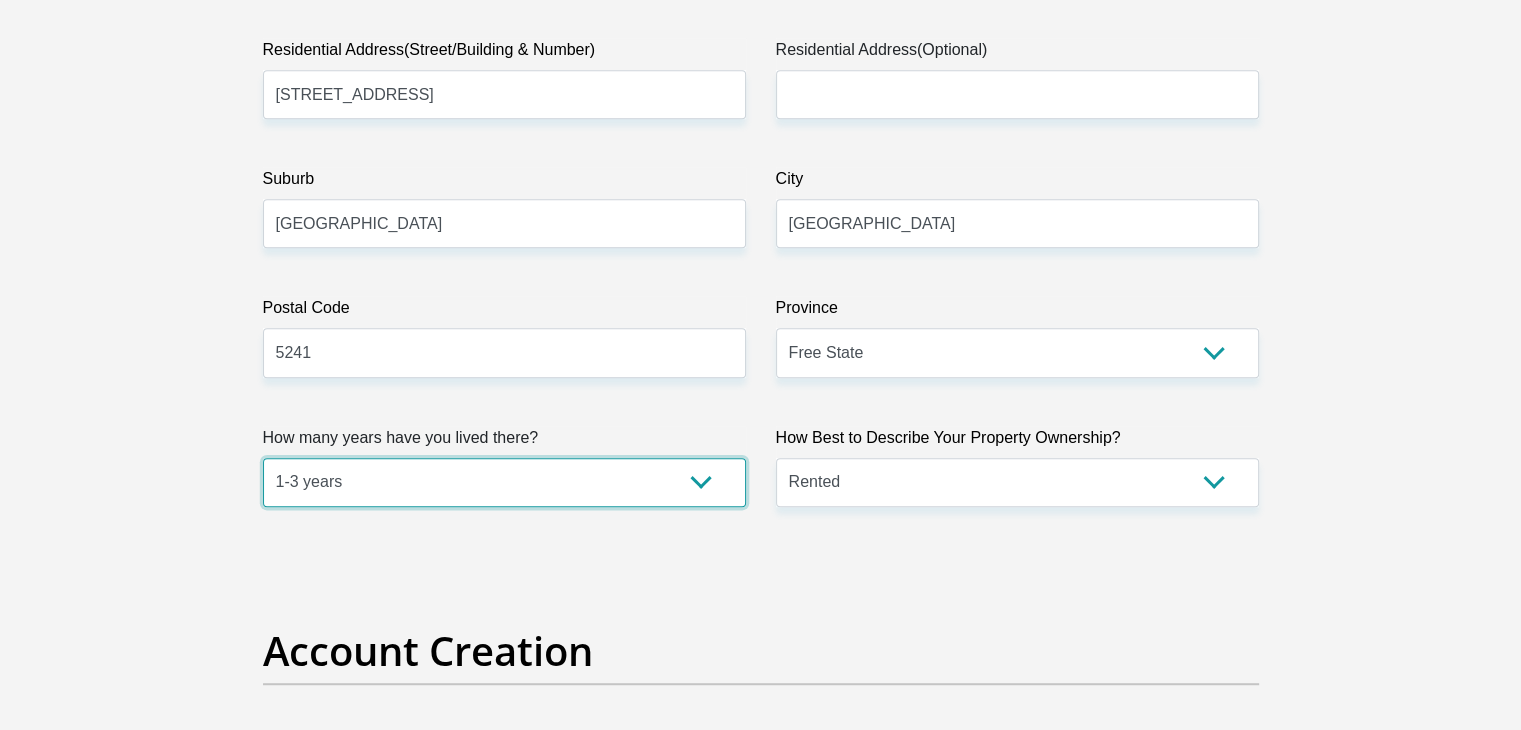 click on "less than 1 year
1-3 years
3-5 years
5+ years" at bounding box center [504, 482] 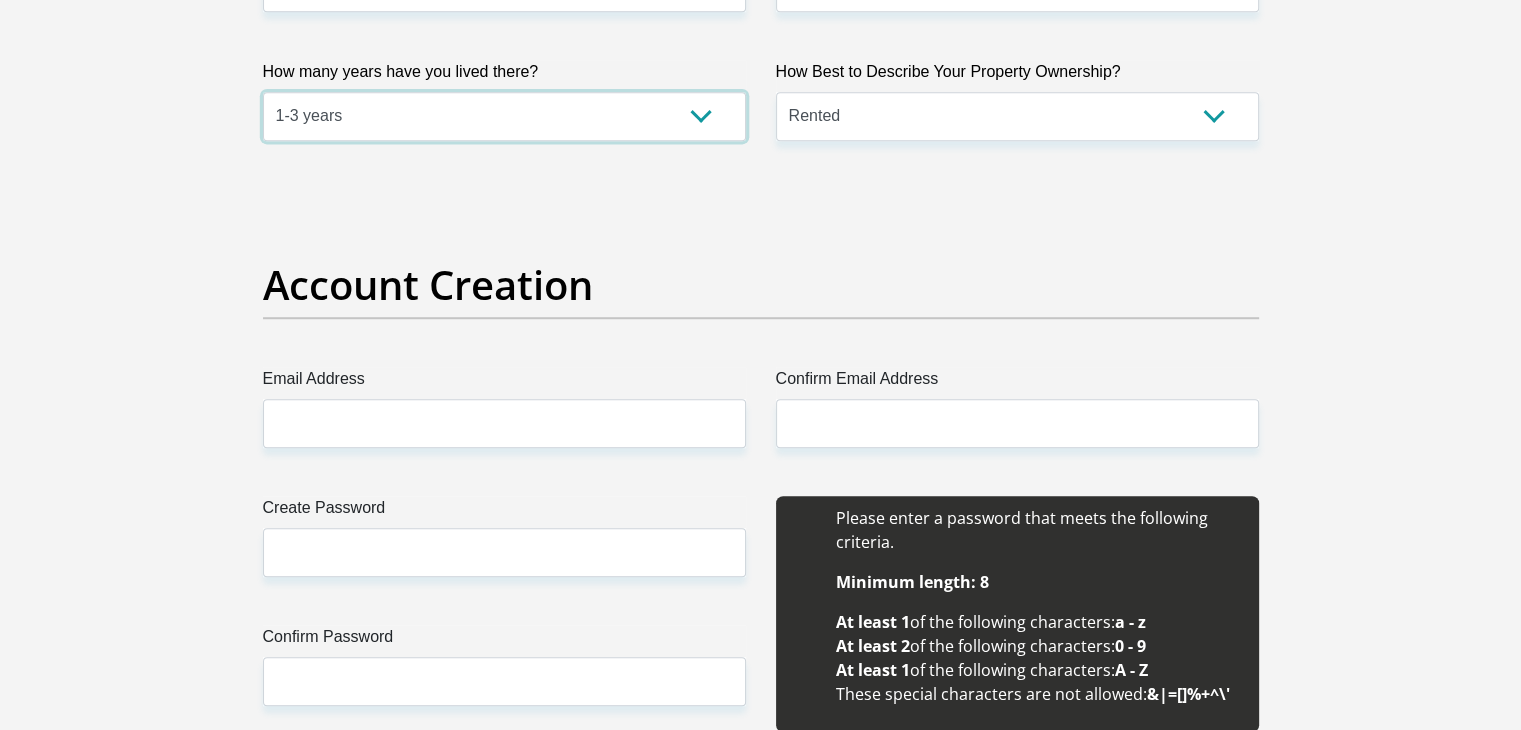 scroll, scrollTop: 1500, scrollLeft: 0, axis: vertical 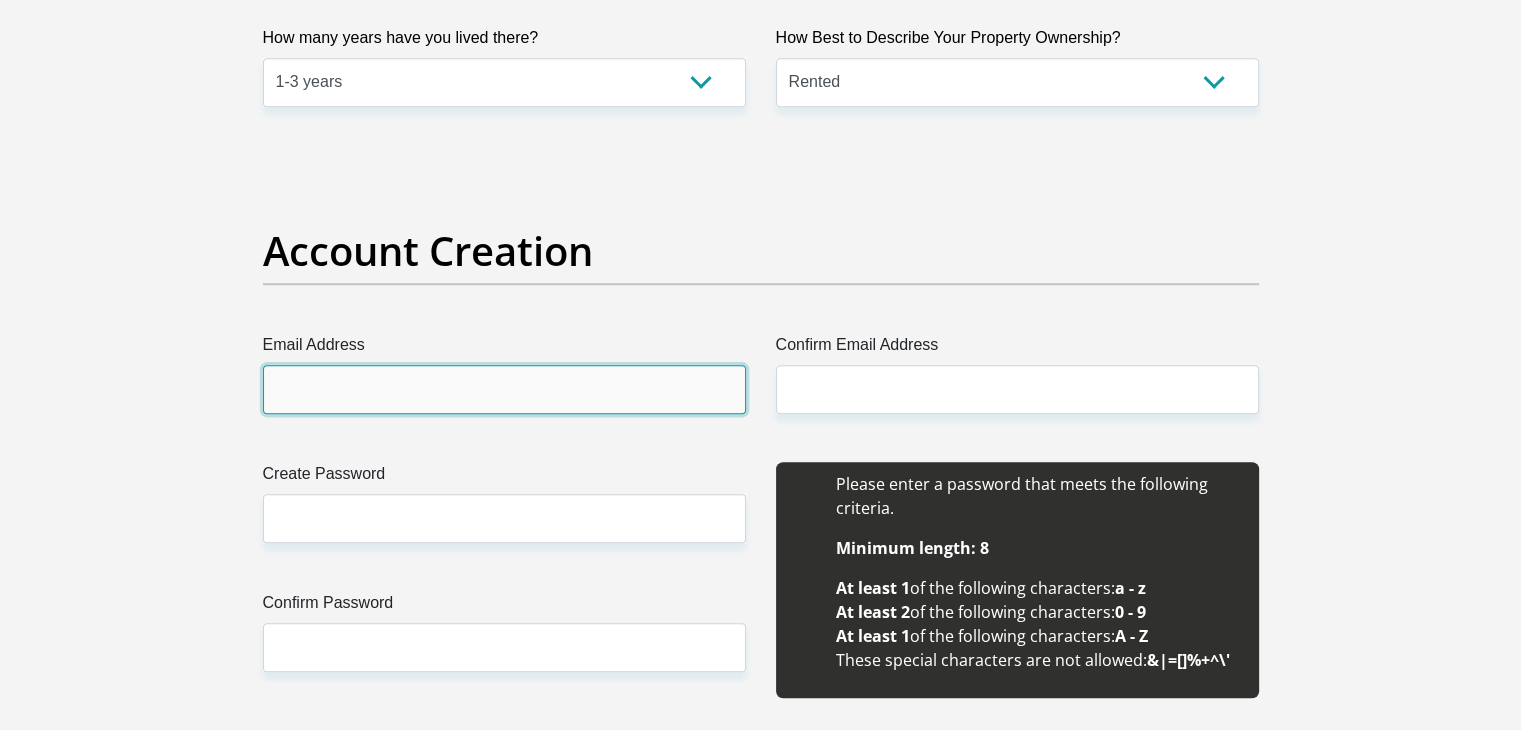 click on "Email Address" at bounding box center [504, 389] 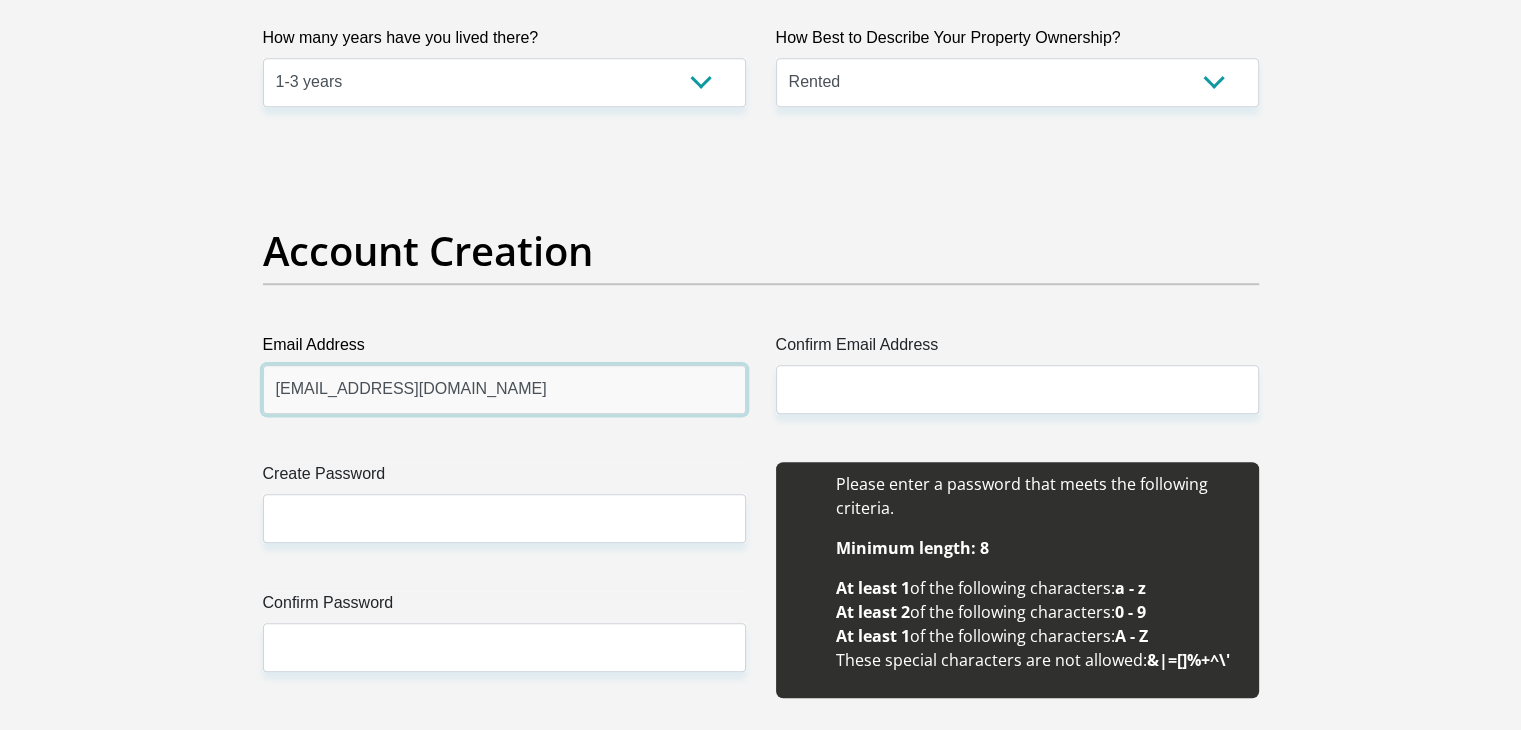 type on "geerav3521@gmail.com" 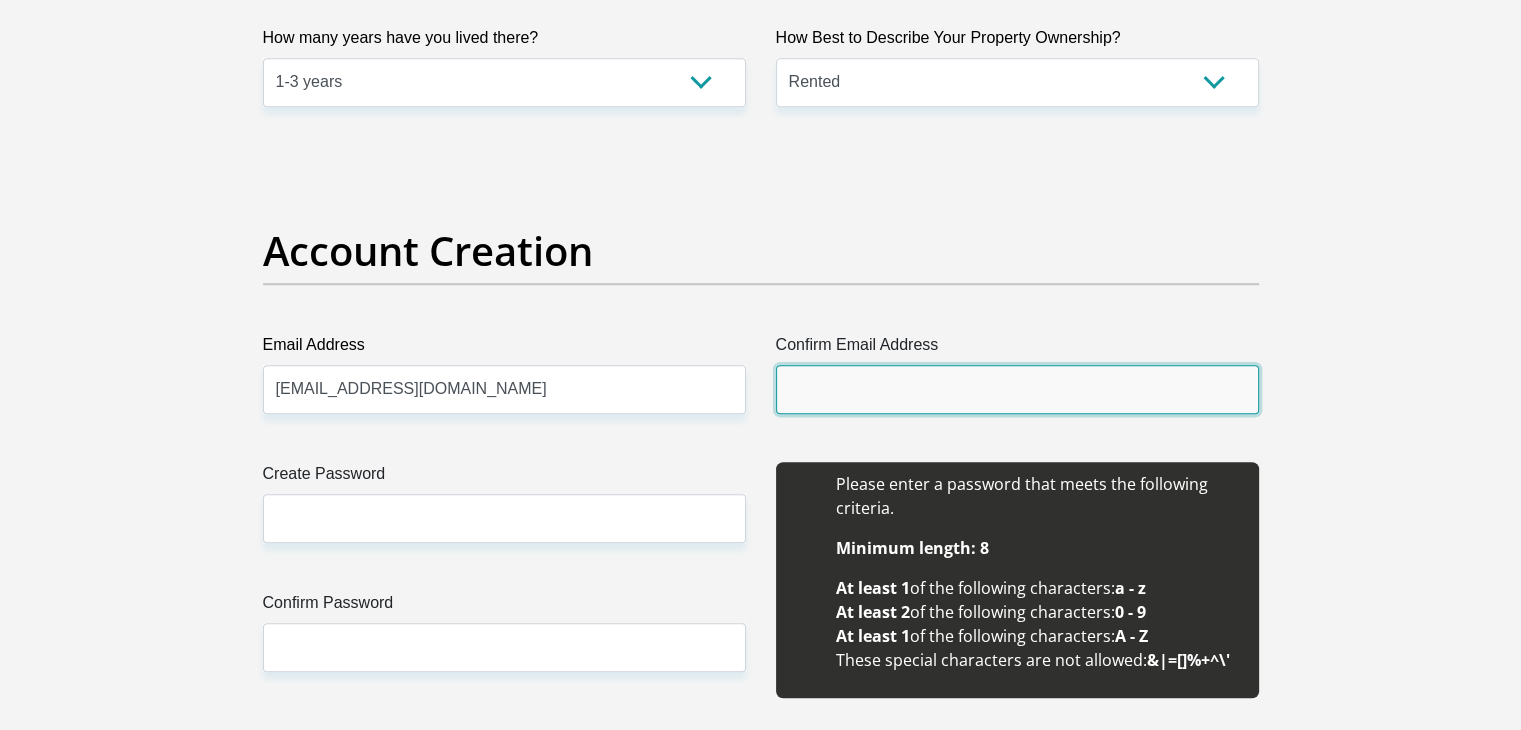 type on "G" 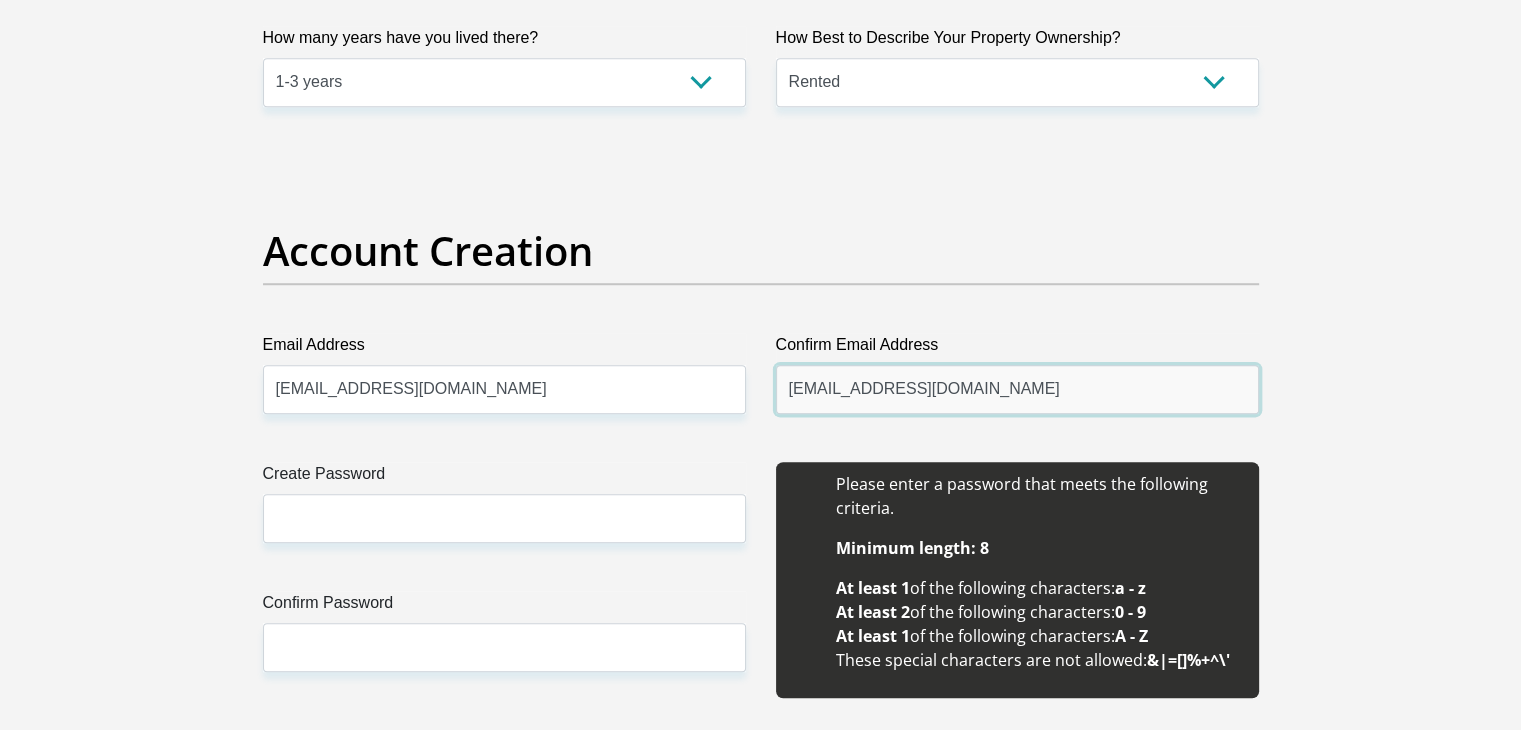 type on "geerav3521@gmail.com" 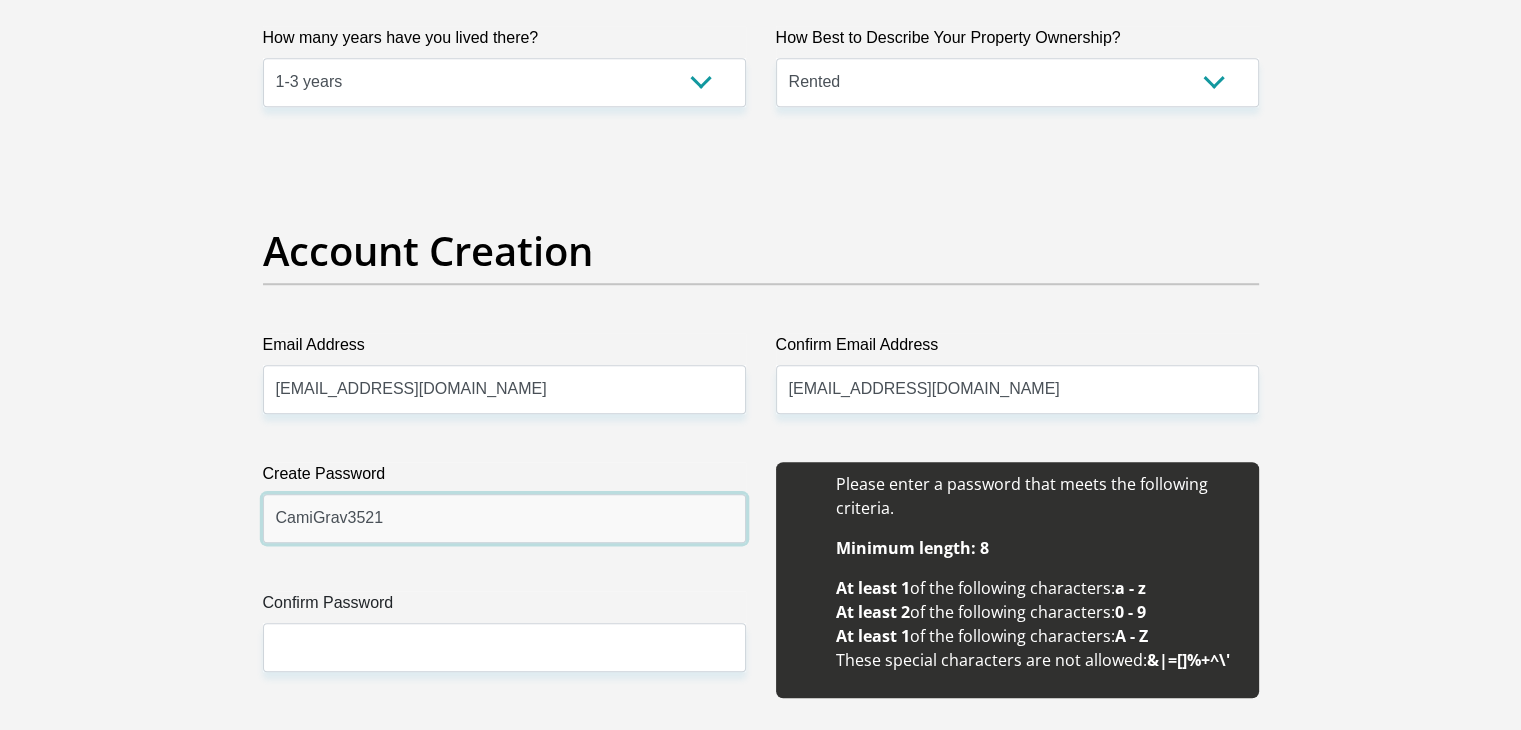 type on "CamiGrav3521" 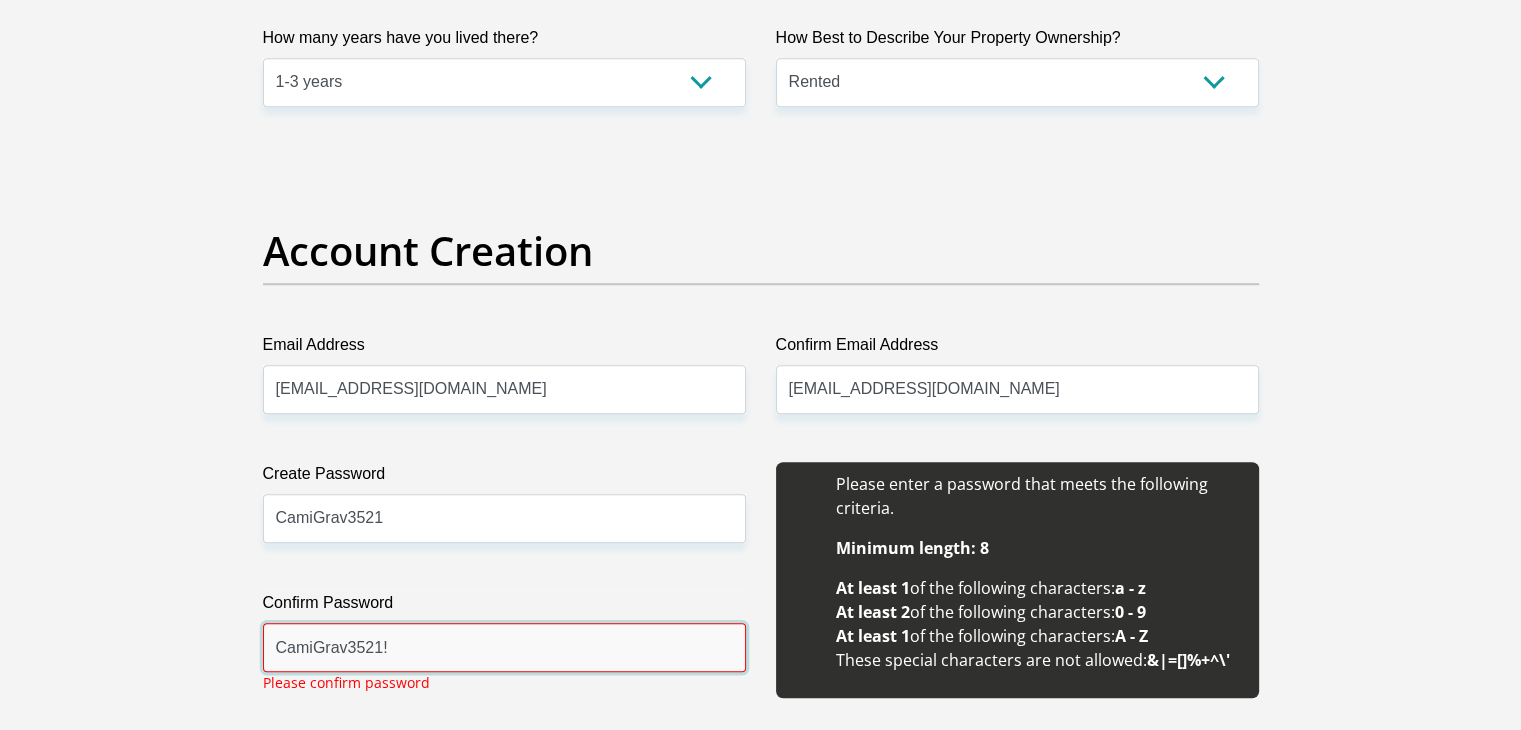 type on "CamiGrav3521!" 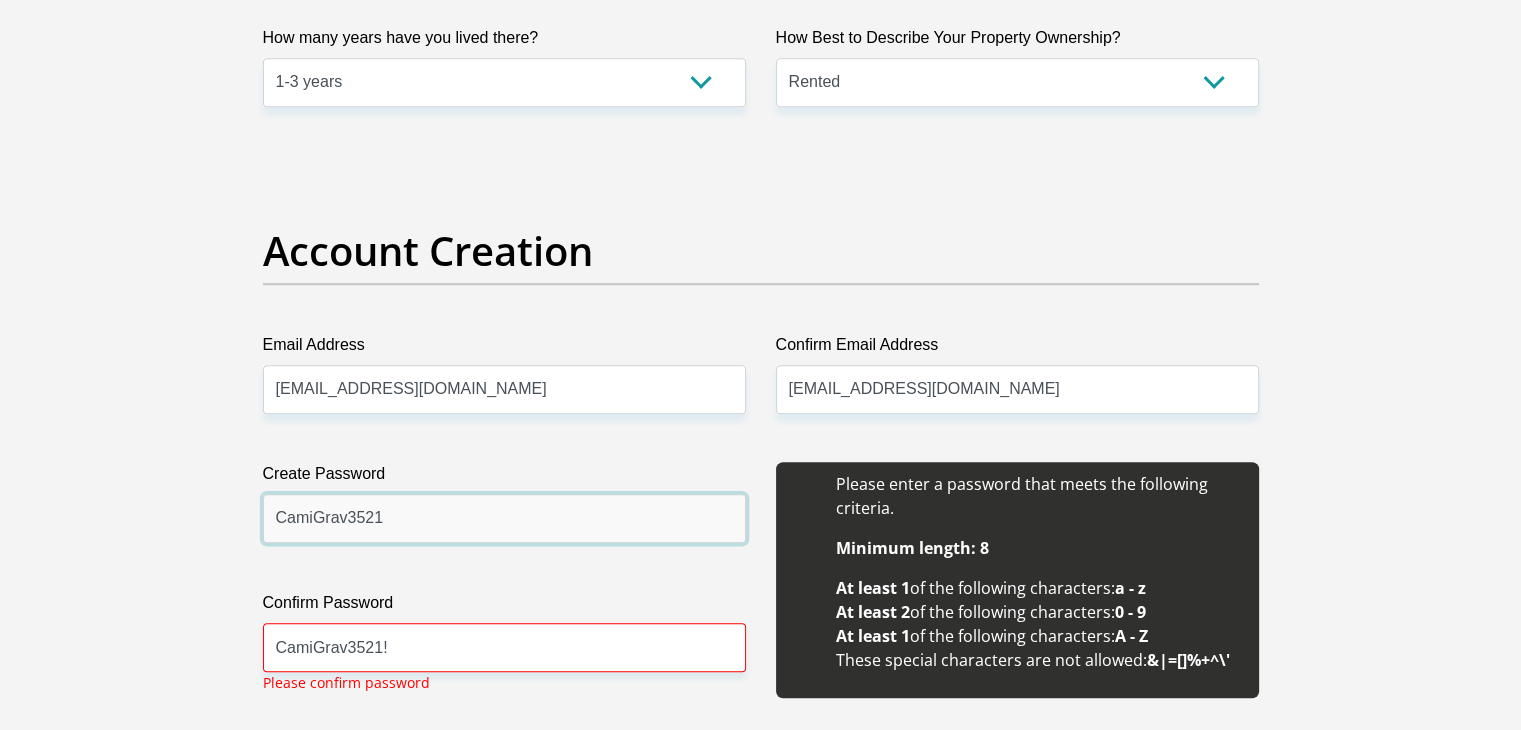 click on "CamiGrav3521" at bounding box center (504, 518) 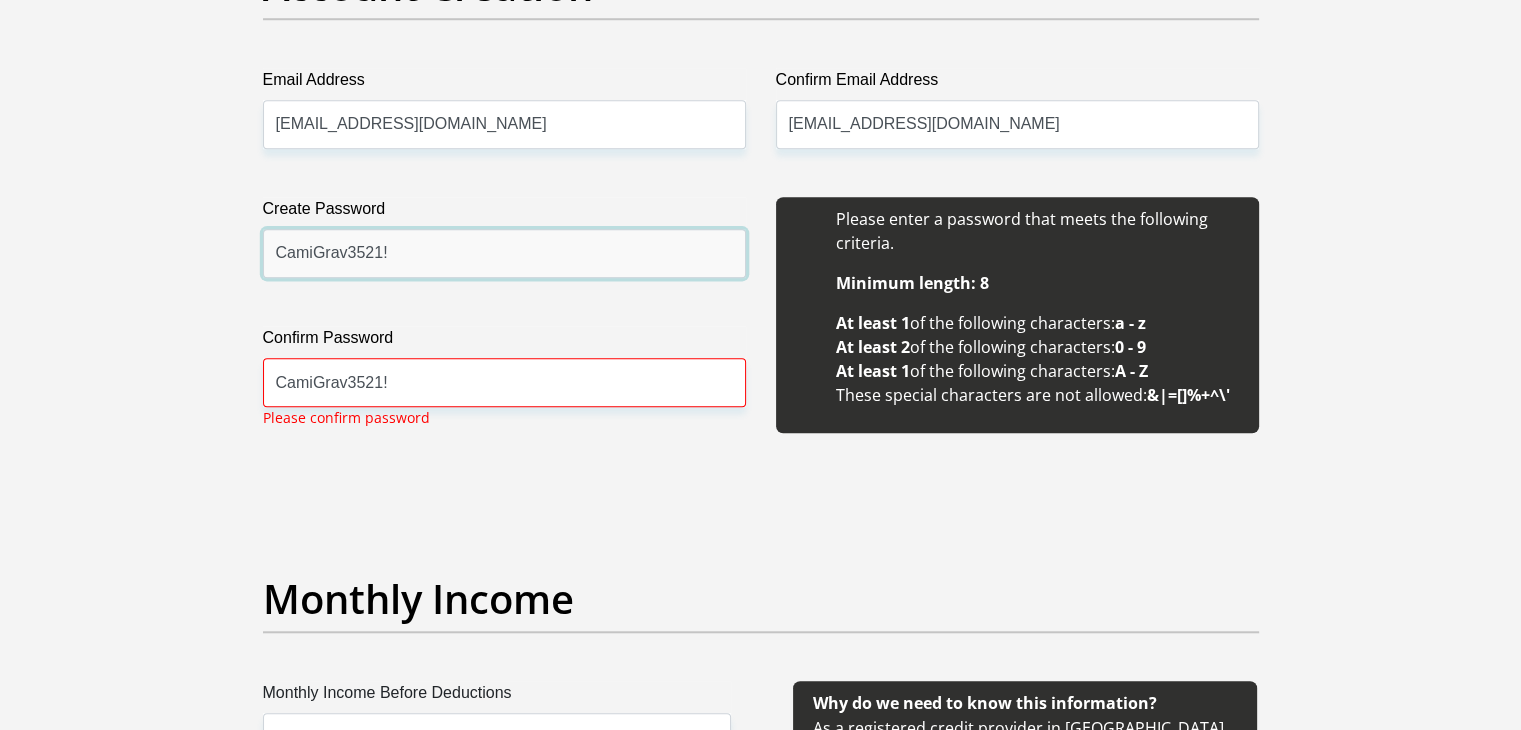 scroll, scrollTop: 1800, scrollLeft: 0, axis: vertical 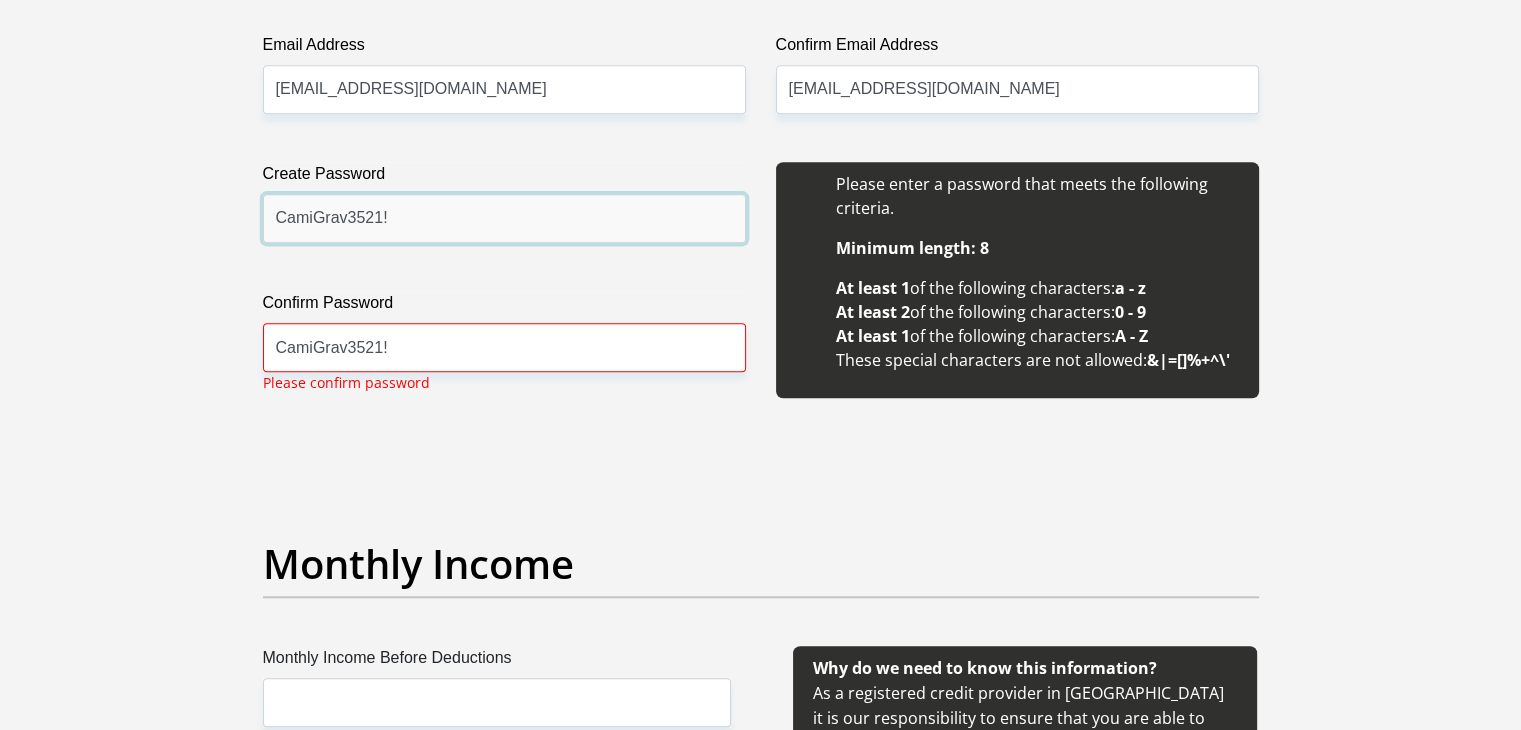type on "CamiGrav3521!" 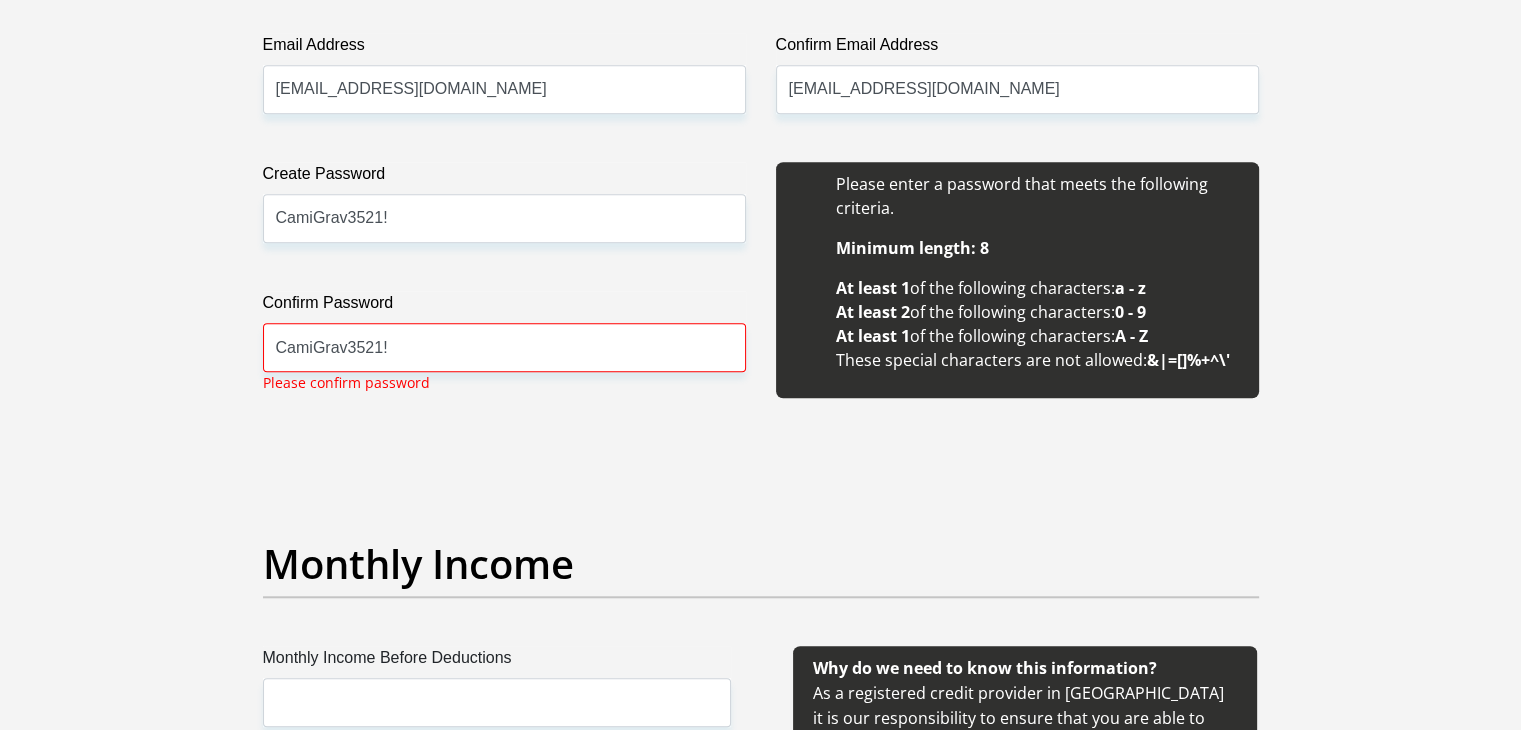 click on "Title
Mr
Ms
Mrs
Dr
Other
First Name
Cameron
Surname
Gravett
ID Number
9911105081086
Please input valid ID number
Race
Black
Coloured
Indian
White
Other
Contact Number
0698588840
Please input valid contact number
Nationality
South Africa
Afghanistan
Aland Islands  Albania  Algeria" at bounding box center [761, 1767] 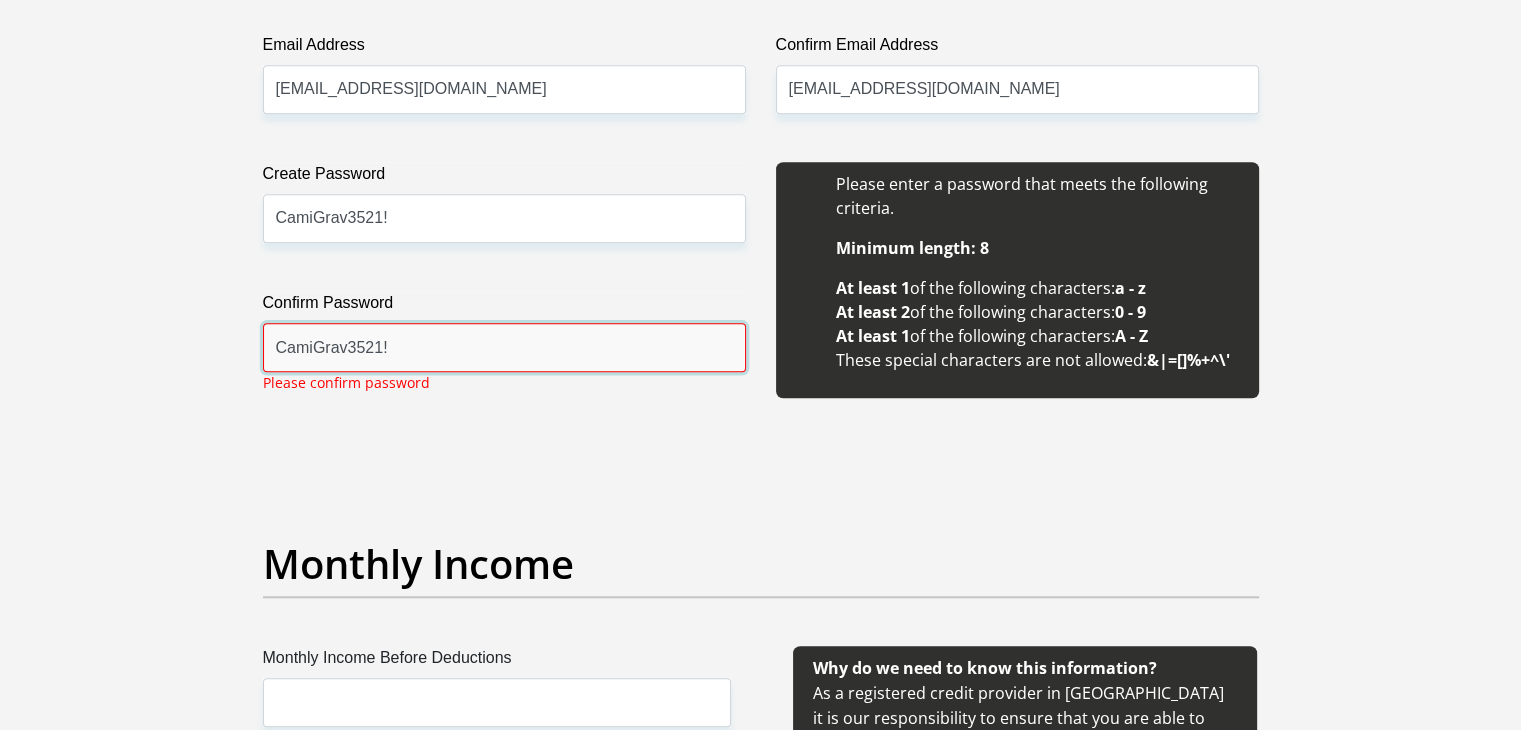 click on "CamiGrav3521!" at bounding box center (504, 347) 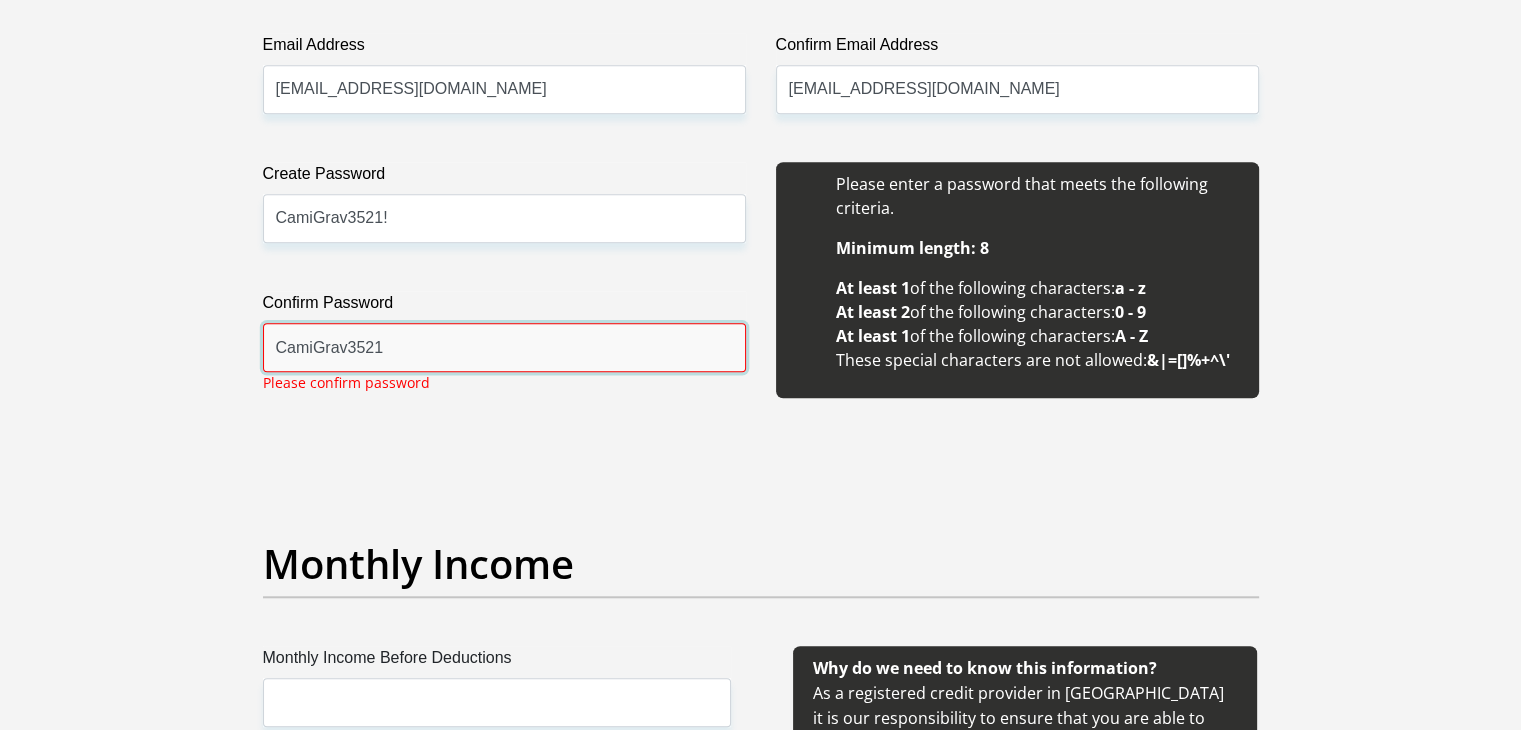 type on "CamiGrav3521!" 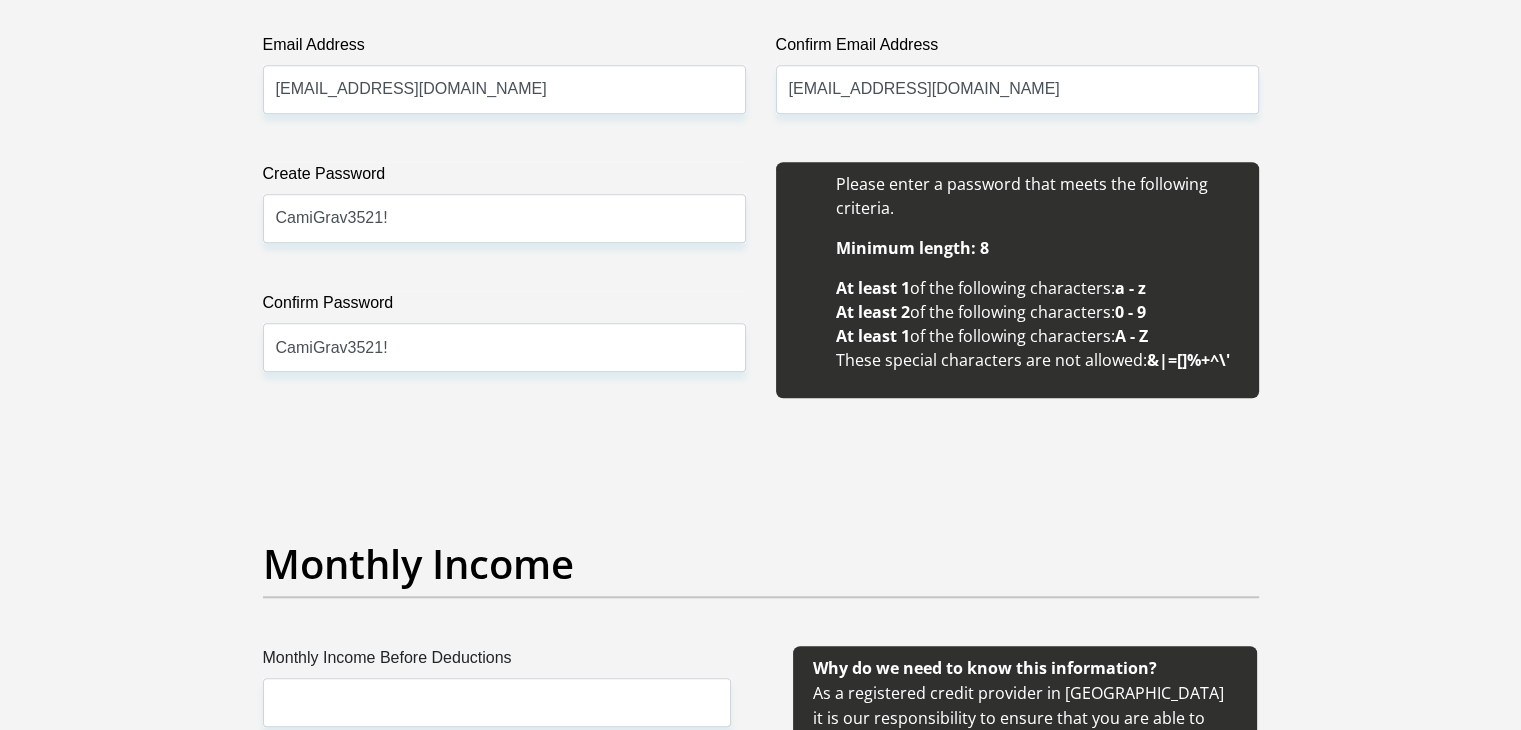 click on "Title
Mr
Ms
Mrs
Dr
Other
First Name
Cameron
Surname
Gravett
ID Number
9911105081086
Please input valid ID number
Race
Black
Coloured
Indian
White
Other
Contact Number
0698588840
Please input valid contact number
Nationality
South Africa
Afghanistan
Aland Islands  Albania  Algeria" at bounding box center (761, 1767) 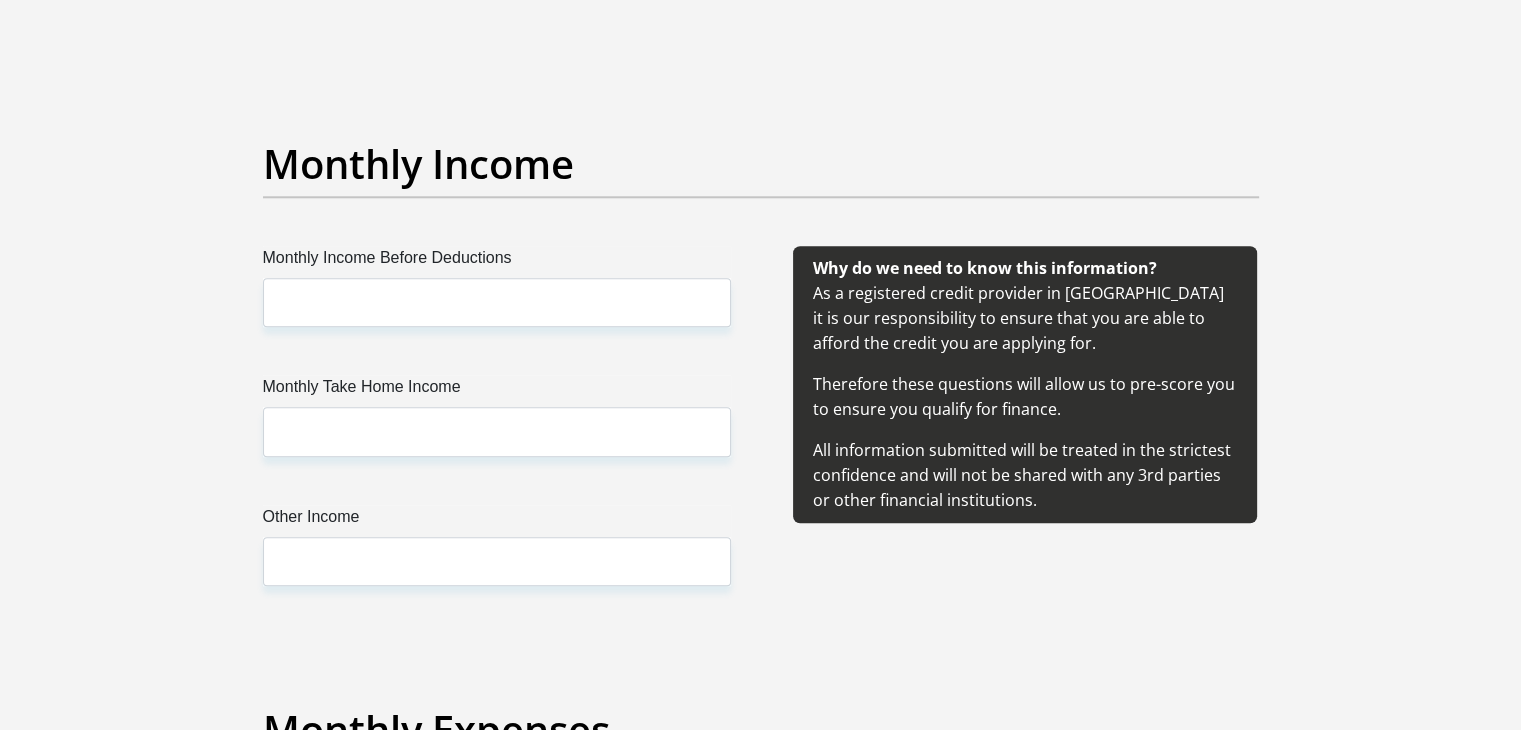 scroll, scrollTop: 2300, scrollLeft: 0, axis: vertical 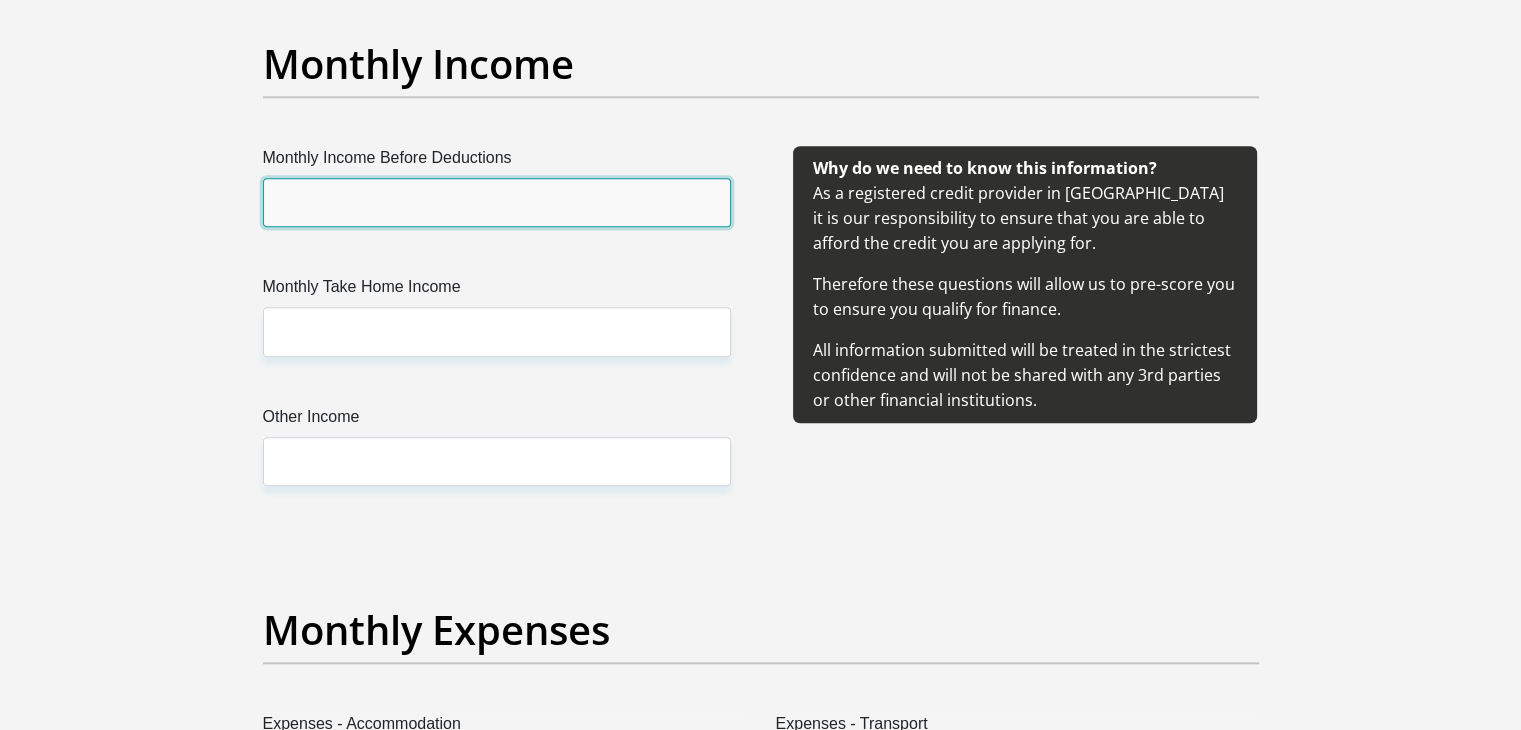 click on "Monthly Income Before Deductions" at bounding box center [497, 202] 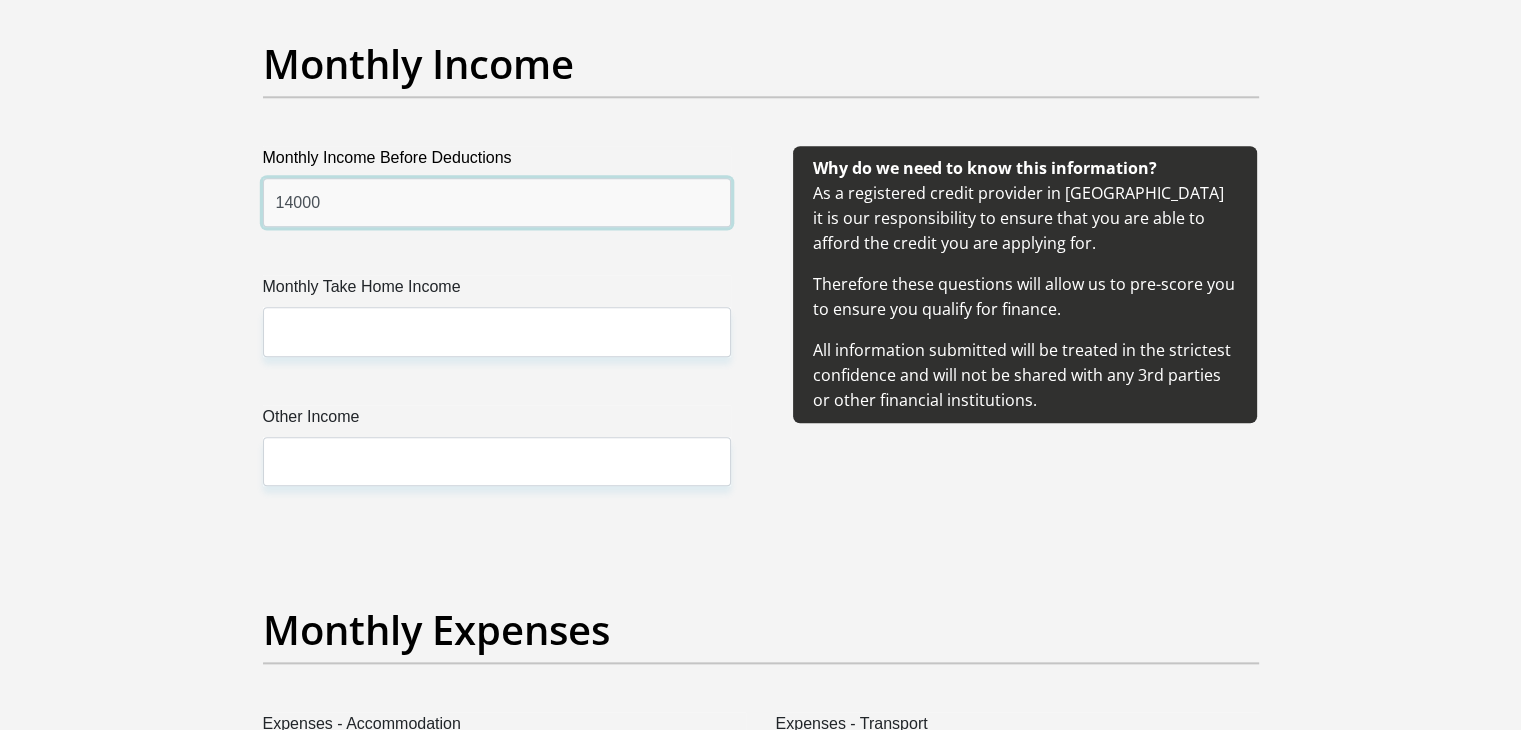 type on "14000" 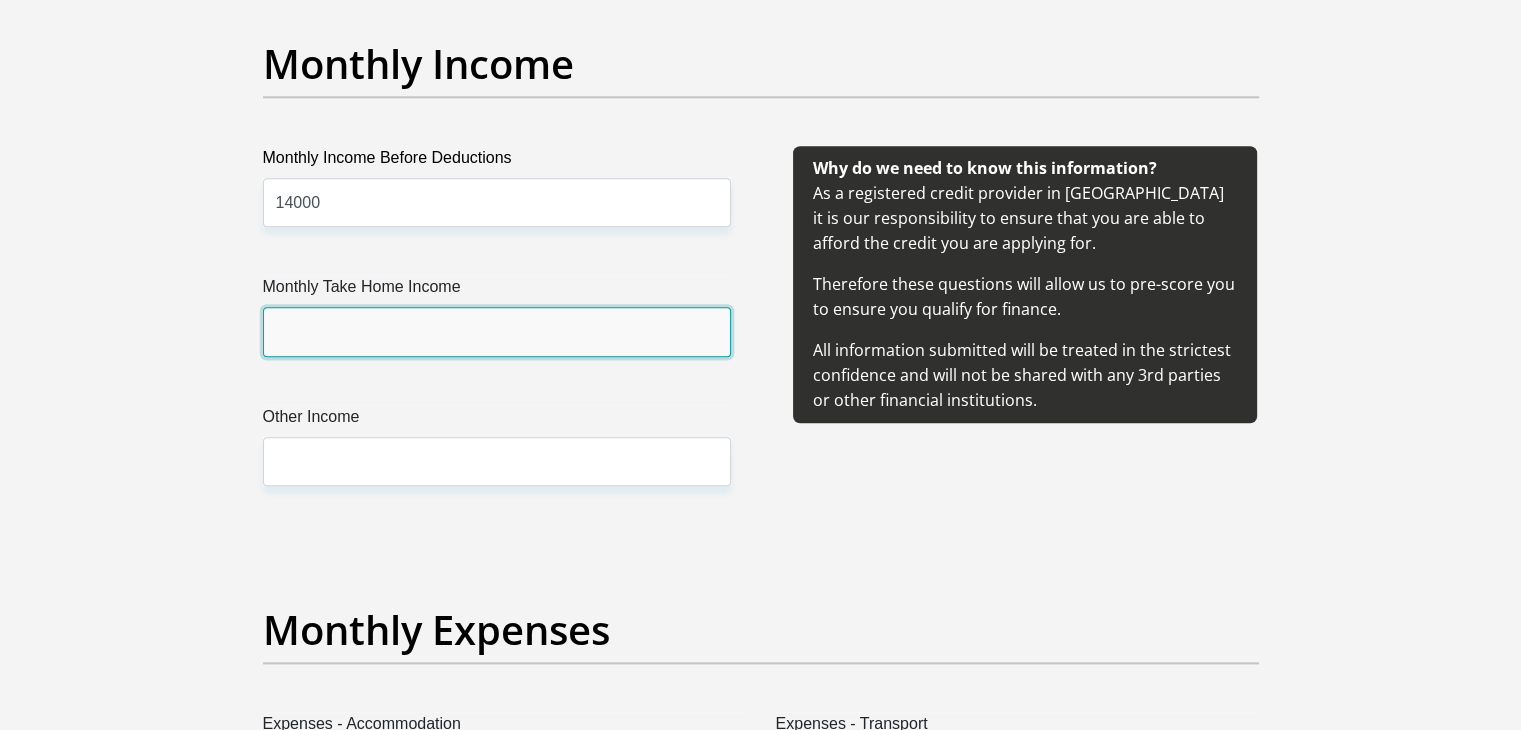 click on "Monthly Take Home Income" at bounding box center [497, 331] 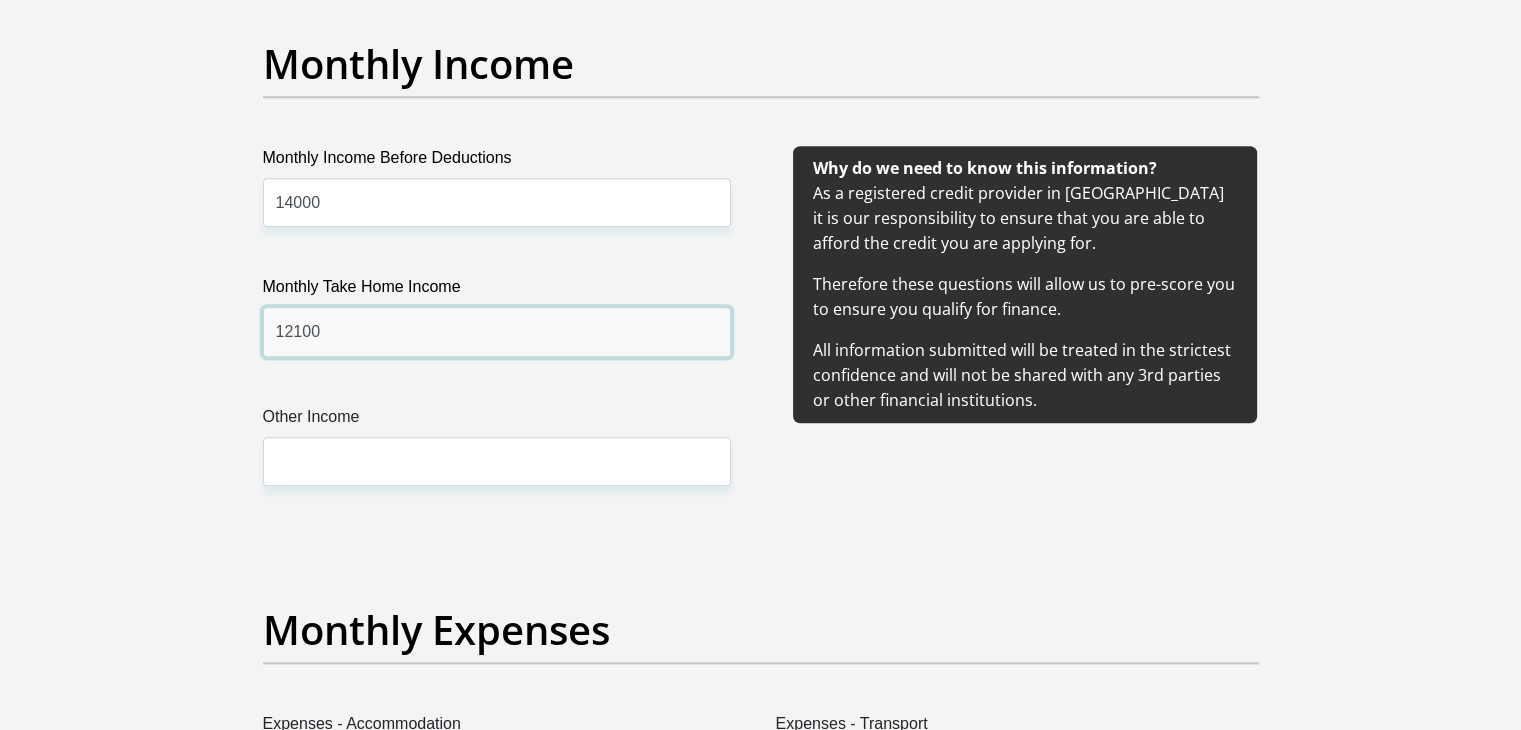 type on "12100" 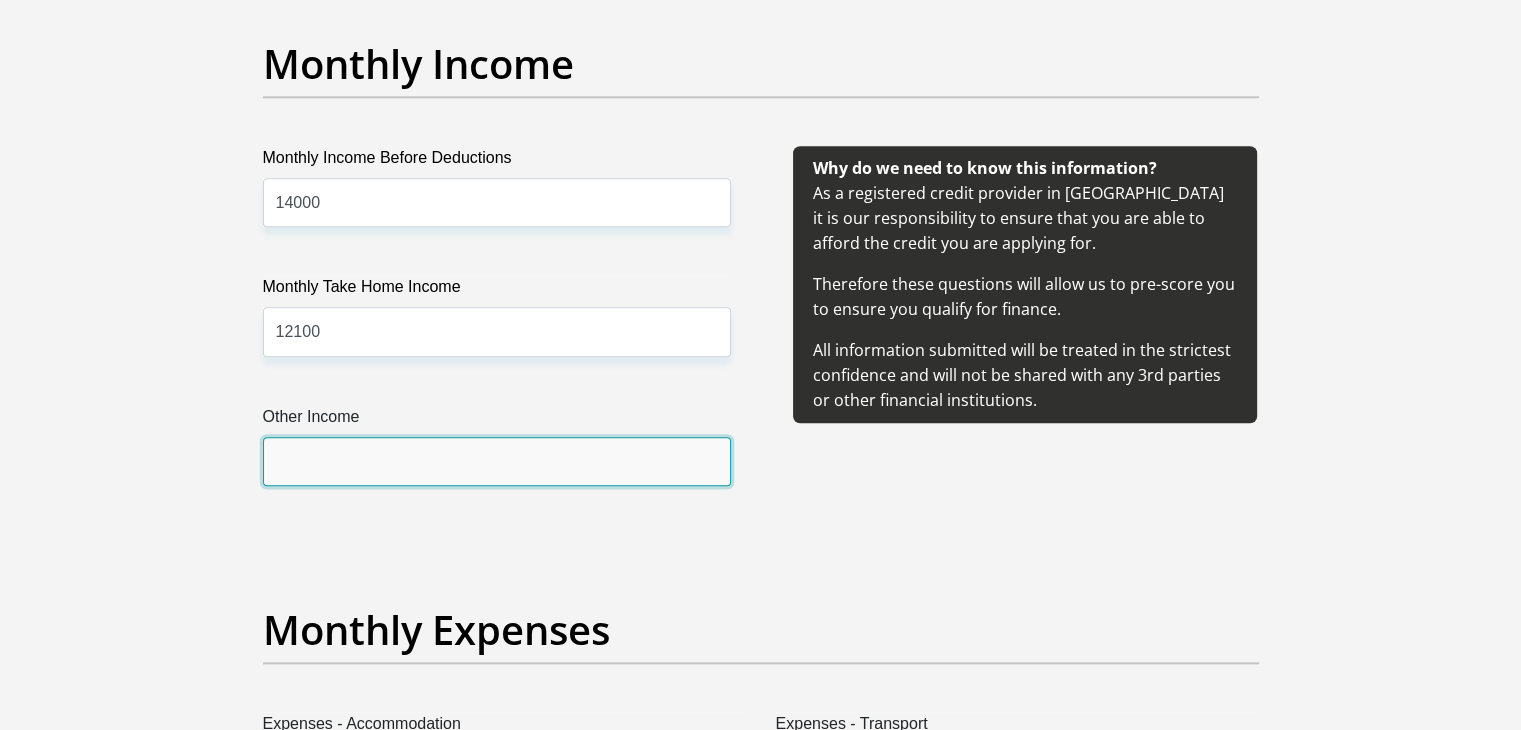 click on "Other Income" at bounding box center (497, 461) 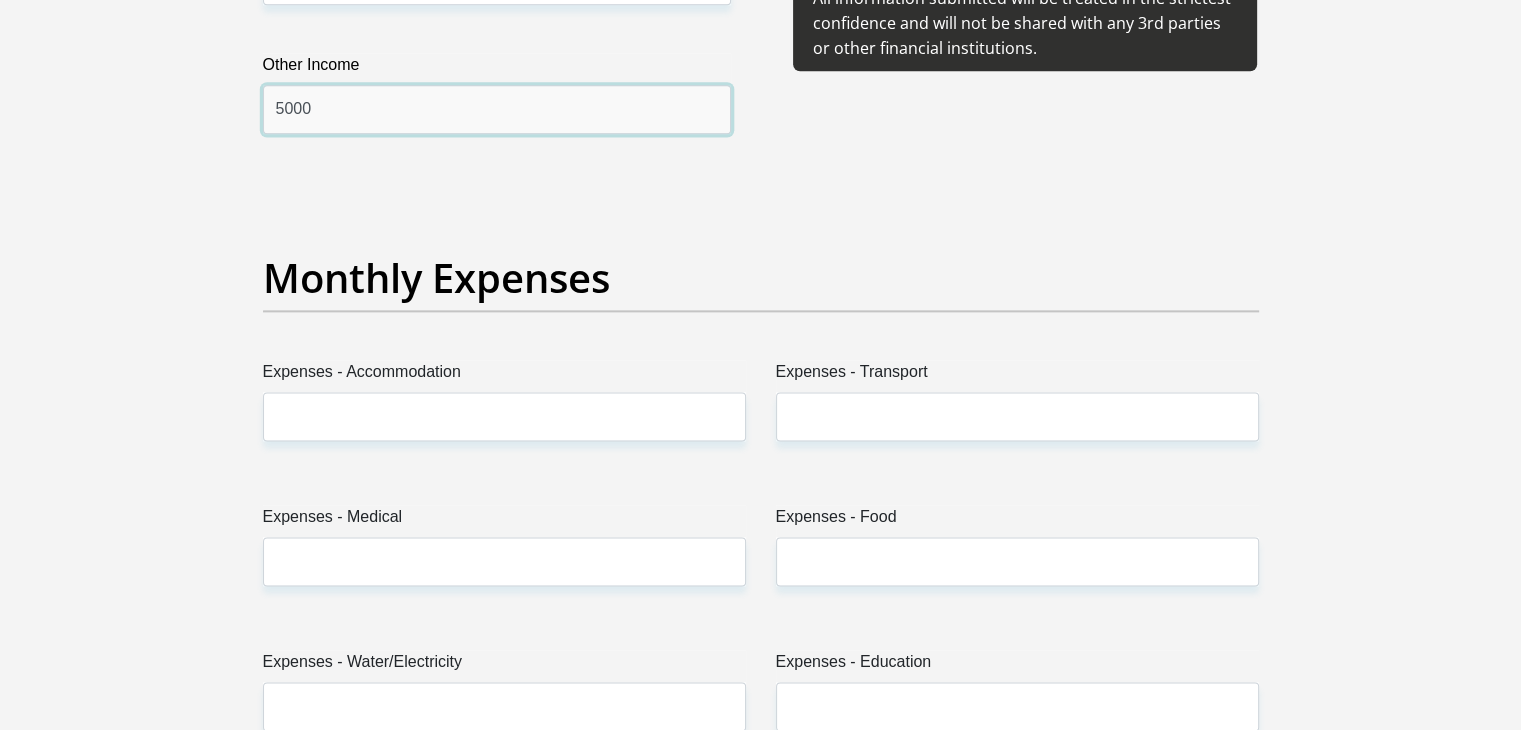 scroll, scrollTop: 2700, scrollLeft: 0, axis: vertical 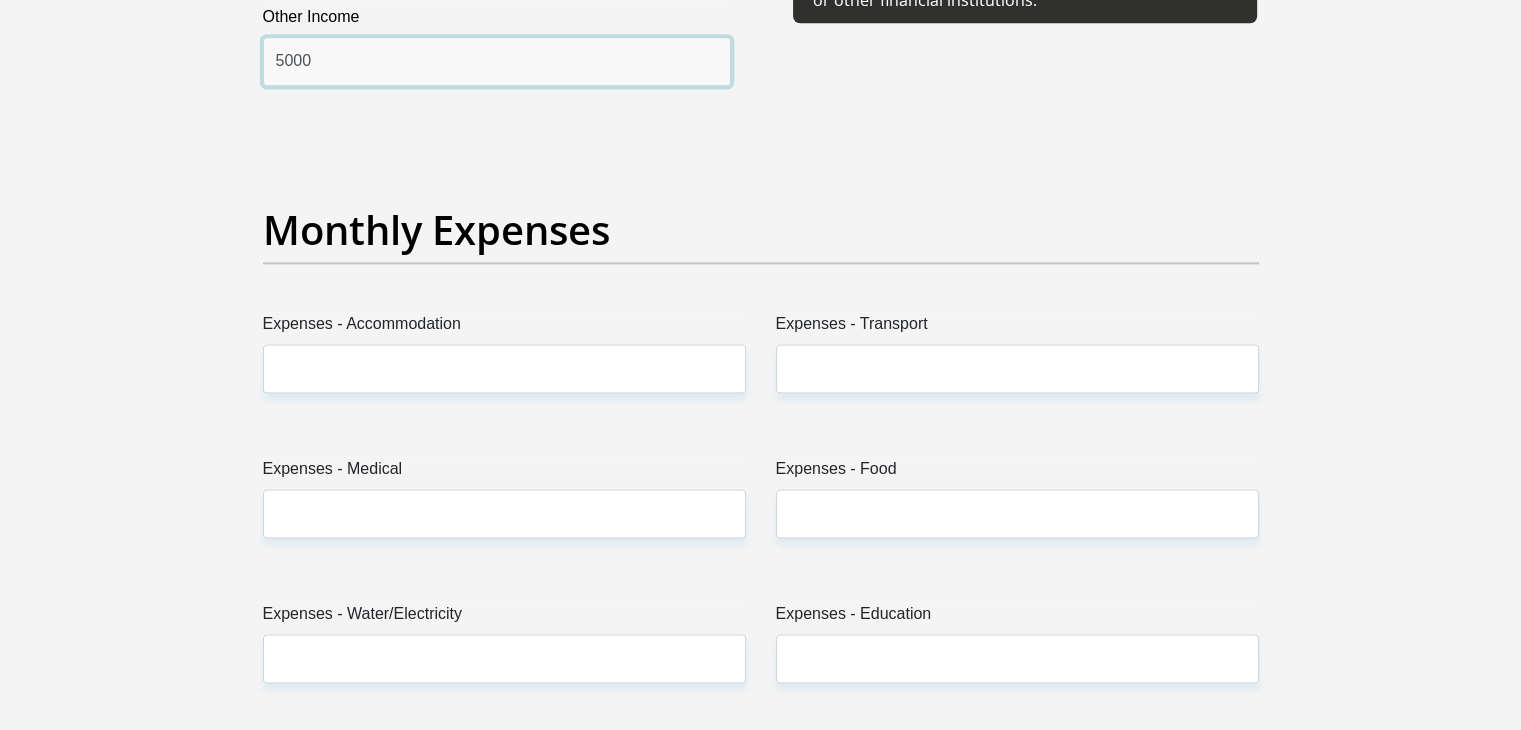 type on "5000" 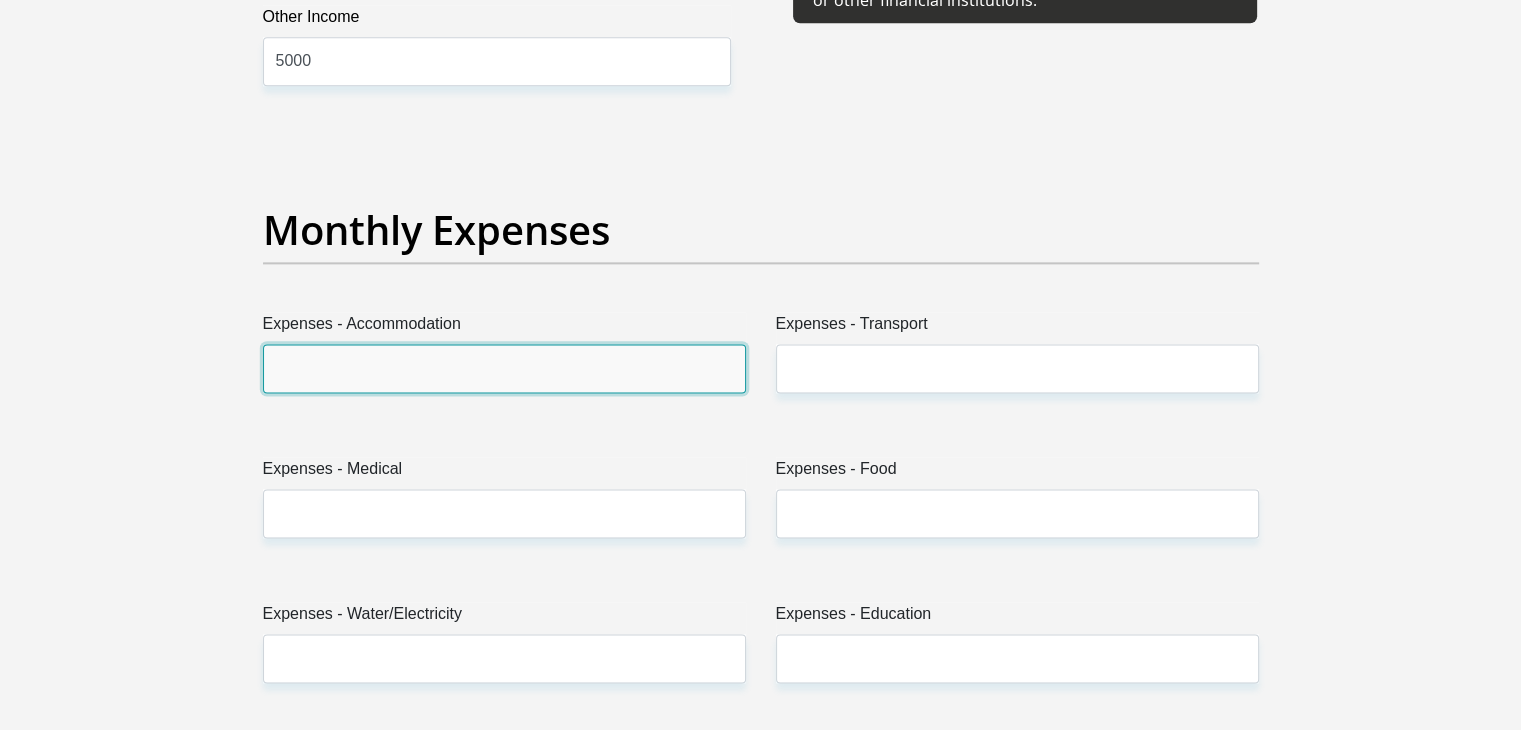 click on "Expenses - Accommodation" at bounding box center (504, 368) 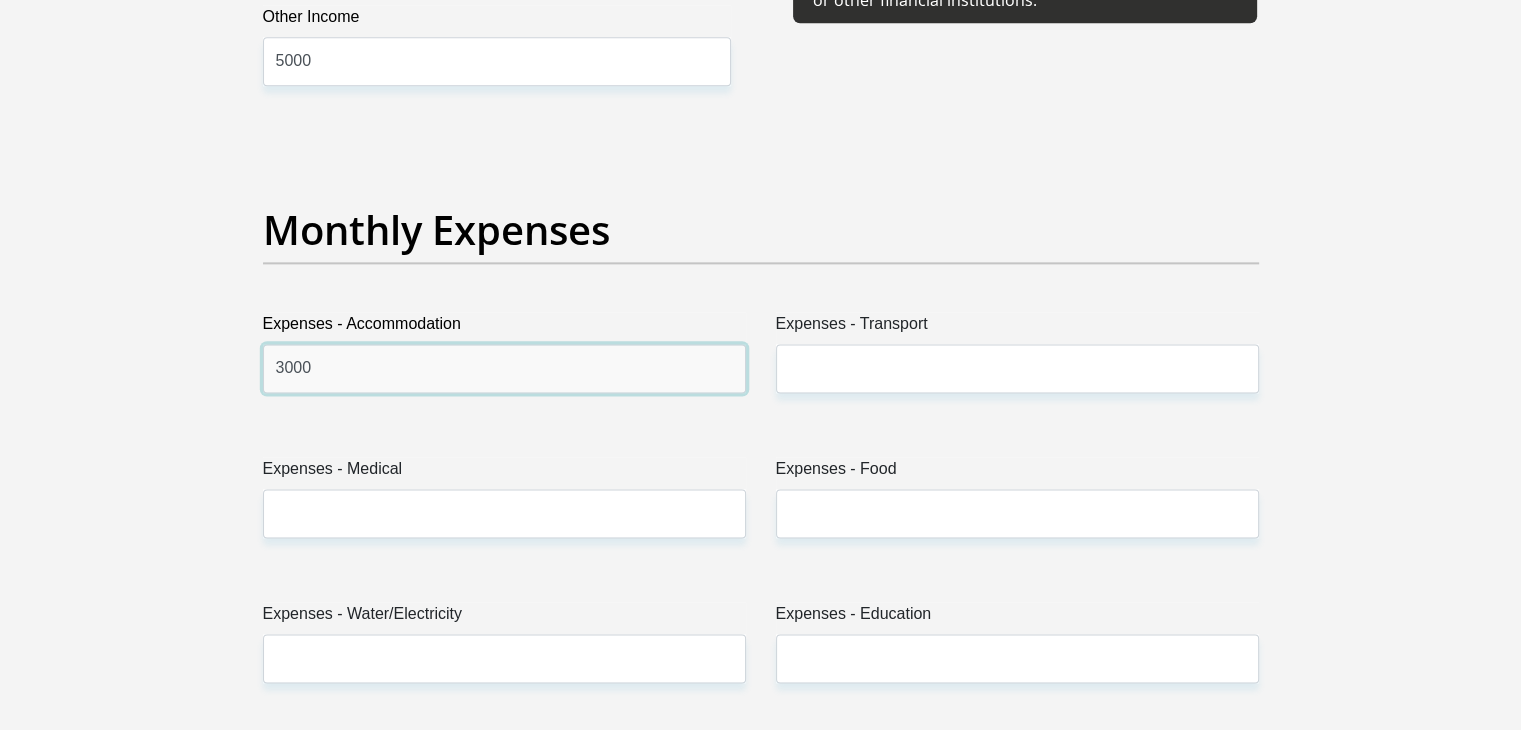 type on "3000" 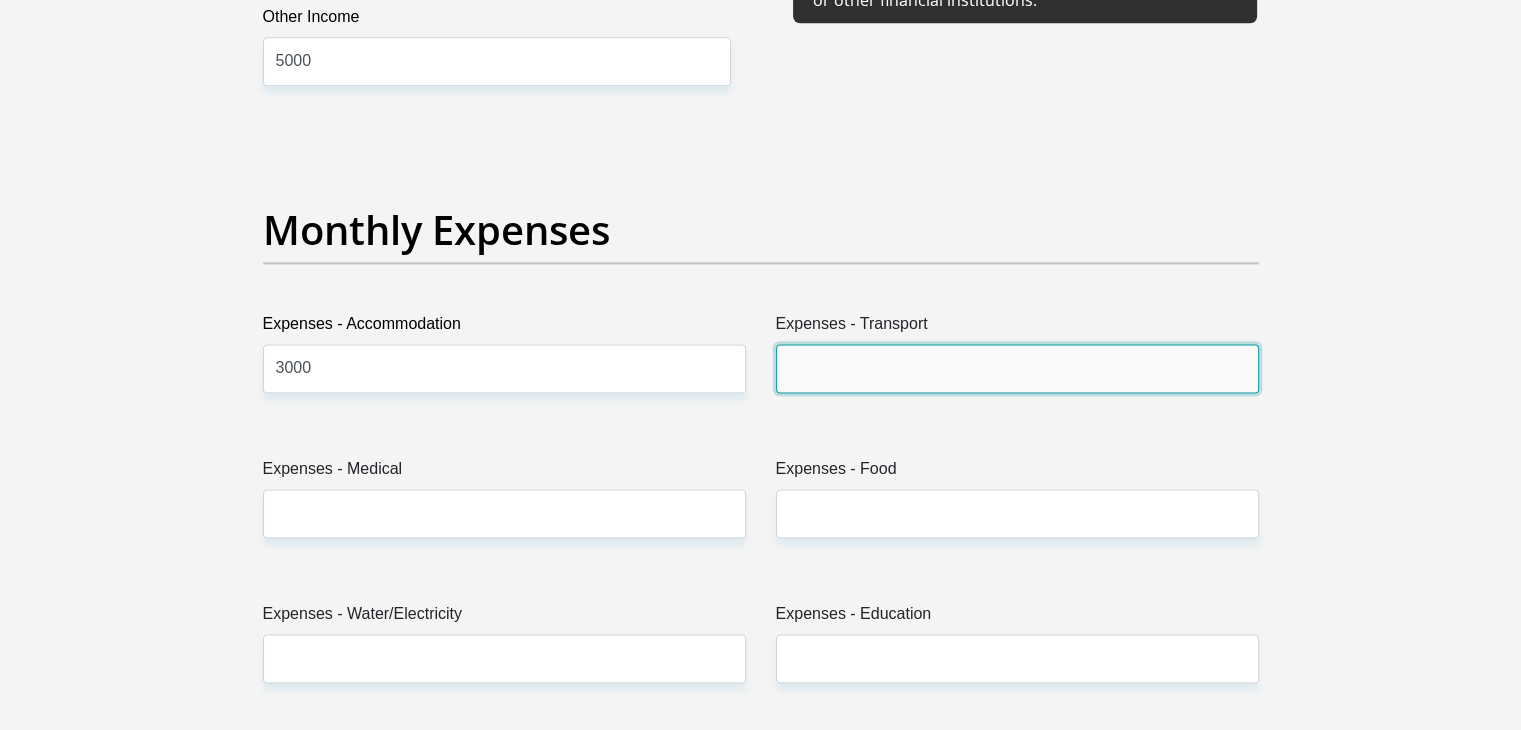 click on "Expenses - Transport" at bounding box center (1017, 368) 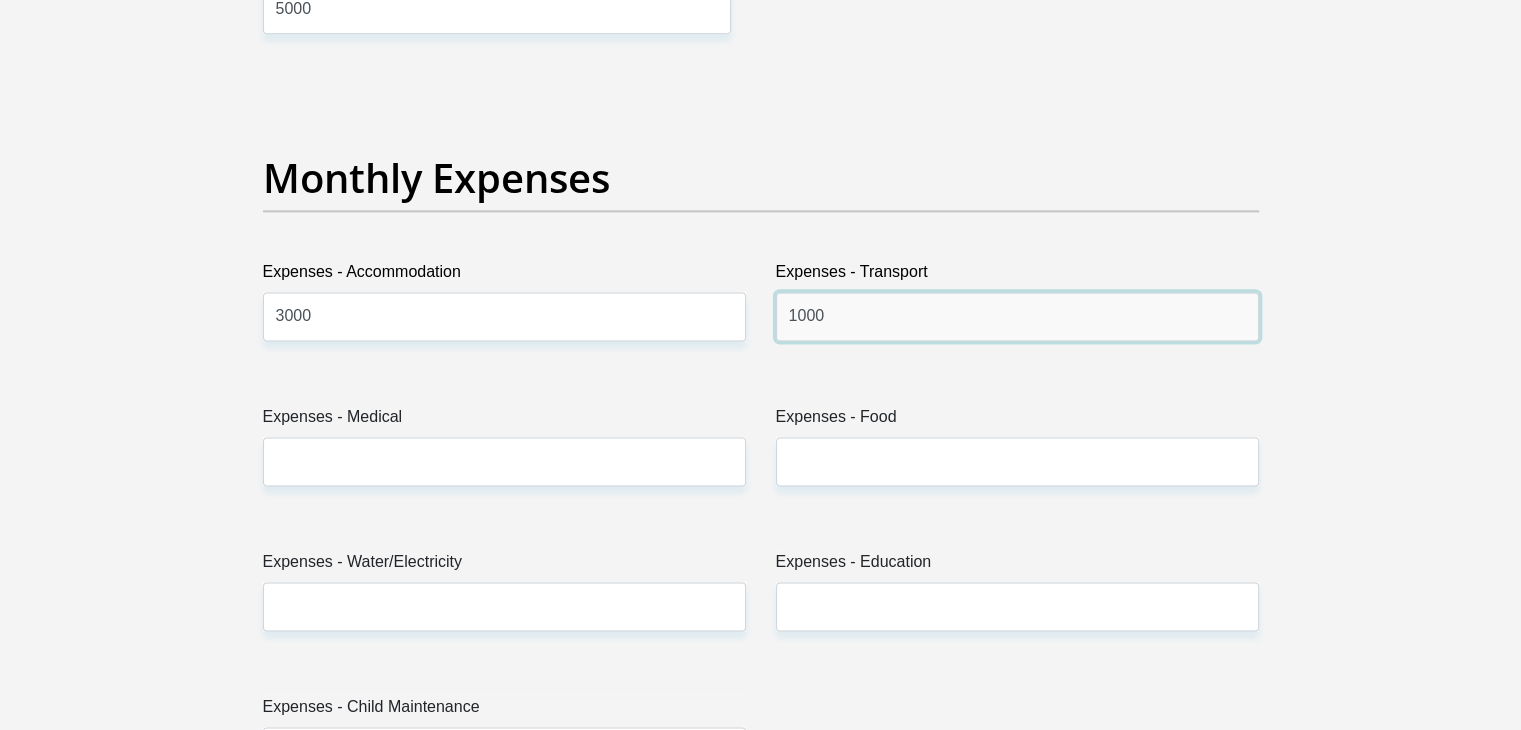 scroll, scrollTop: 2800, scrollLeft: 0, axis: vertical 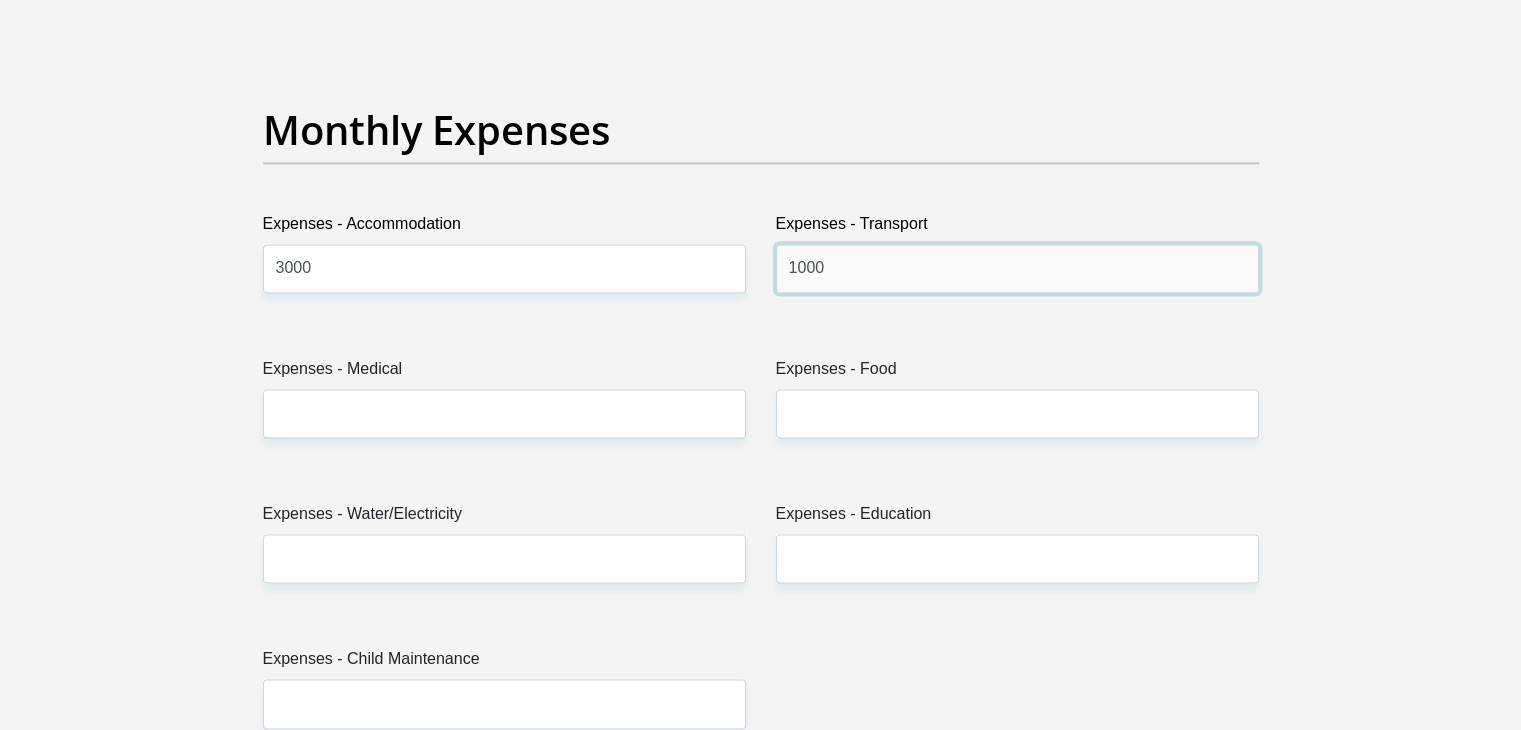 type on "1000" 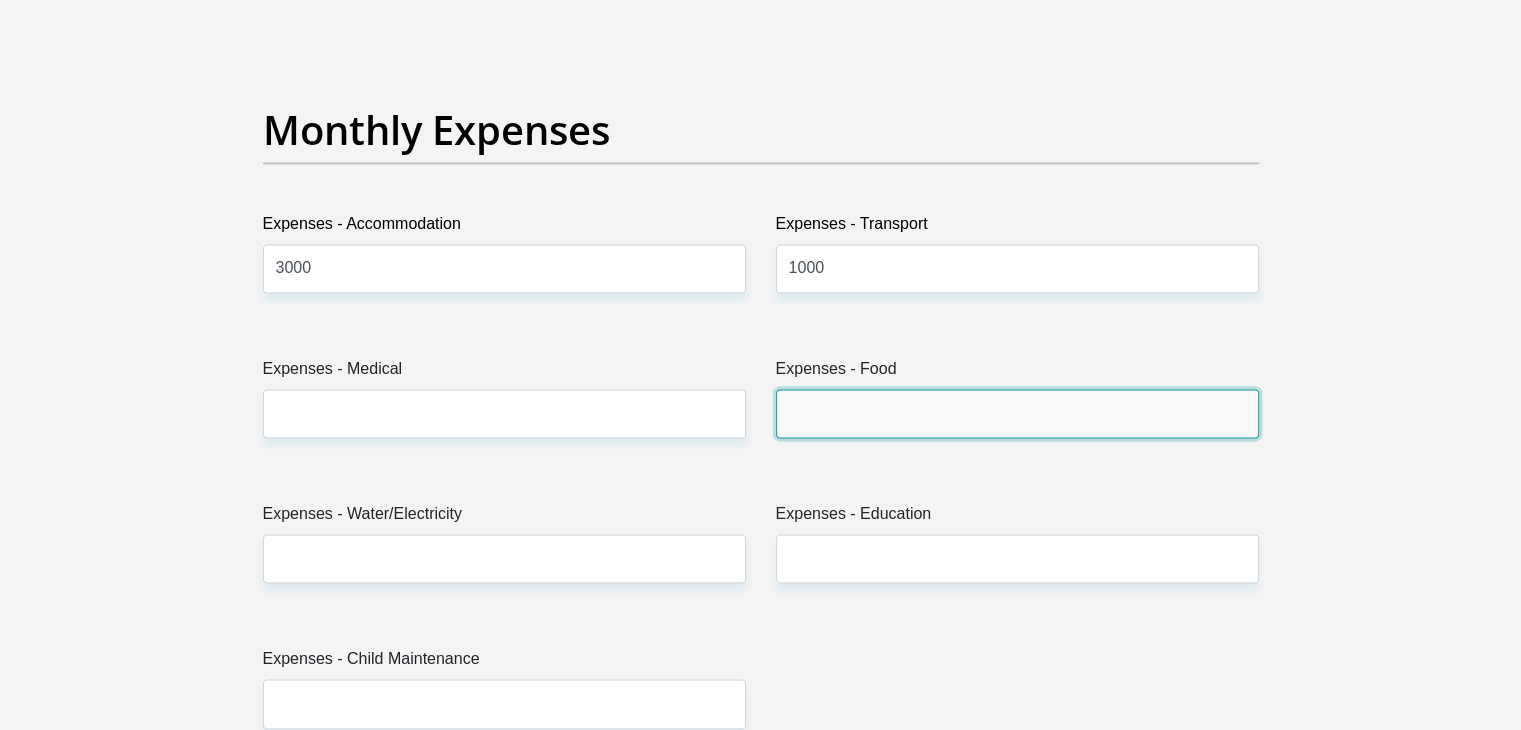 click on "Expenses - Food" at bounding box center (1017, 413) 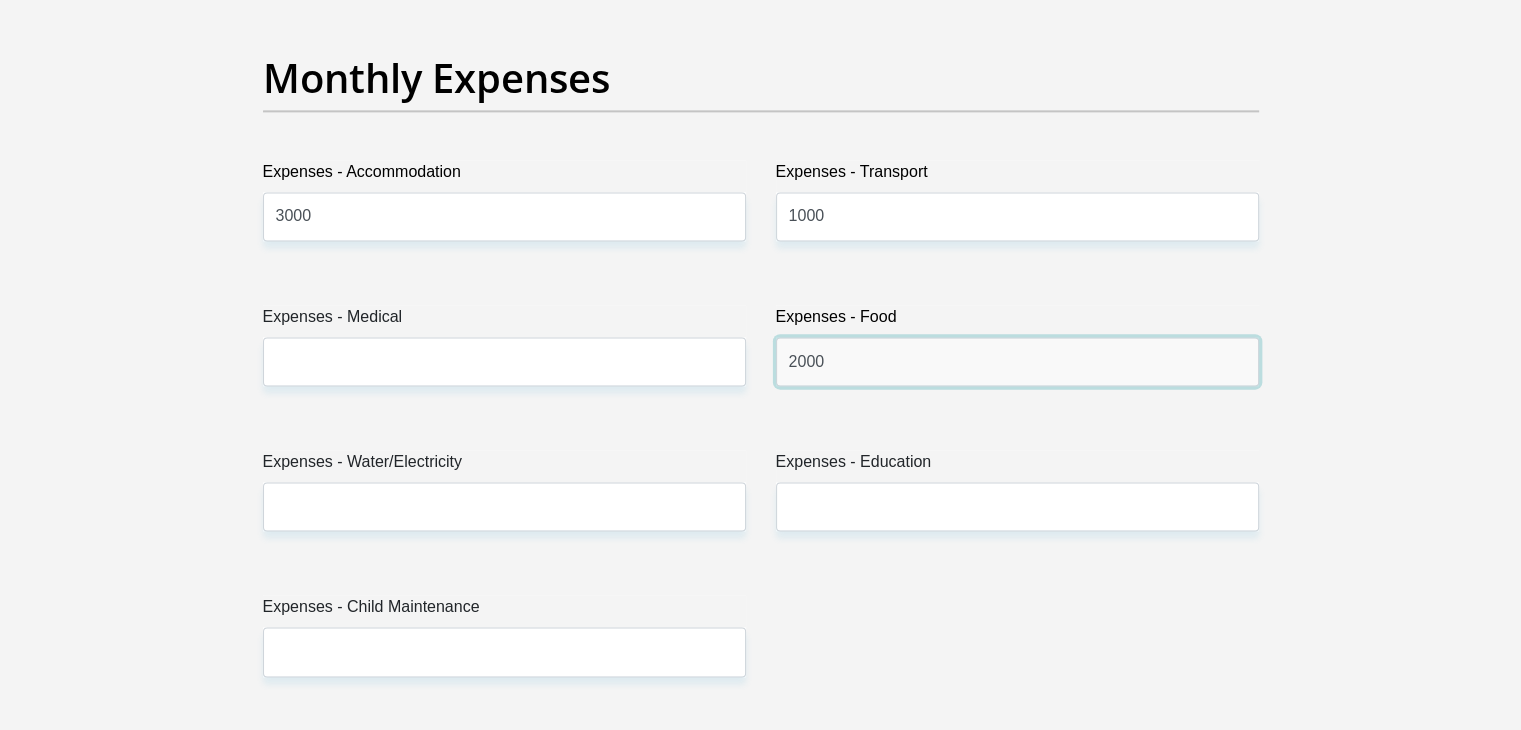 scroll, scrollTop: 2900, scrollLeft: 0, axis: vertical 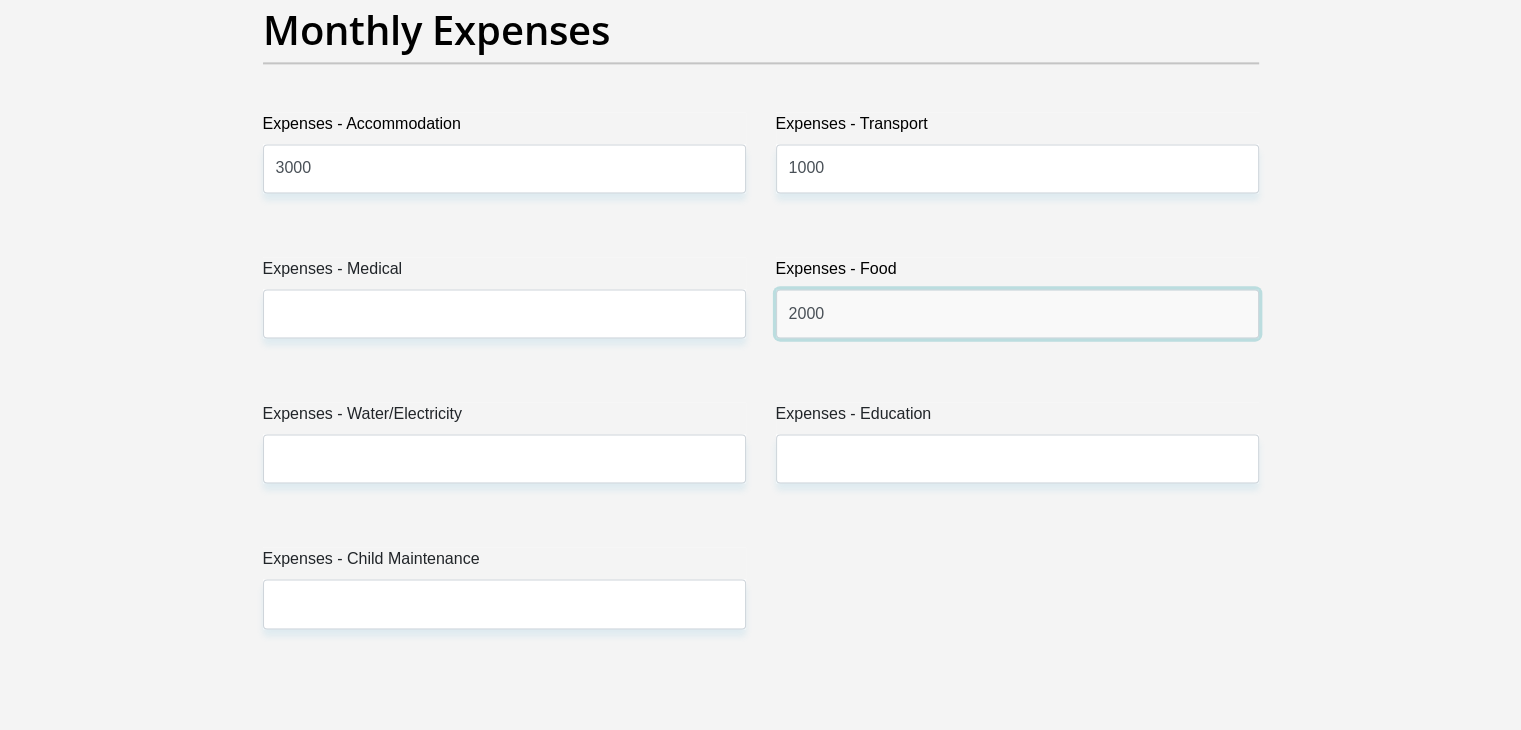 type on "2000" 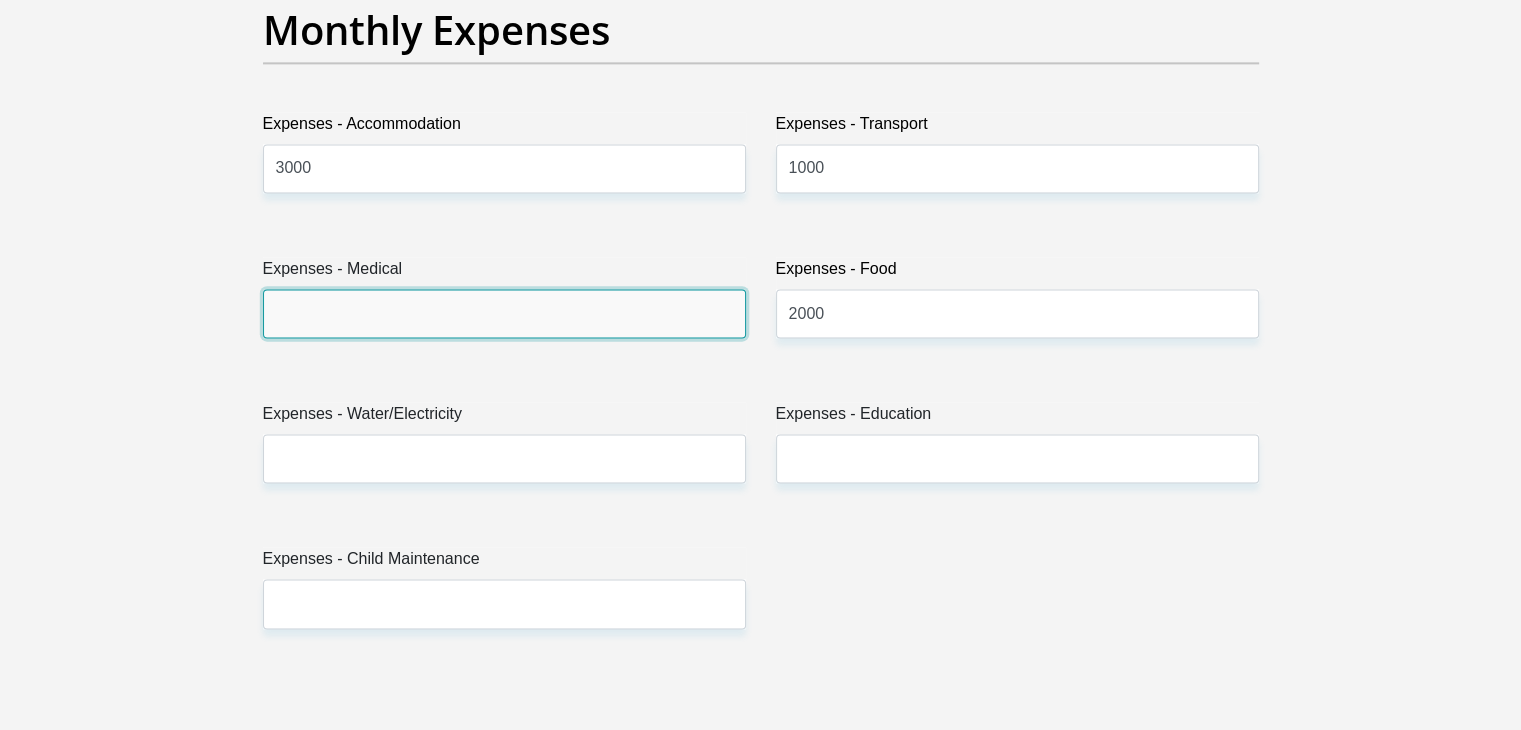 click on "Expenses - Medical" at bounding box center (504, 313) 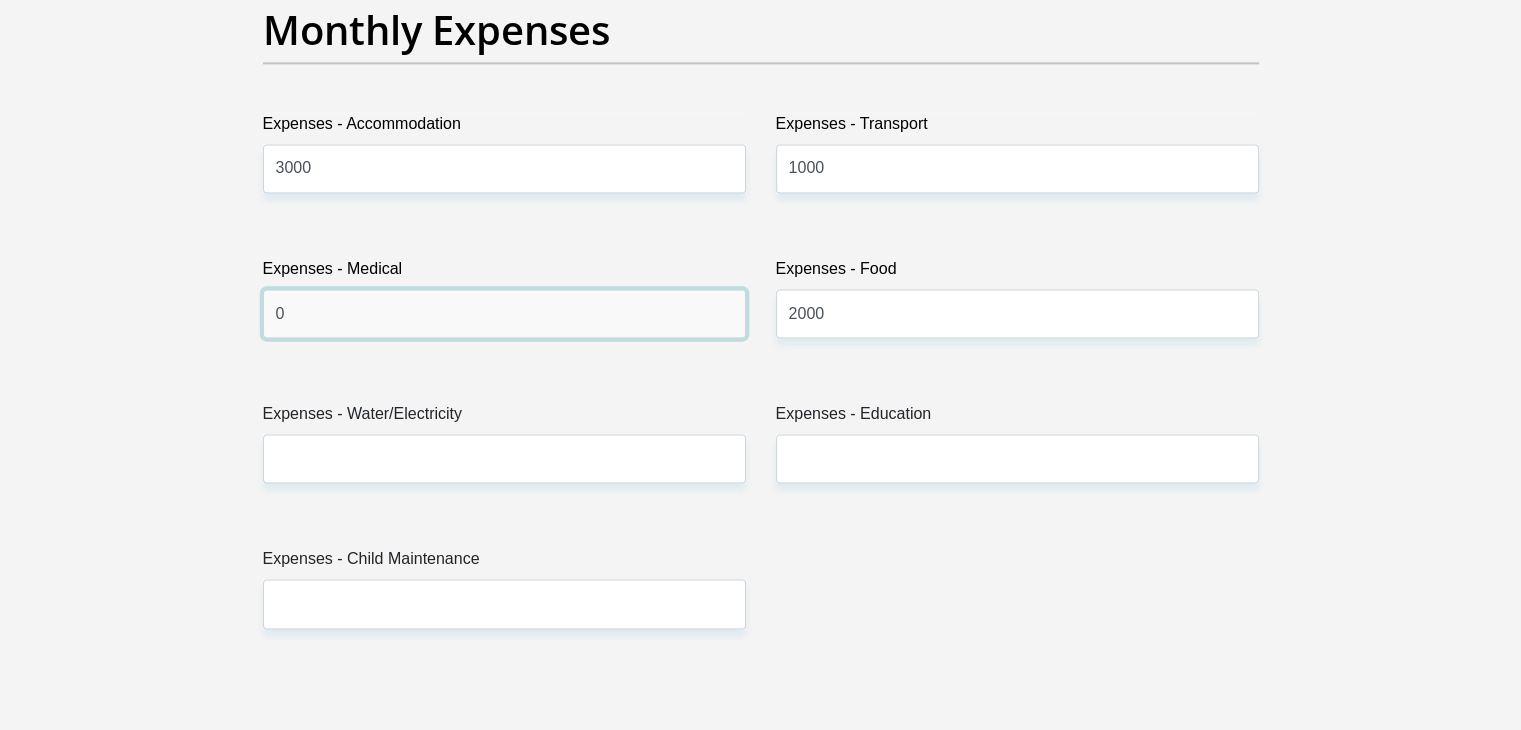 type on "0" 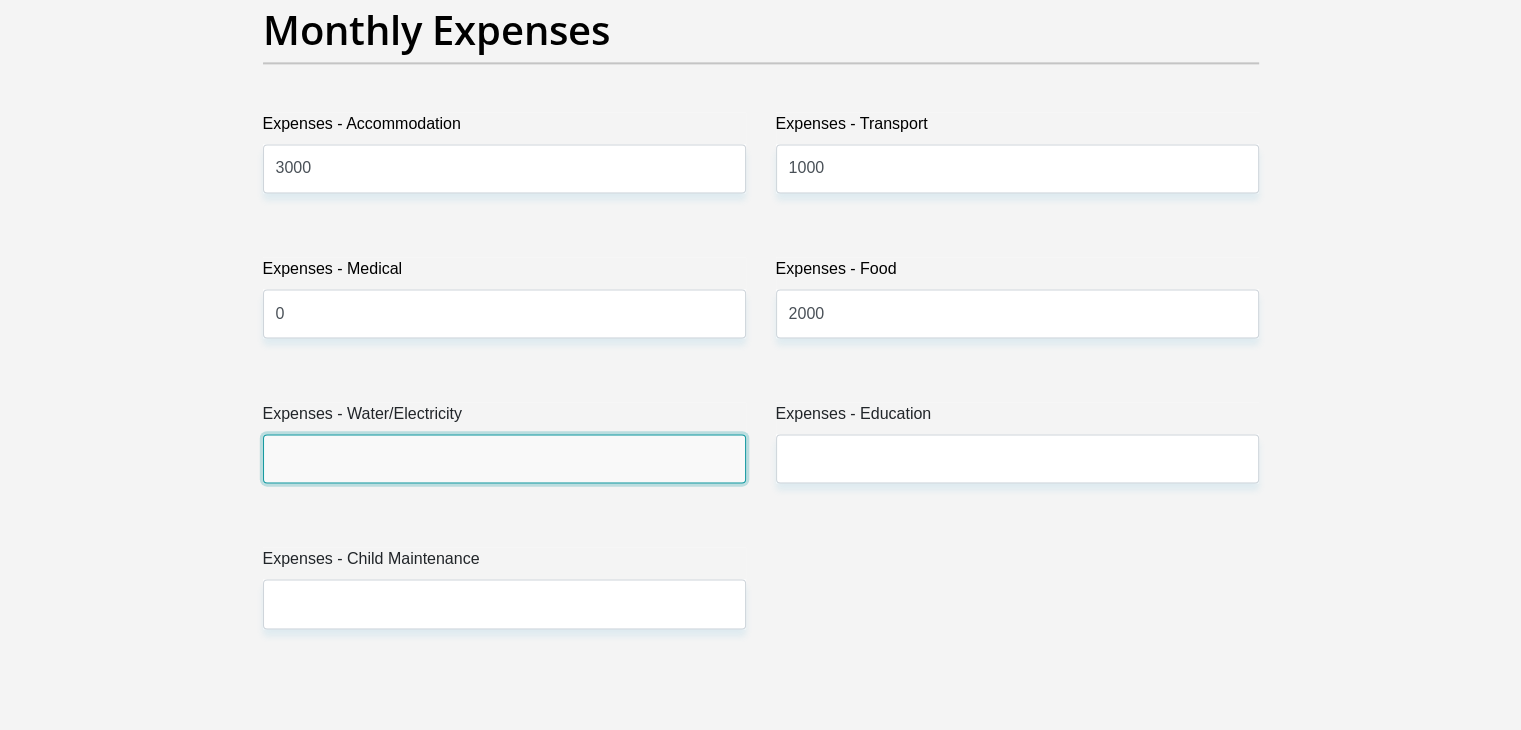 click on "Expenses - Water/Electricity" at bounding box center [504, 458] 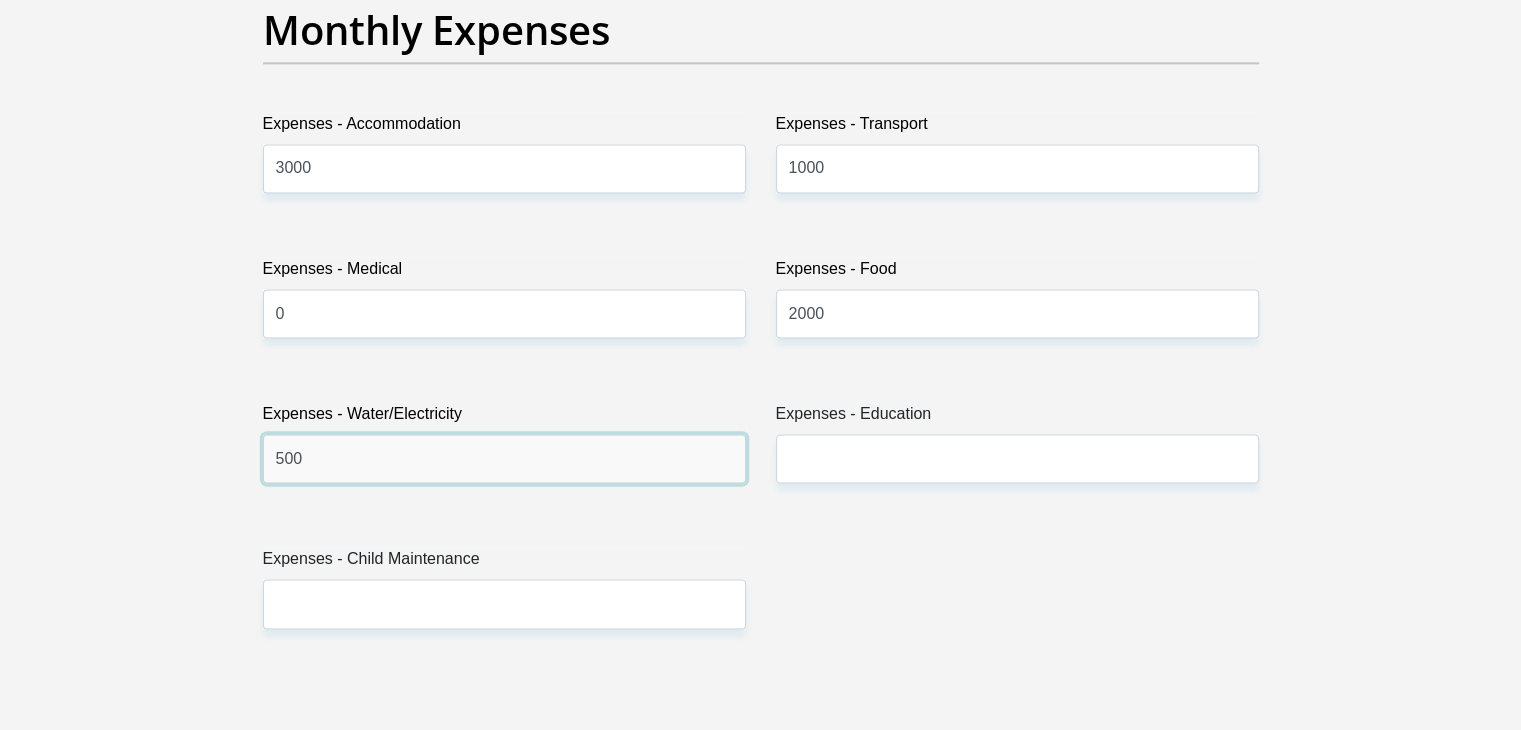 type on "500" 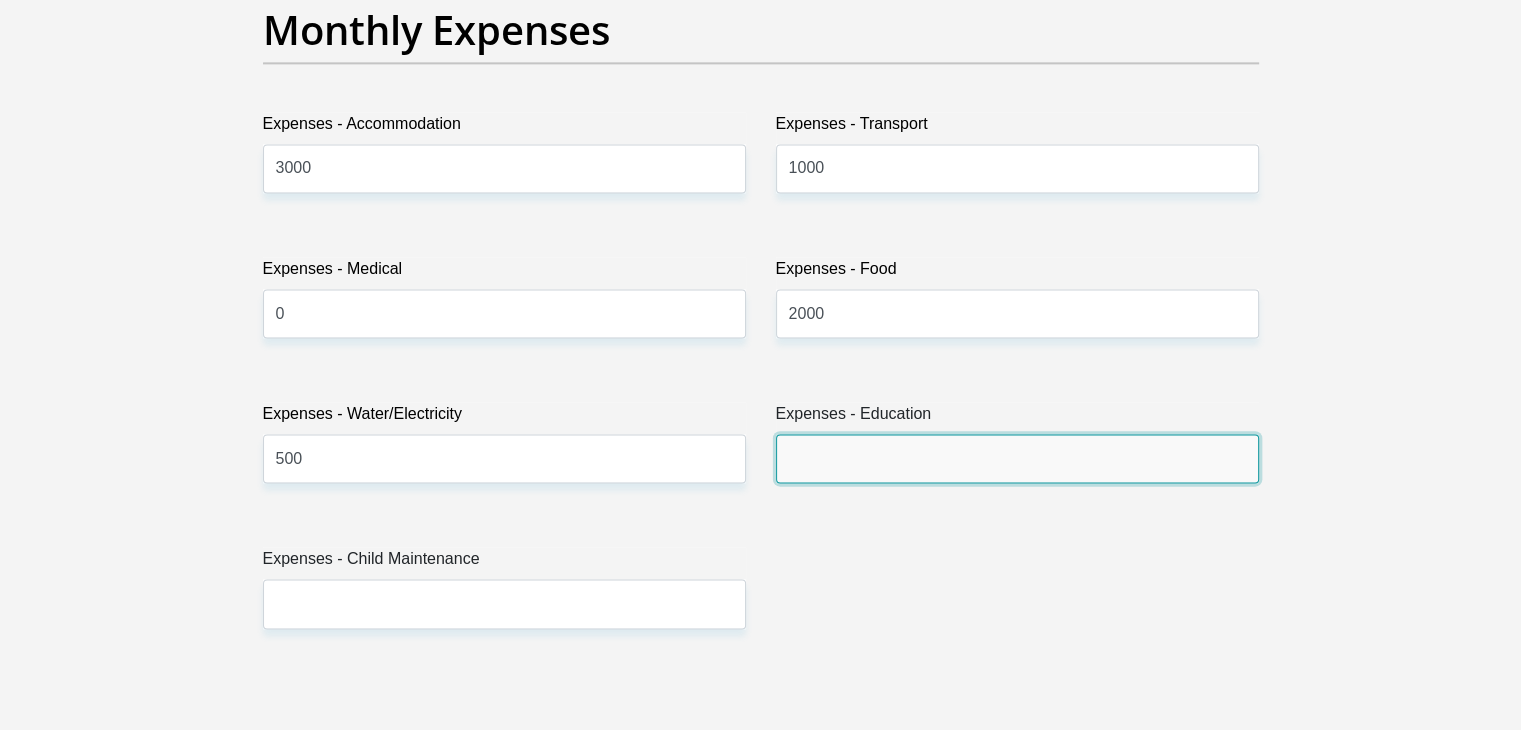 click on "Expenses - Education" at bounding box center [1017, 458] 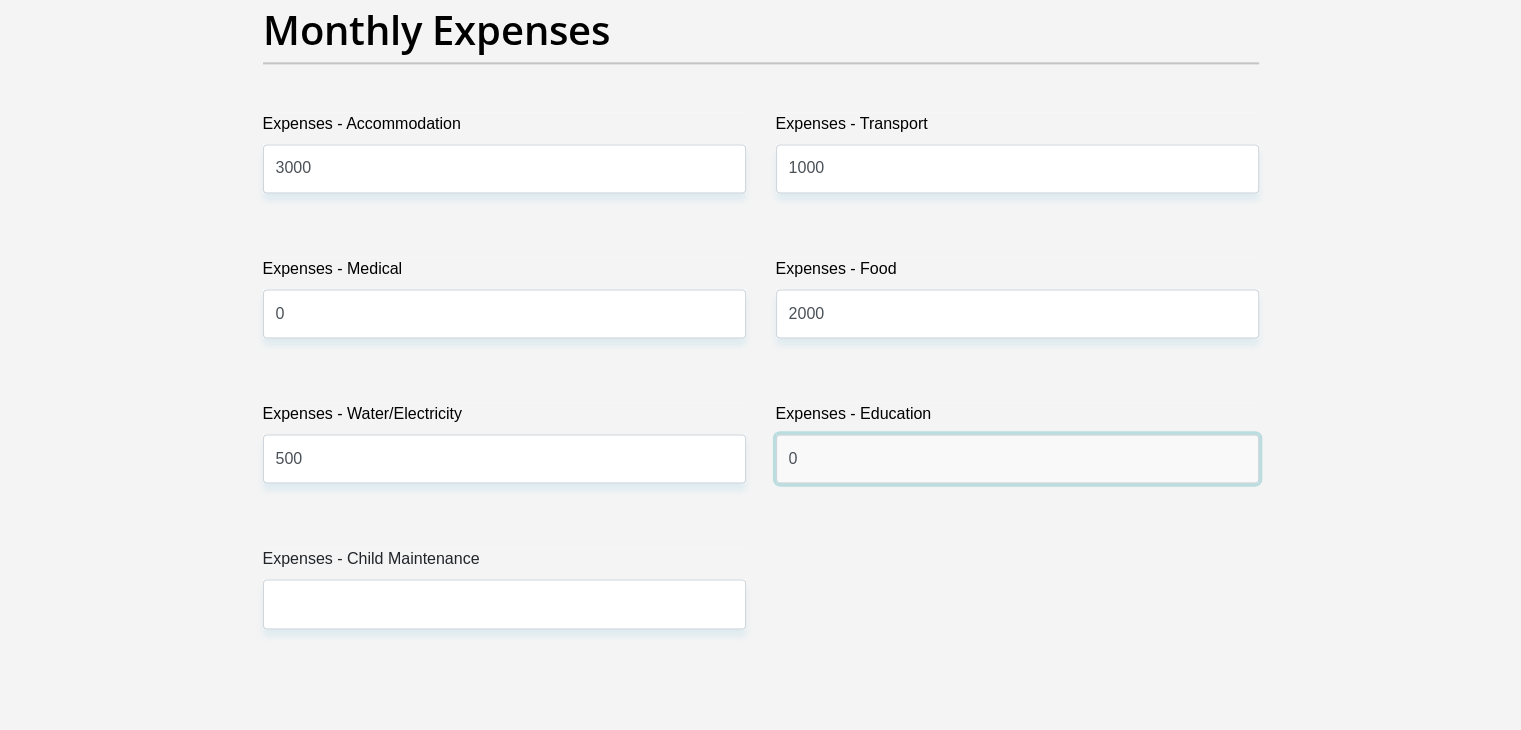 type on "0" 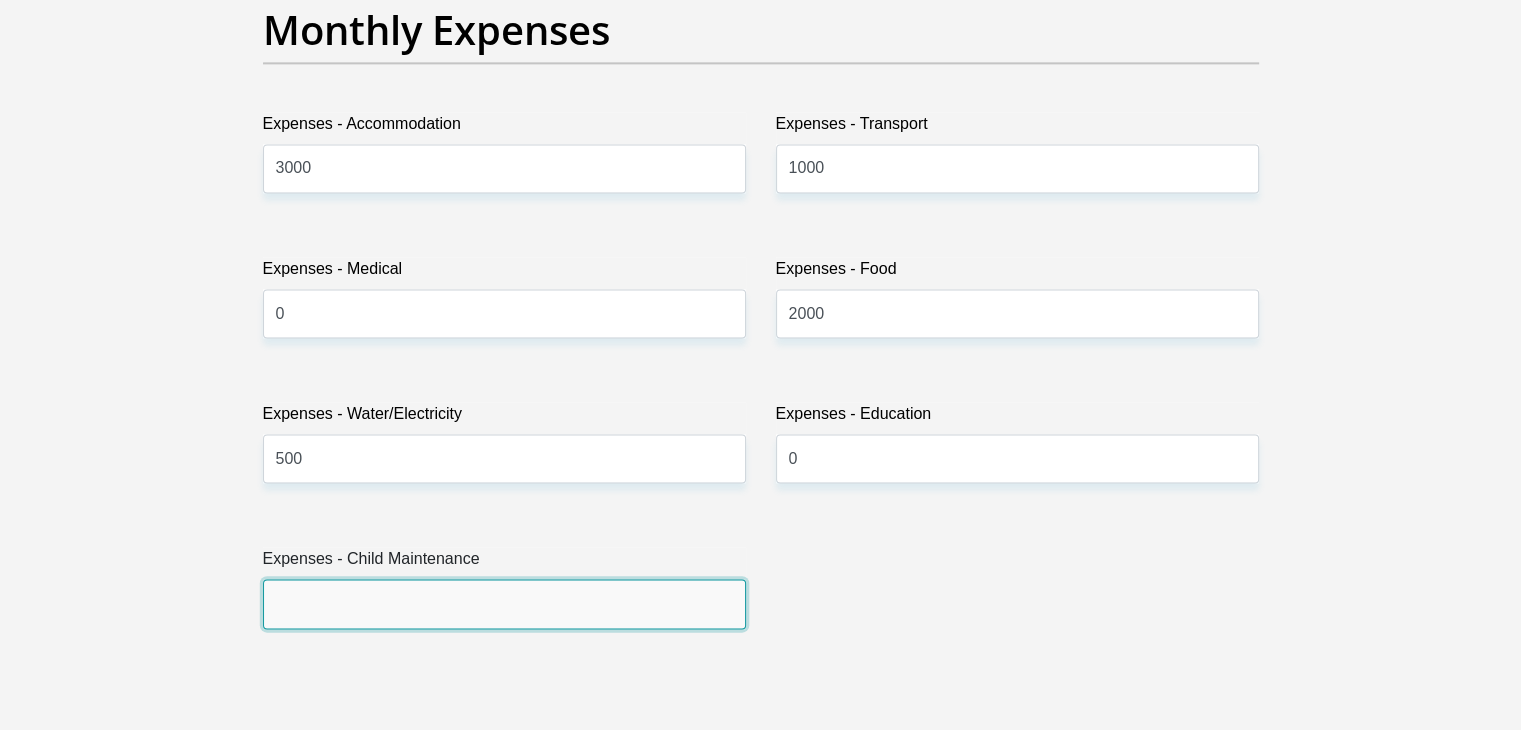 click on "Expenses - Child Maintenance" at bounding box center (504, 603) 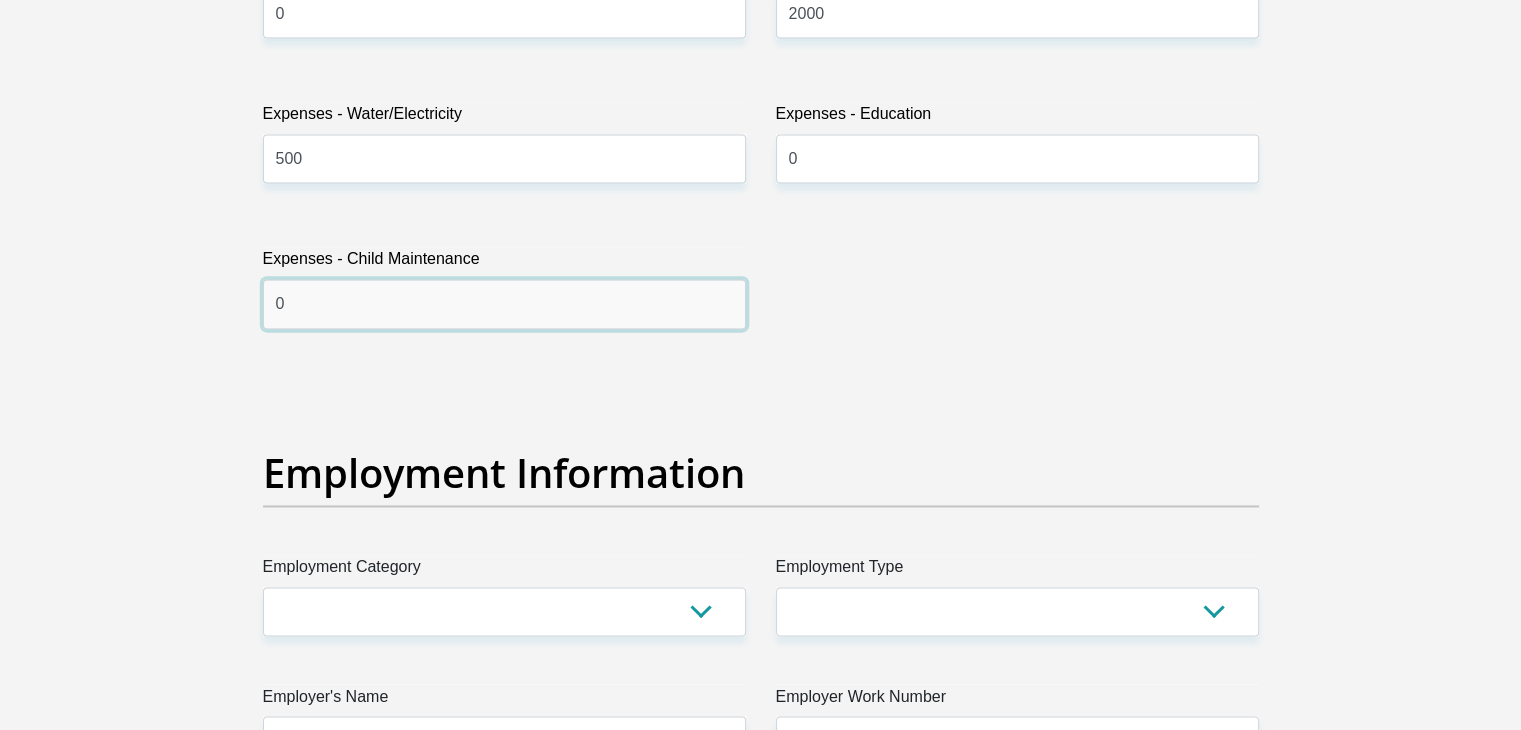 type on "0" 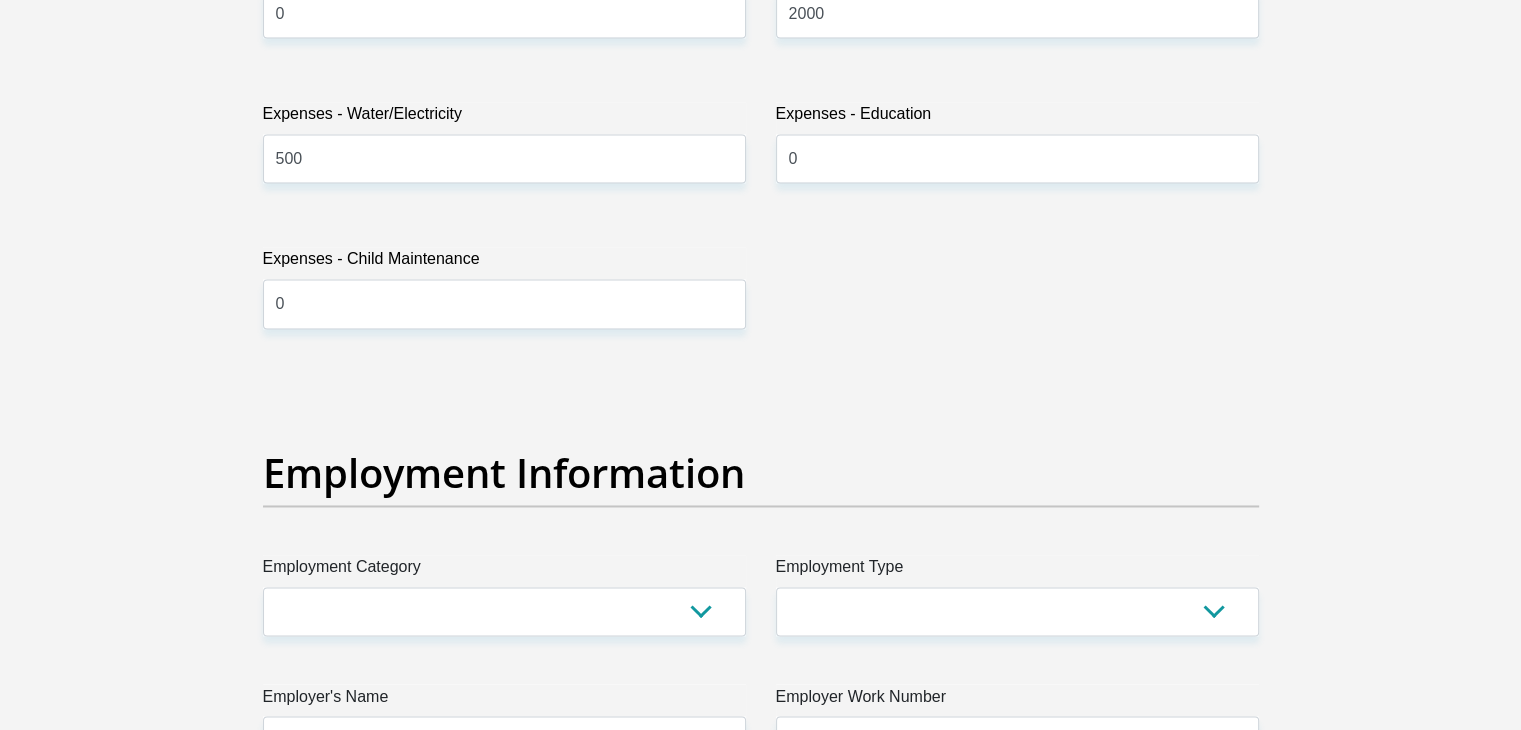 click on "Title
Mr
Ms
Mrs
Dr
Other
First Name
Cameron
Surname
Gravett
ID Number
9911105081086
Please input valid ID number
Race
Black
Coloured
Indian
White
Other
Contact Number
0698588840
Please input valid contact number
Nationality
South Africa
Afghanistan
Aland Islands  Albania  Algeria" at bounding box center (761, 367) 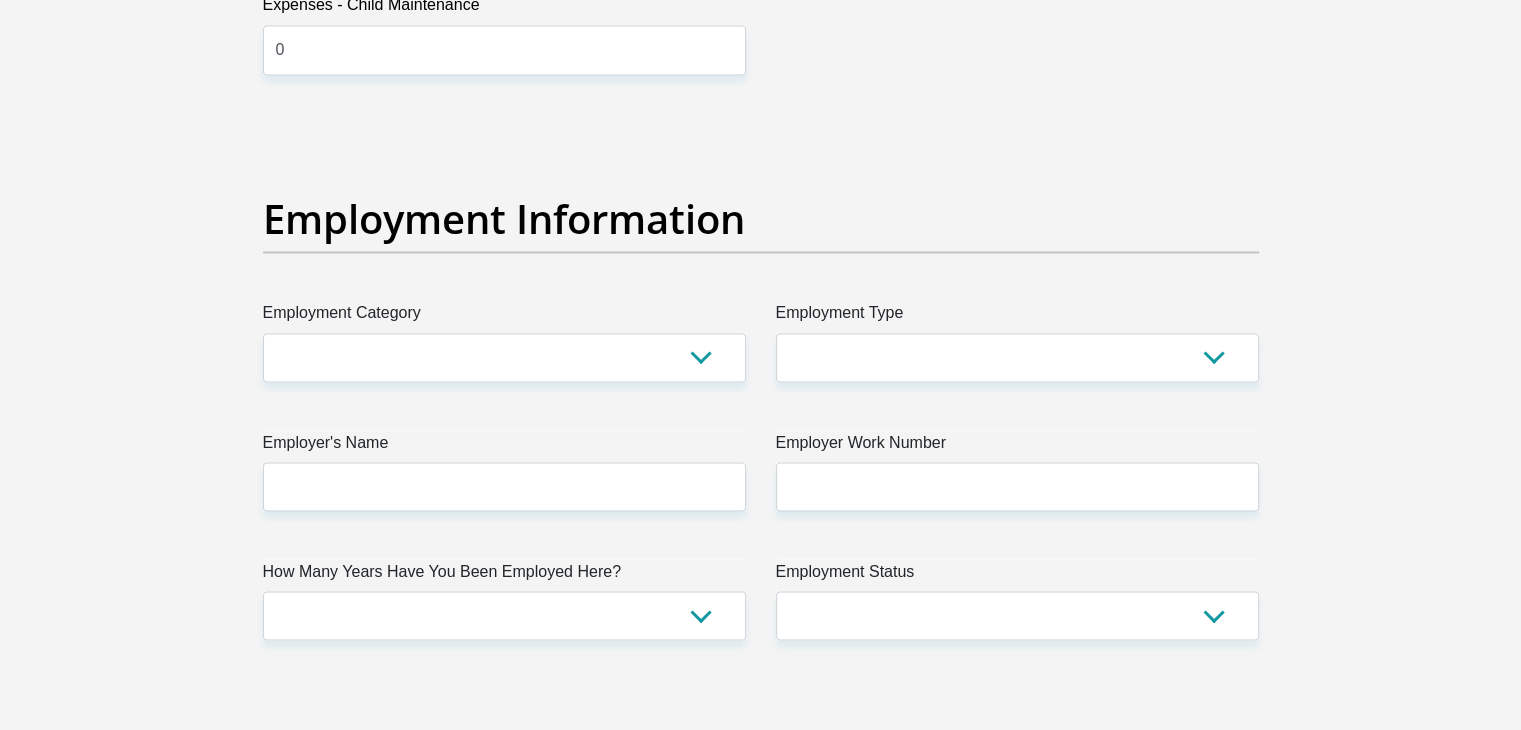 scroll, scrollTop: 3500, scrollLeft: 0, axis: vertical 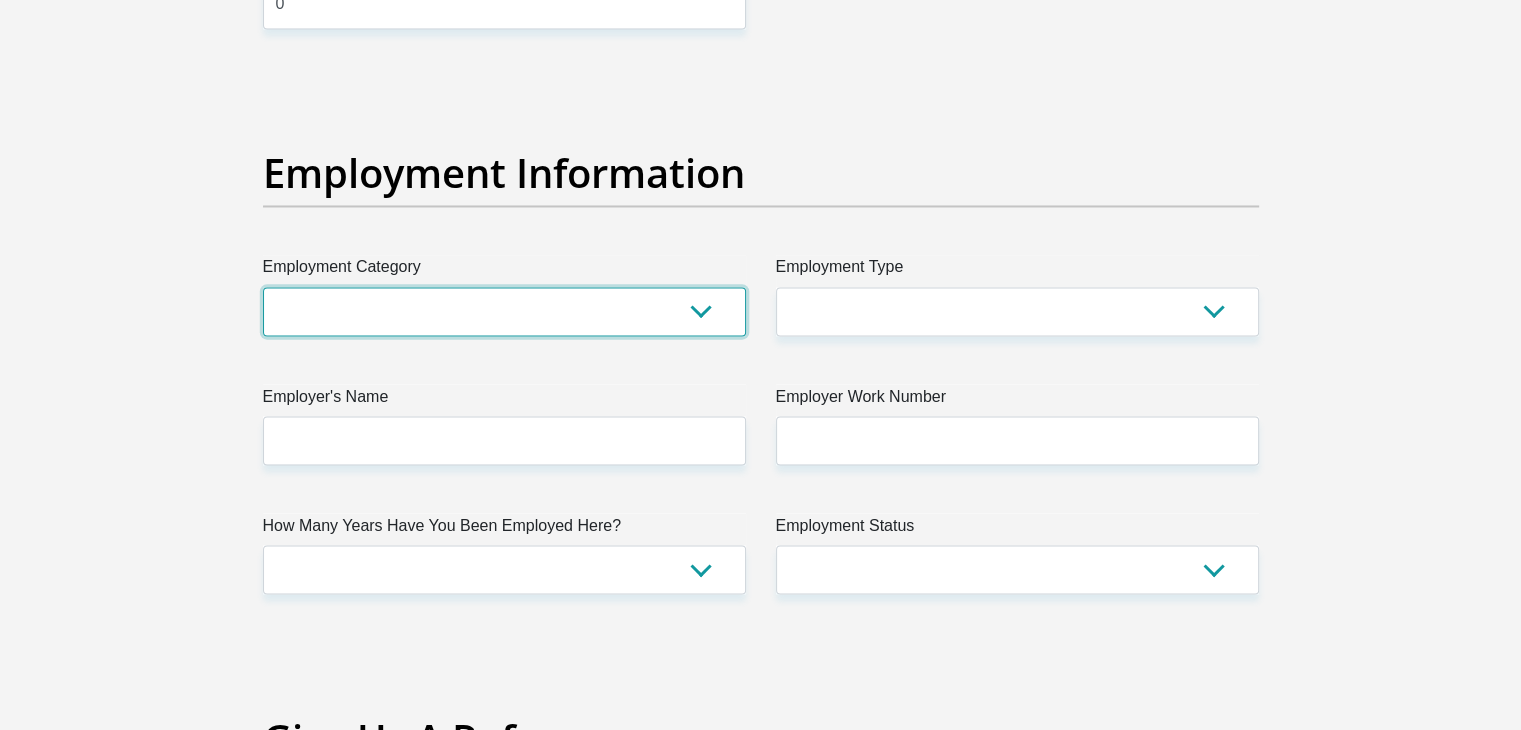 click on "AGRICULTURE
ALCOHOL & TOBACCO
CONSTRUCTION MATERIALS
METALLURGY
EQUIPMENT FOR RENEWABLE ENERGY
SPECIALIZED CONTRACTORS
CAR
GAMING (INCL. INTERNET
OTHER WHOLESALE
UNLICENSED PHARMACEUTICALS
CURRENCY EXCHANGE HOUSES
OTHER FINANCIAL INSTITUTIONS & INSURANCE
REAL ESTATE AGENTS
OIL & GAS
OTHER MATERIALS (E.G. IRON ORE)
PRECIOUS STONES & PRECIOUS METALS
POLITICAL ORGANIZATIONS
RELIGIOUS ORGANIZATIONS(NOT SECTS)
ACTI. HAVING BUSINESS DEAL WITH PUBLIC ADMINISTRATION
LAUNDROMATS" at bounding box center (504, 311) 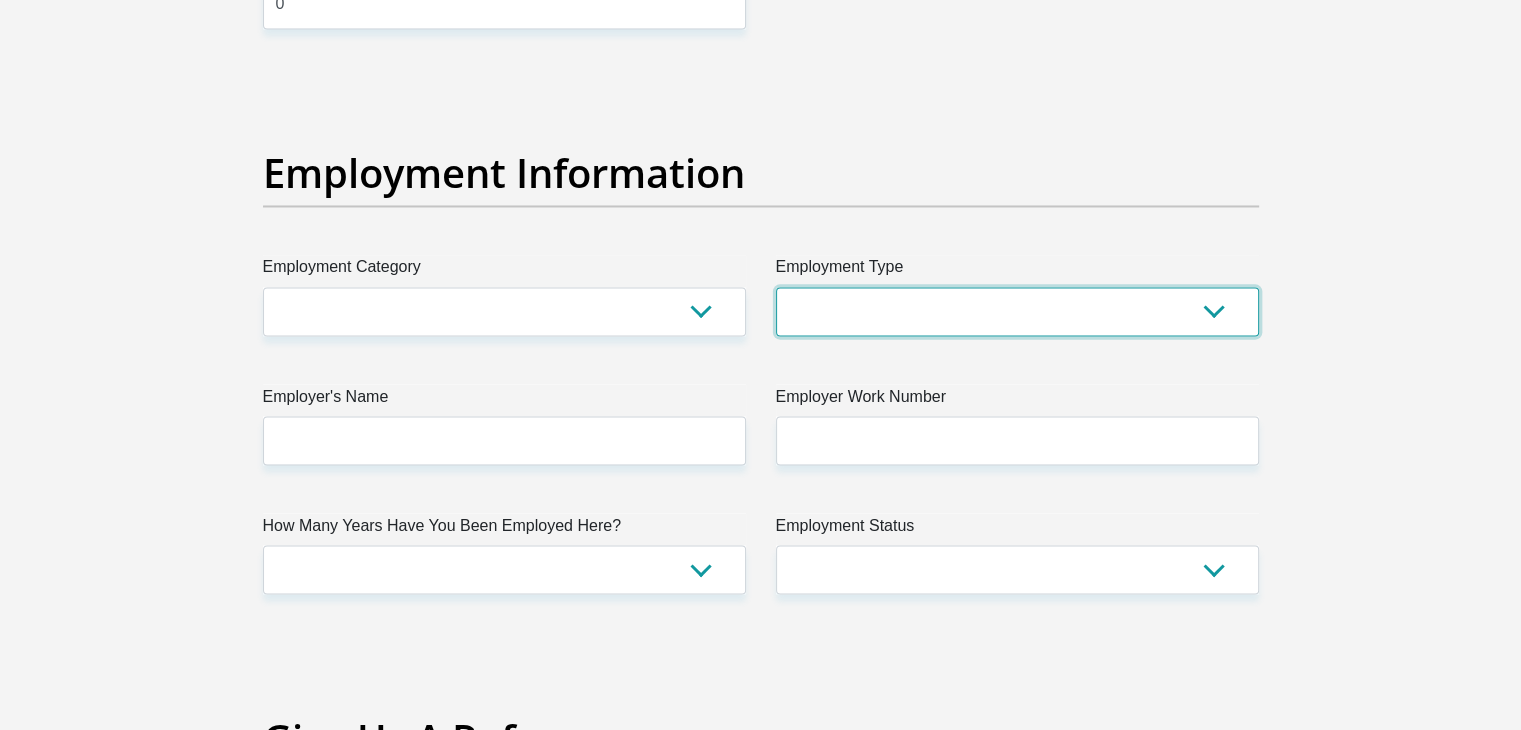 click on "College/Lecturer
Craft Seller
Creative
Driver
Executive
Farmer
Forces - Non Commissioned
Forces - Officer
Hawker
Housewife
Labourer
Licenced Professional
Manager
Miner
Non Licenced Professional
Office Staff/Clerk
Outside Worker
Pensioner
Permanent Teacher
Production/Manufacturing
Sales
Self-Employed
Semi-Professional Worker
Service Industry  Social Worker  Student" at bounding box center (1017, 311) 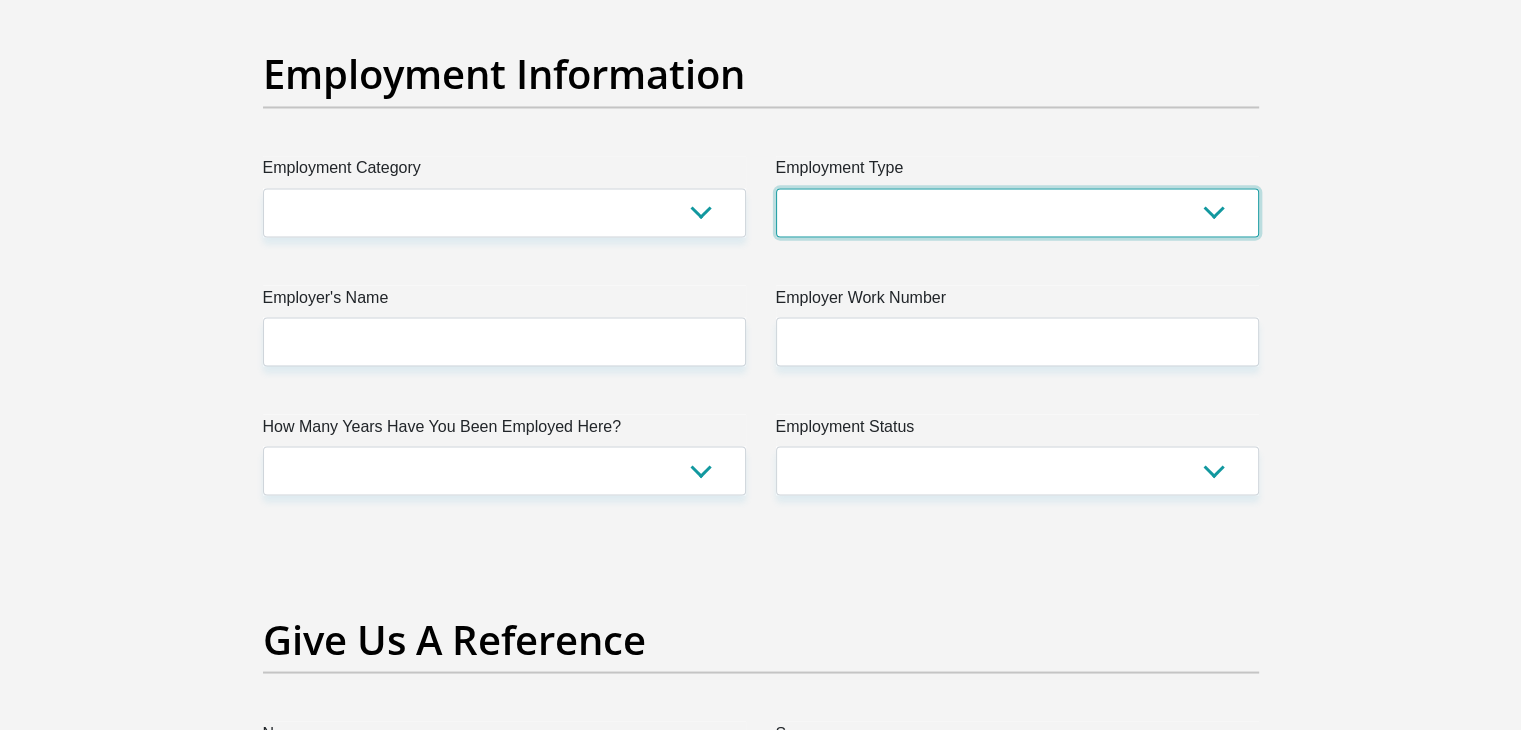 scroll, scrollTop: 3600, scrollLeft: 0, axis: vertical 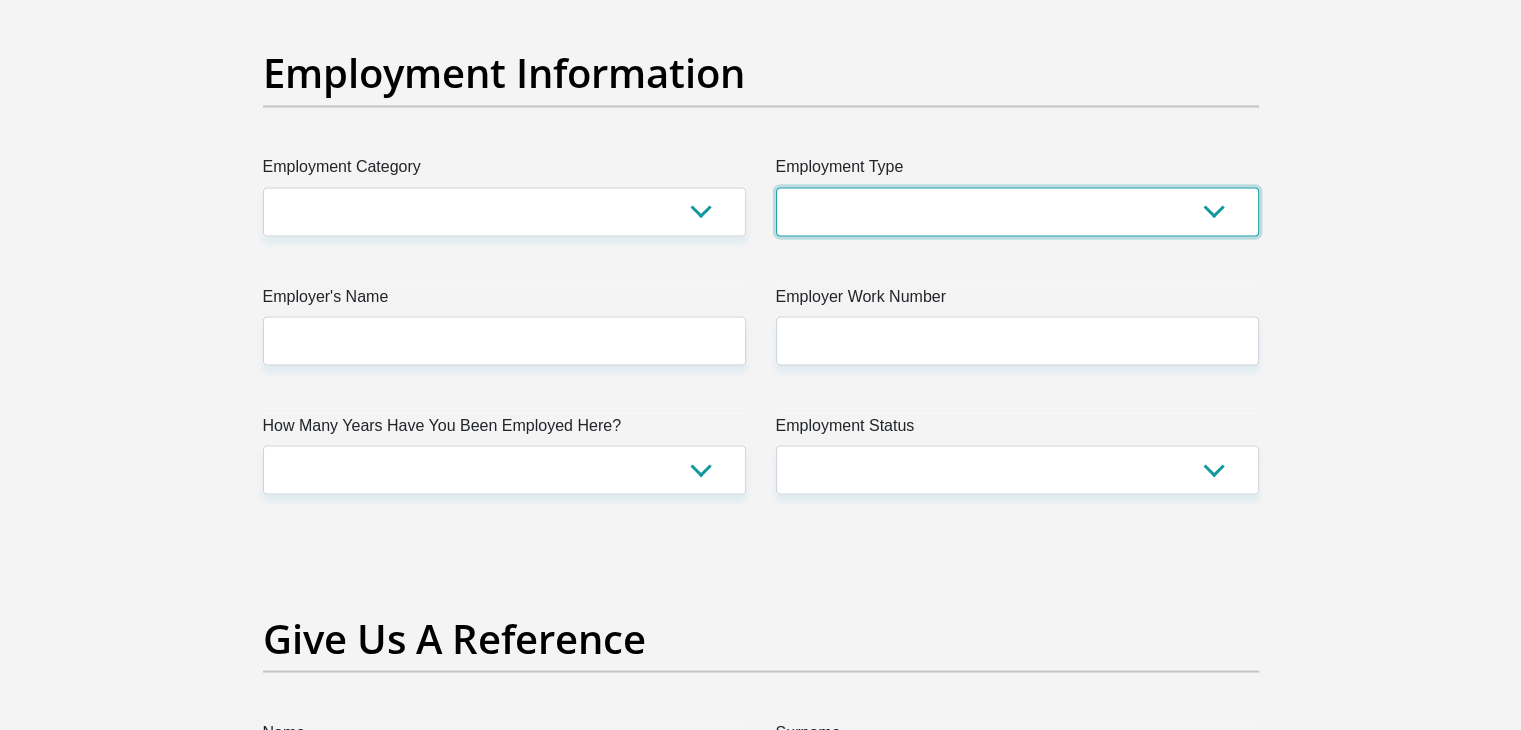 click on "College/Lecturer
Craft Seller
Creative
Driver
Executive
Farmer
Forces - Non Commissioned
Forces - Officer
Hawker
Housewife
Labourer
Licenced Professional
Manager
Miner
Non Licenced Professional
Office Staff/Clerk
Outside Worker
Pensioner
Permanent Teacher
Production/Manufacturing
Sales
Self-Employed
Semi-Professional Worker
Service Industry  Social Worker  Student" at bounding box center [1017, 211] 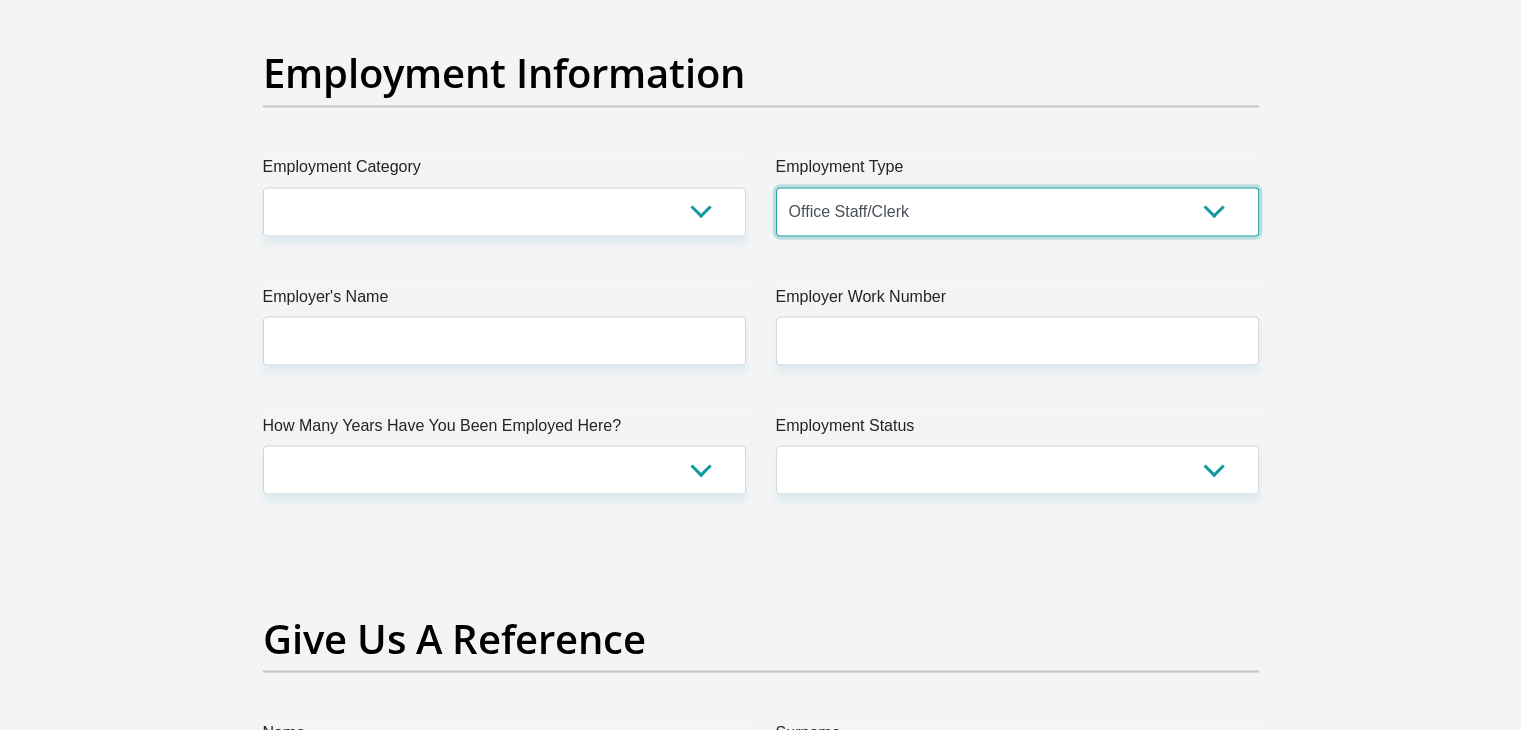 click on "College/Lecturer
Craft Seller
Creative
Driver
Executive
Farmer
Forces - Non Commissioned
Forces - Officer
Hawker
Housewife
Labourer
Licenced Professional
Manager
Miner
Non Licenced Professional
Office Staff/Clerk
Outside Worker
Pensioner
Permanent Teacher
Production/Manufacturing
Sales
Self-Employed
Semi-Professional Worker
Service Industry  Social Worker  Student" at bounding box center [1017, 211] 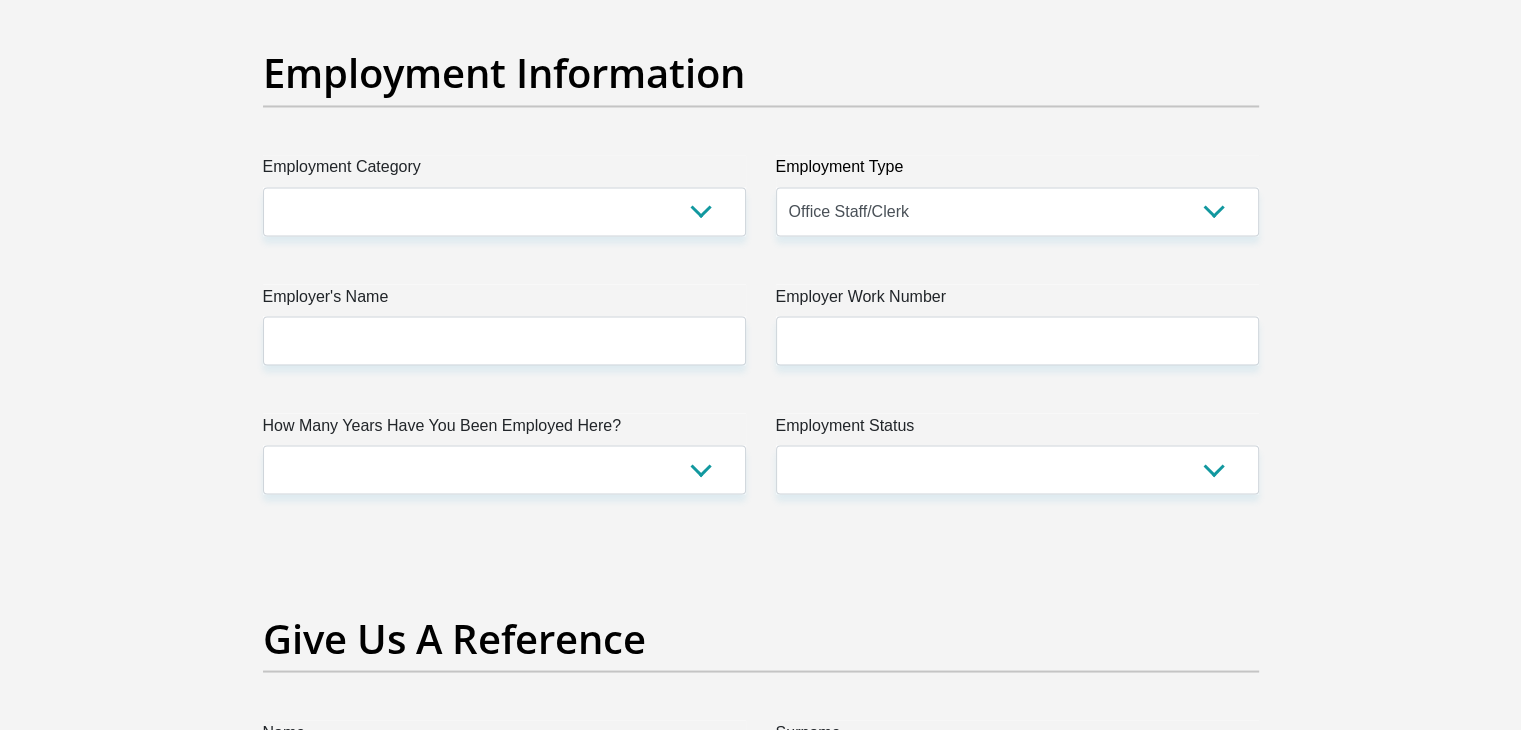 click on "Employer's Name" at bounding box center (504, 300) 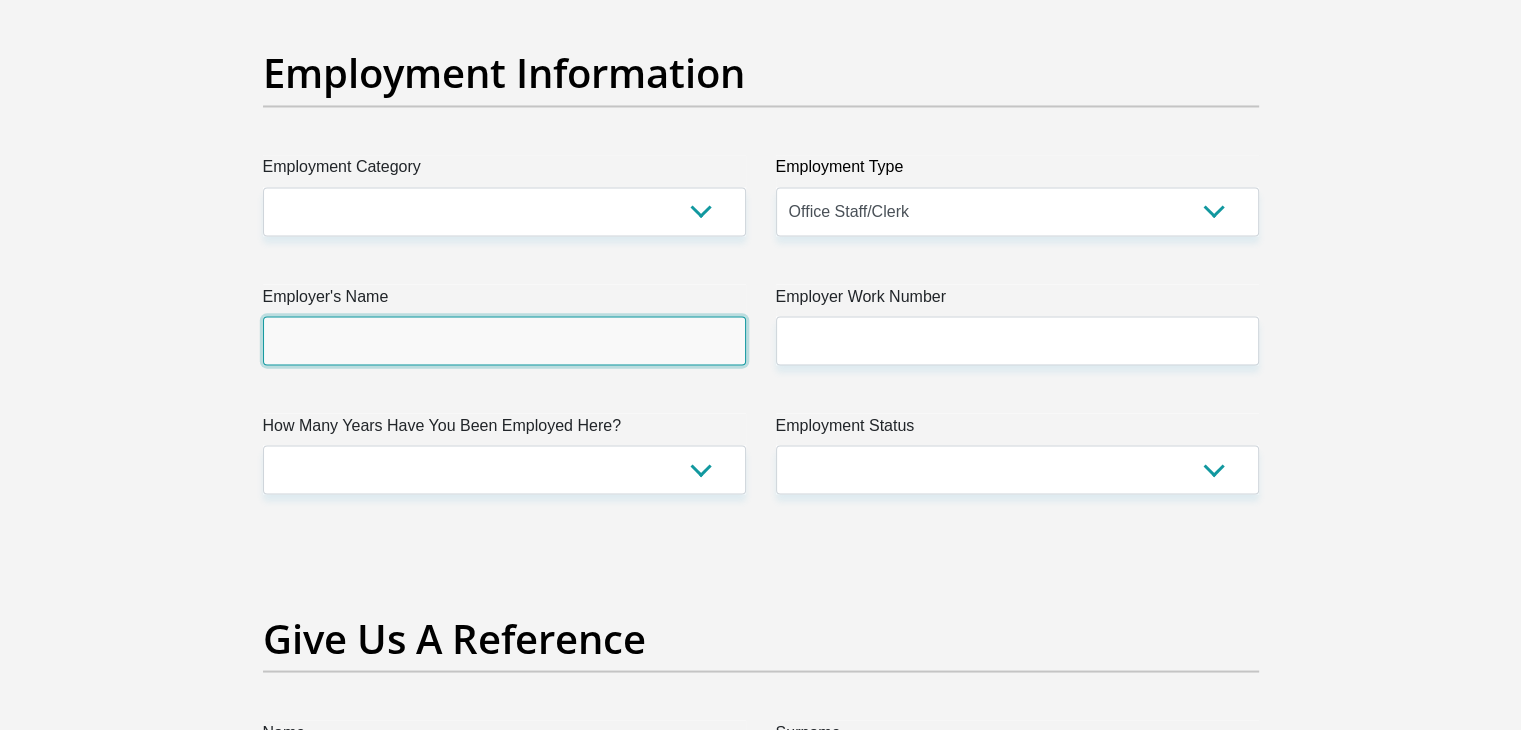 click on "Employer's Name" at bounding box center (504, 340) 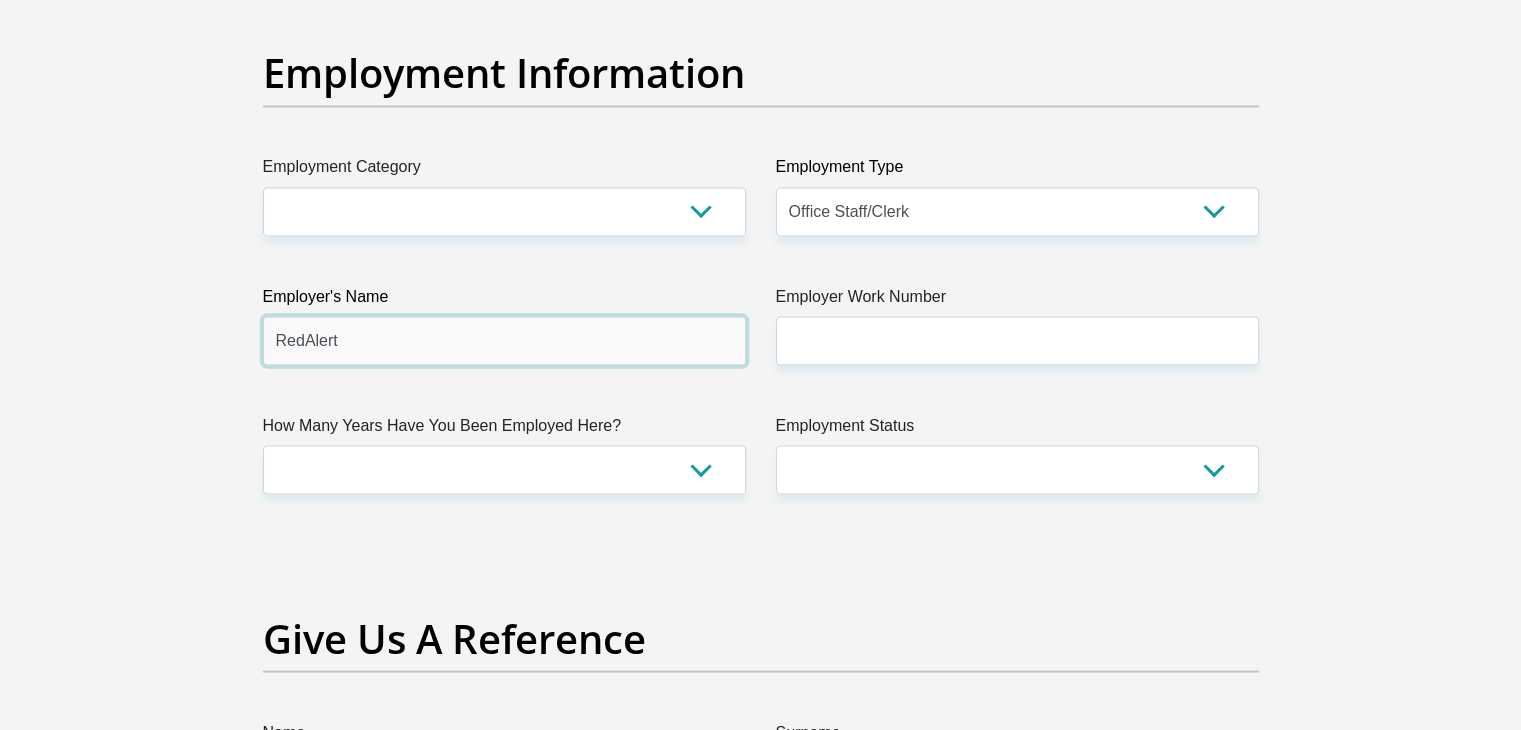 type on "RedAlert" 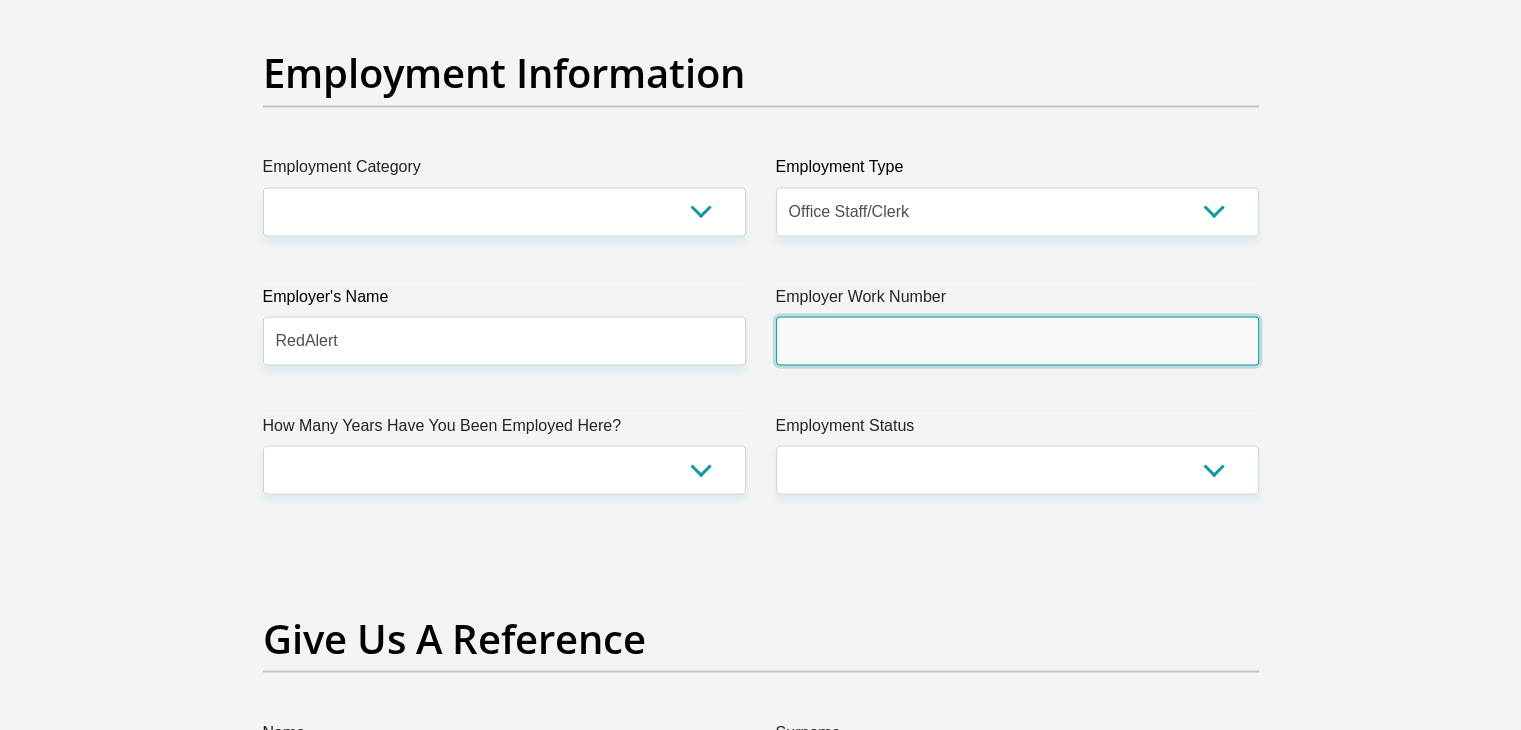 click on "Employer Work Number" at bounding box center (1017, 340) 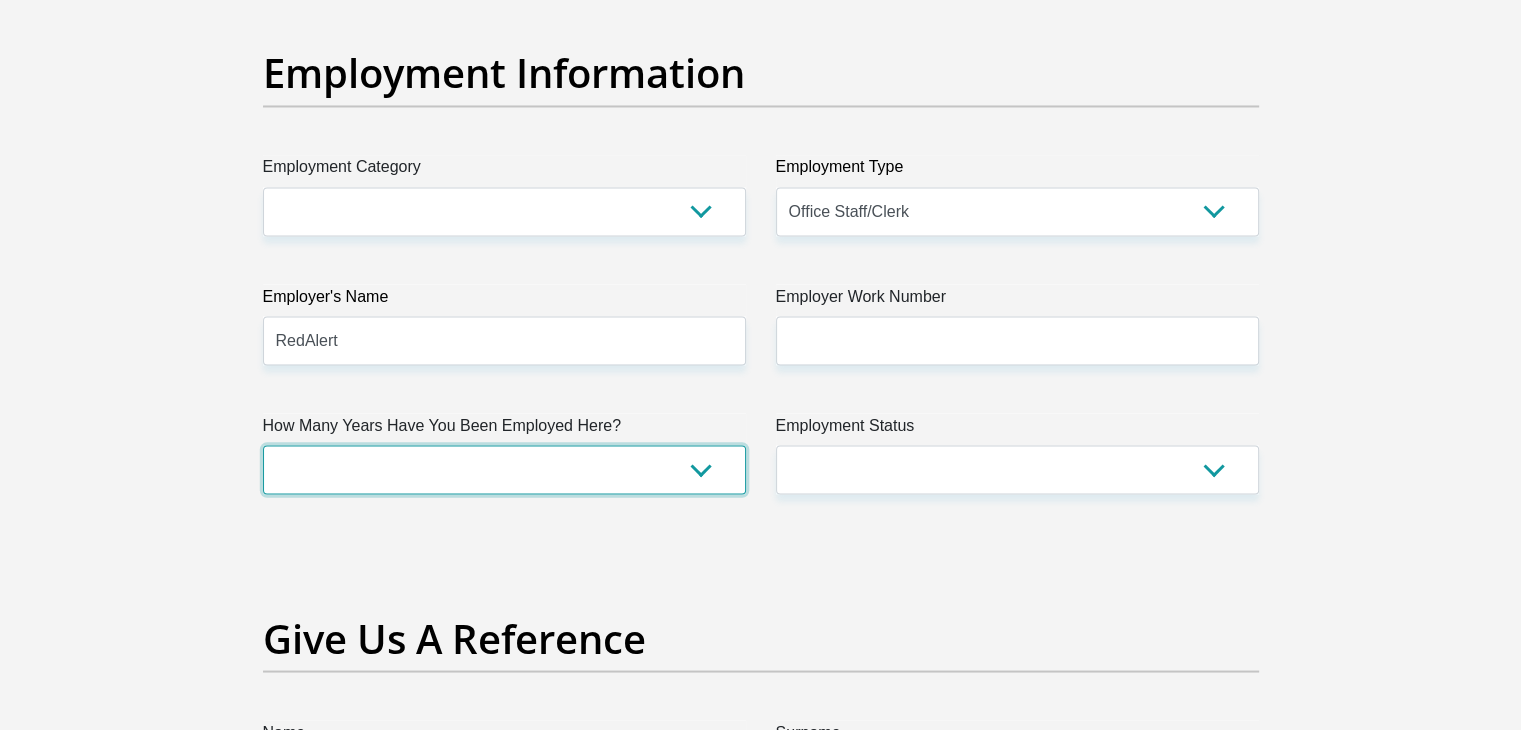 click on "less than 1 year
1-3 years
3-5 years
5+ years" at bounding box center (504, 469) 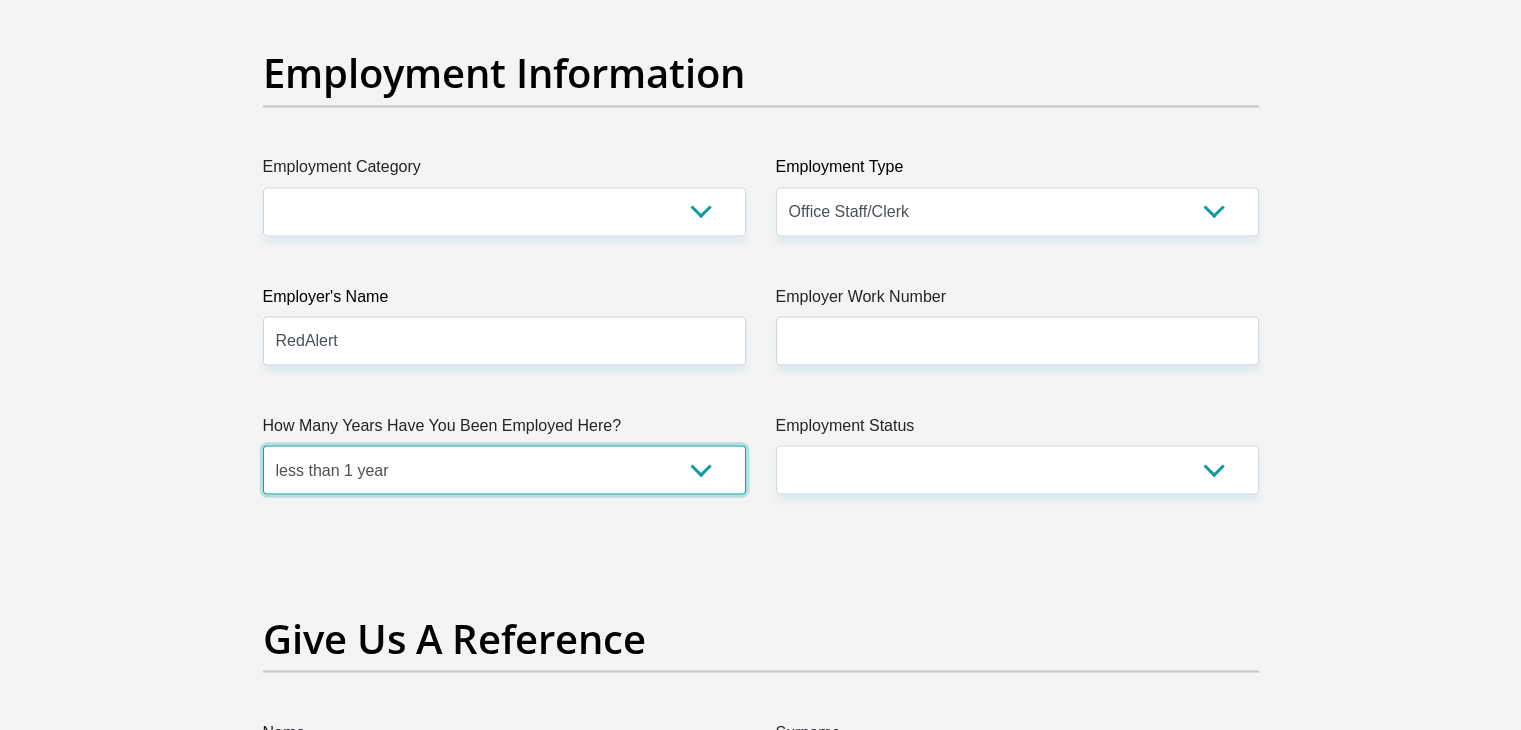 click on "less than 1 year
1-3 years
3-5 years
5+ years" at bounding box center [504, 469] 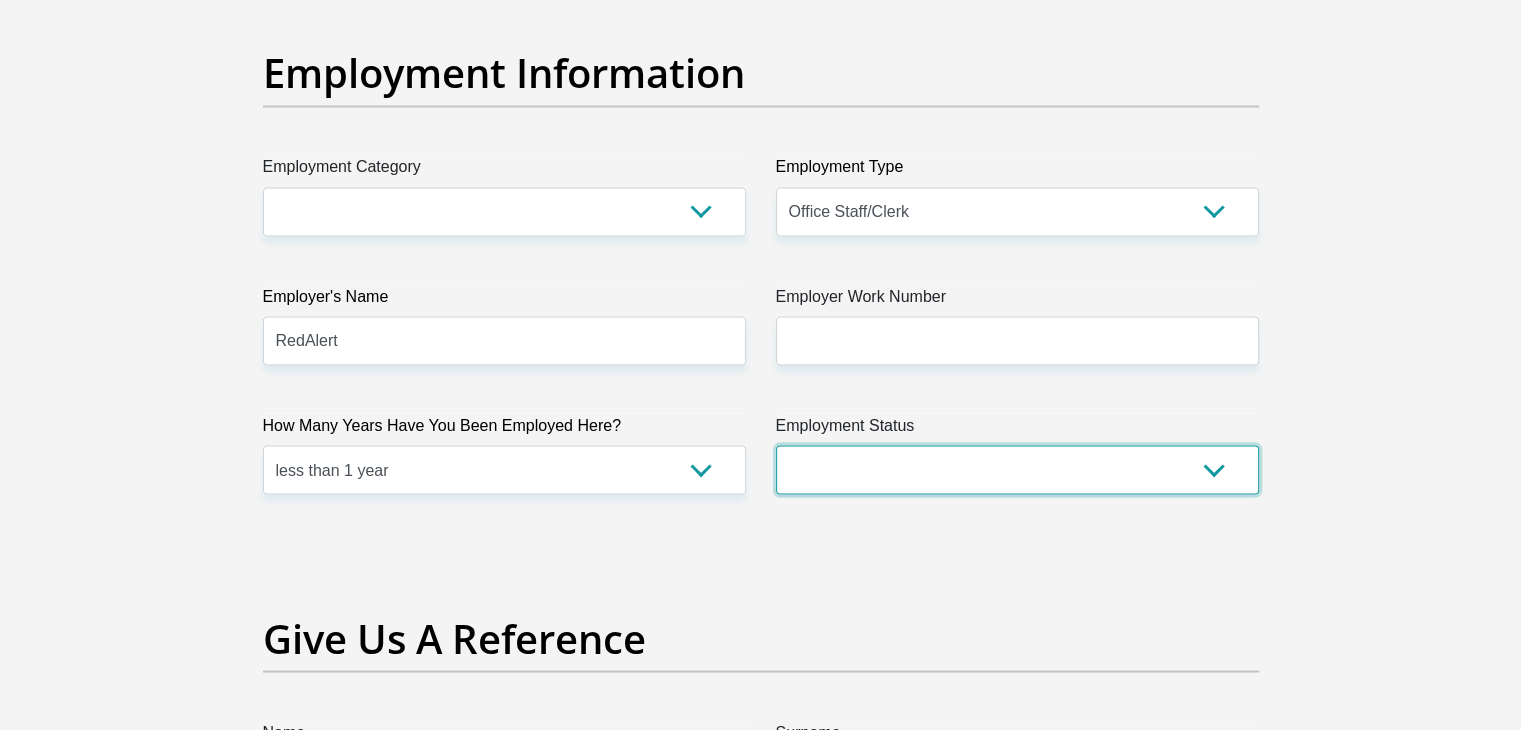 click on "Permanent/Full-time
Part-time/Casual
Contract Worker
Self-Employed
Housewife
Retired
Student
Medically Boarded
Disability
Unemployed" at bounding box center [1017, 469] 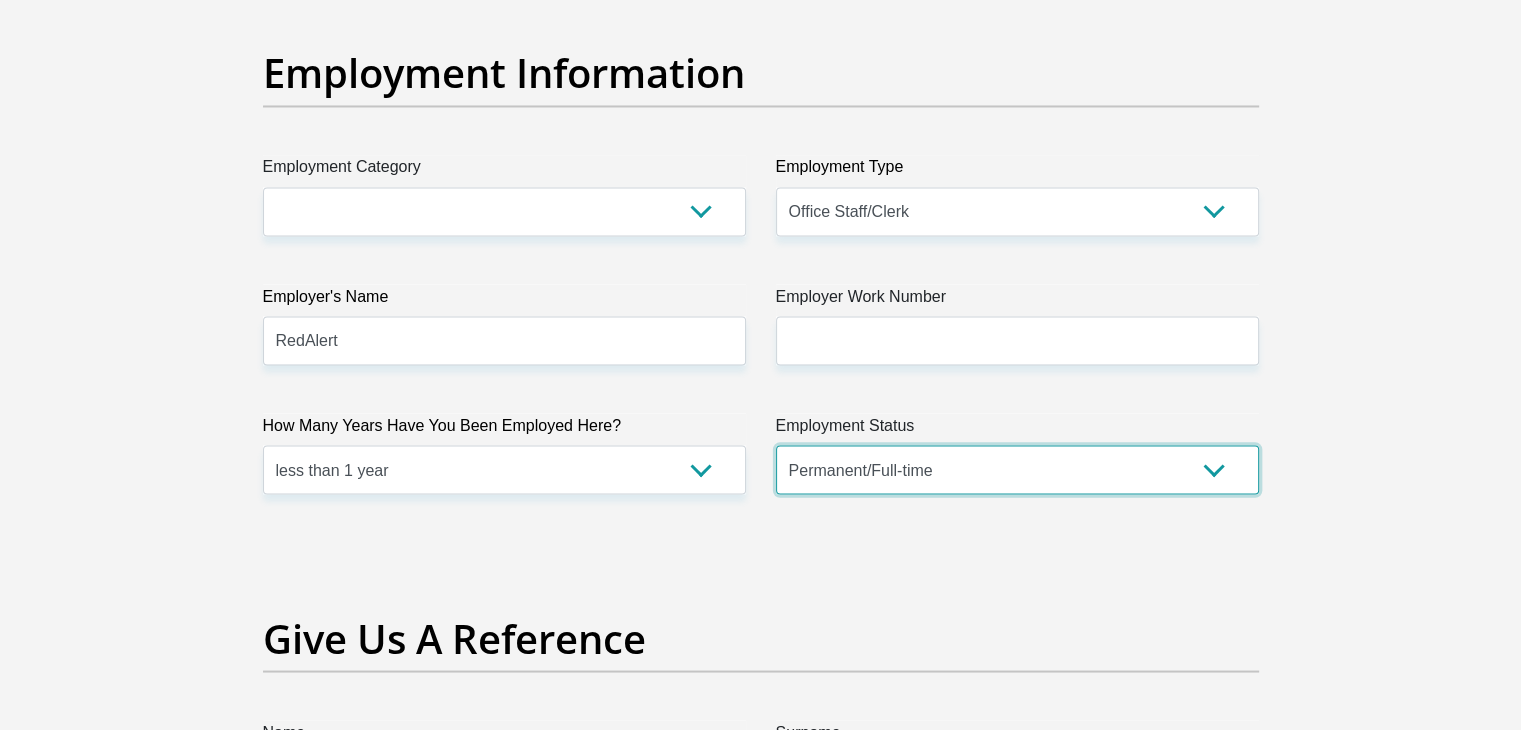 click on "Permanent/Full-time
Part-time/Casual
Contract Worker
Self-Employed
Housewife
Retired
Student
Medically Boarded
Disability
Unemployed" at bounding box center (1017, 469) 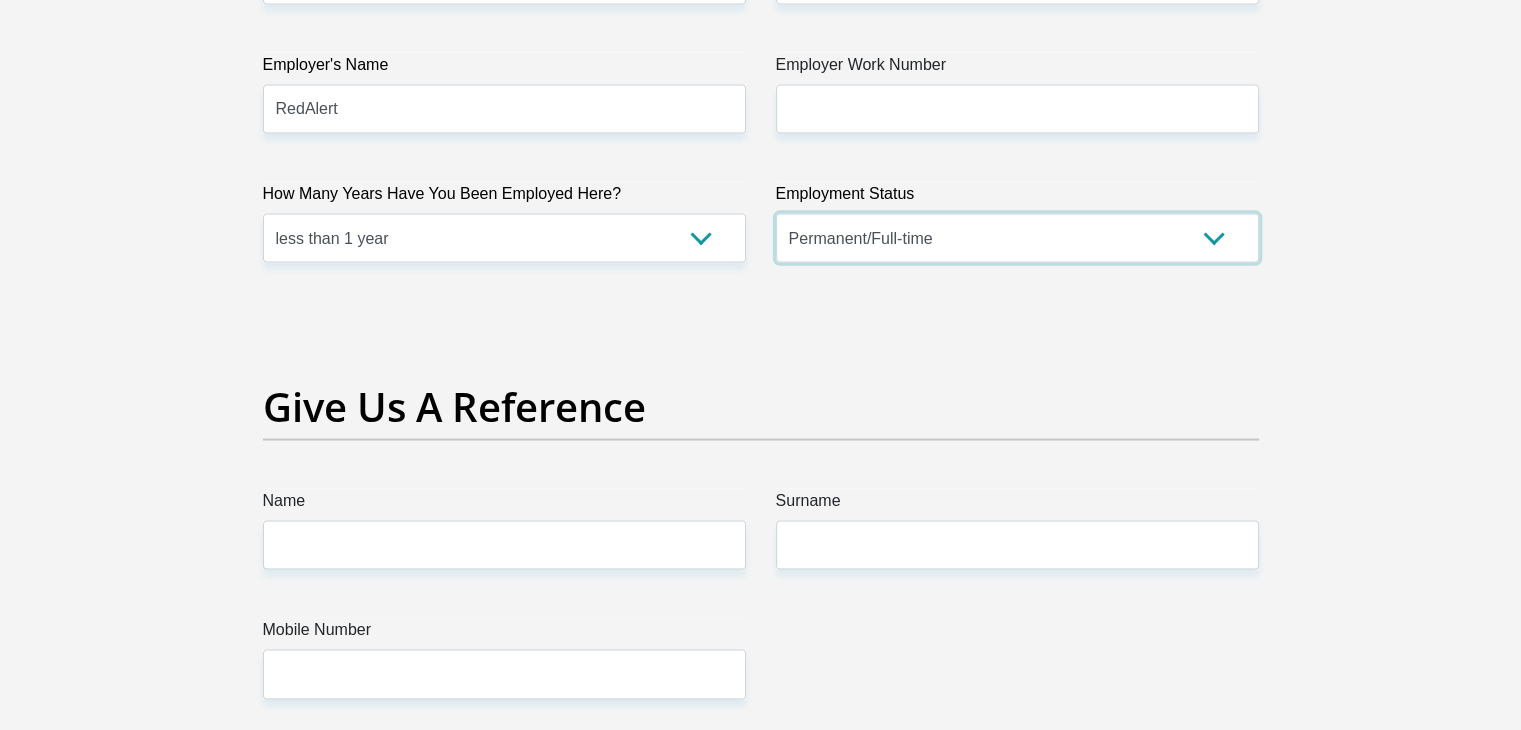 scroll, scrollTop: 3900, scrollLeft: 0, axis: vertical 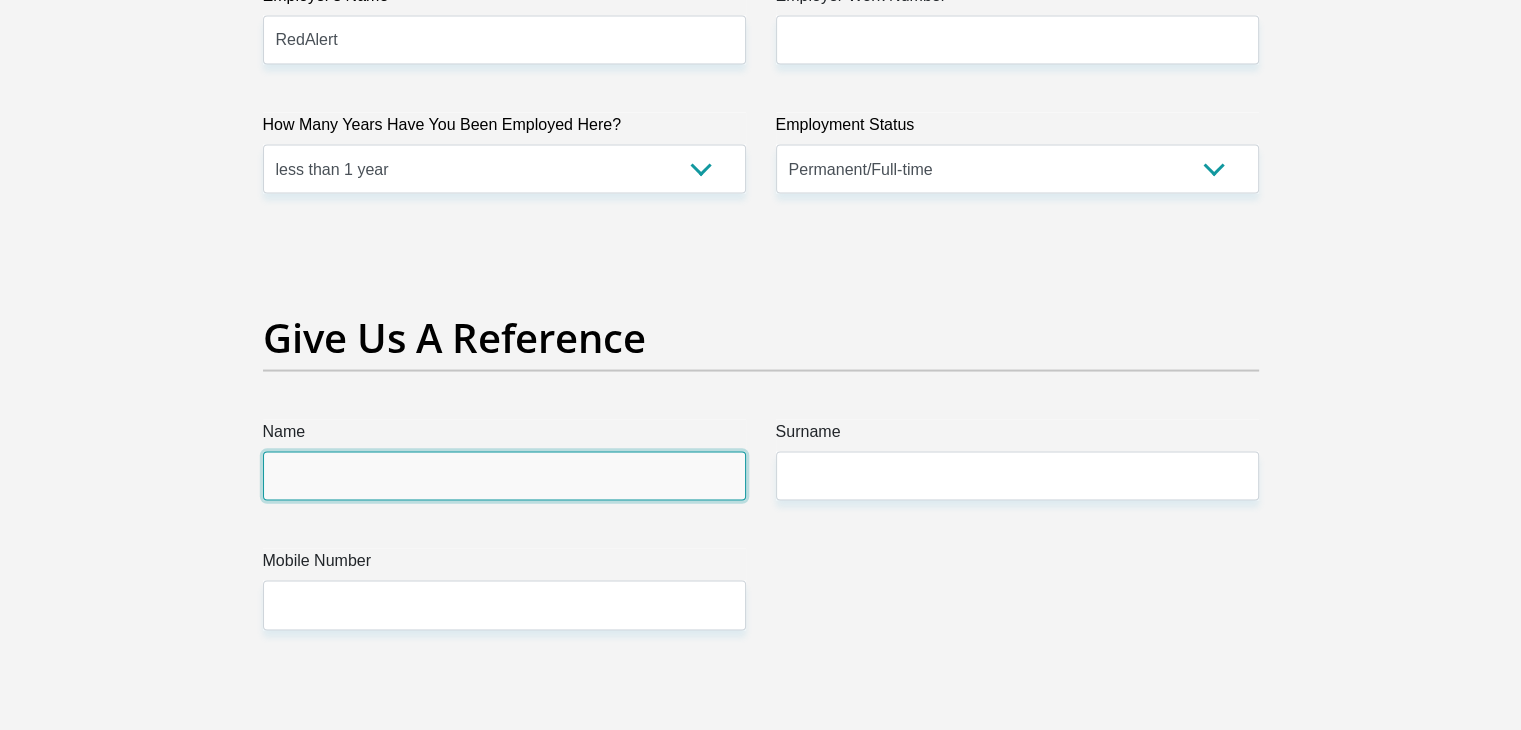 click on "Name" at bounding box center [504, 476] 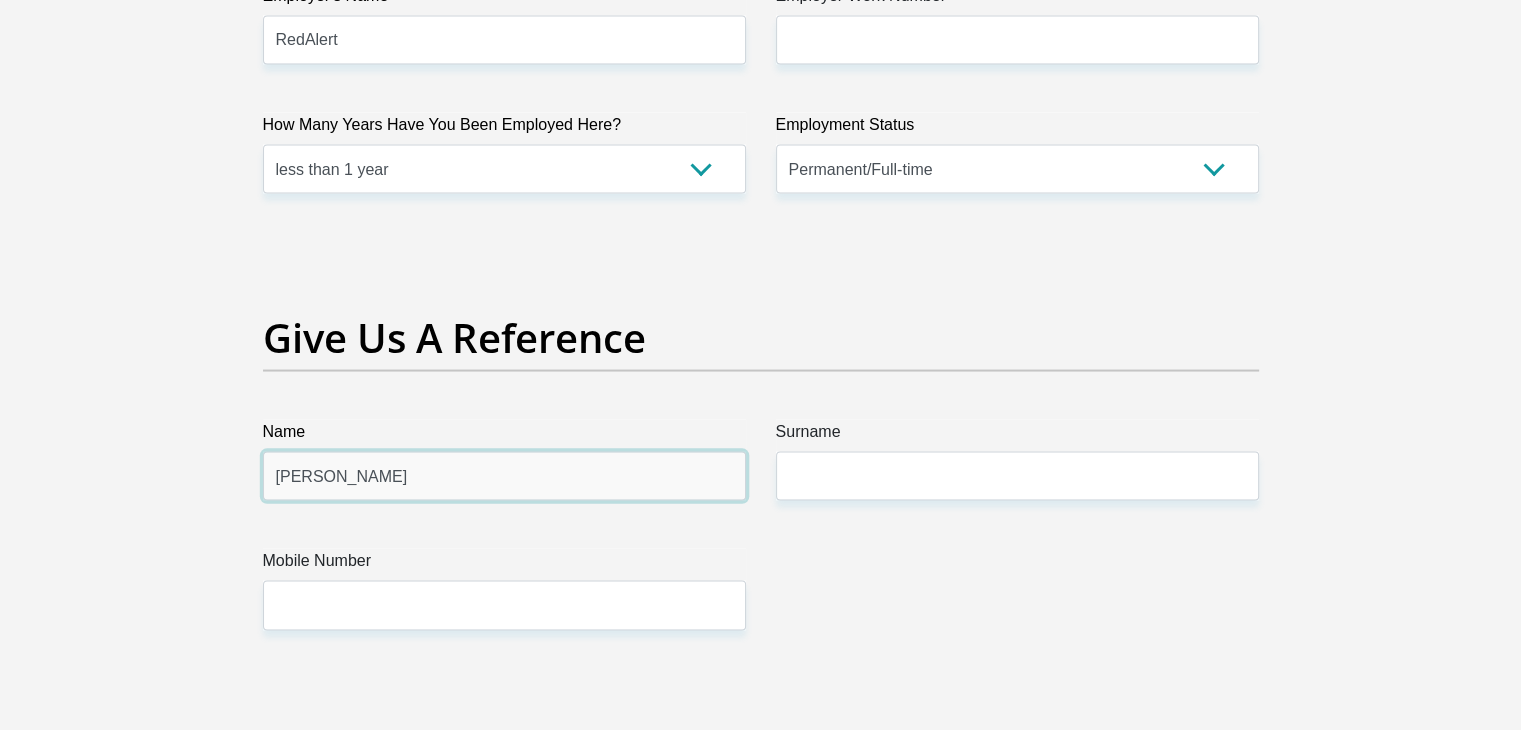 type on "Cameron" 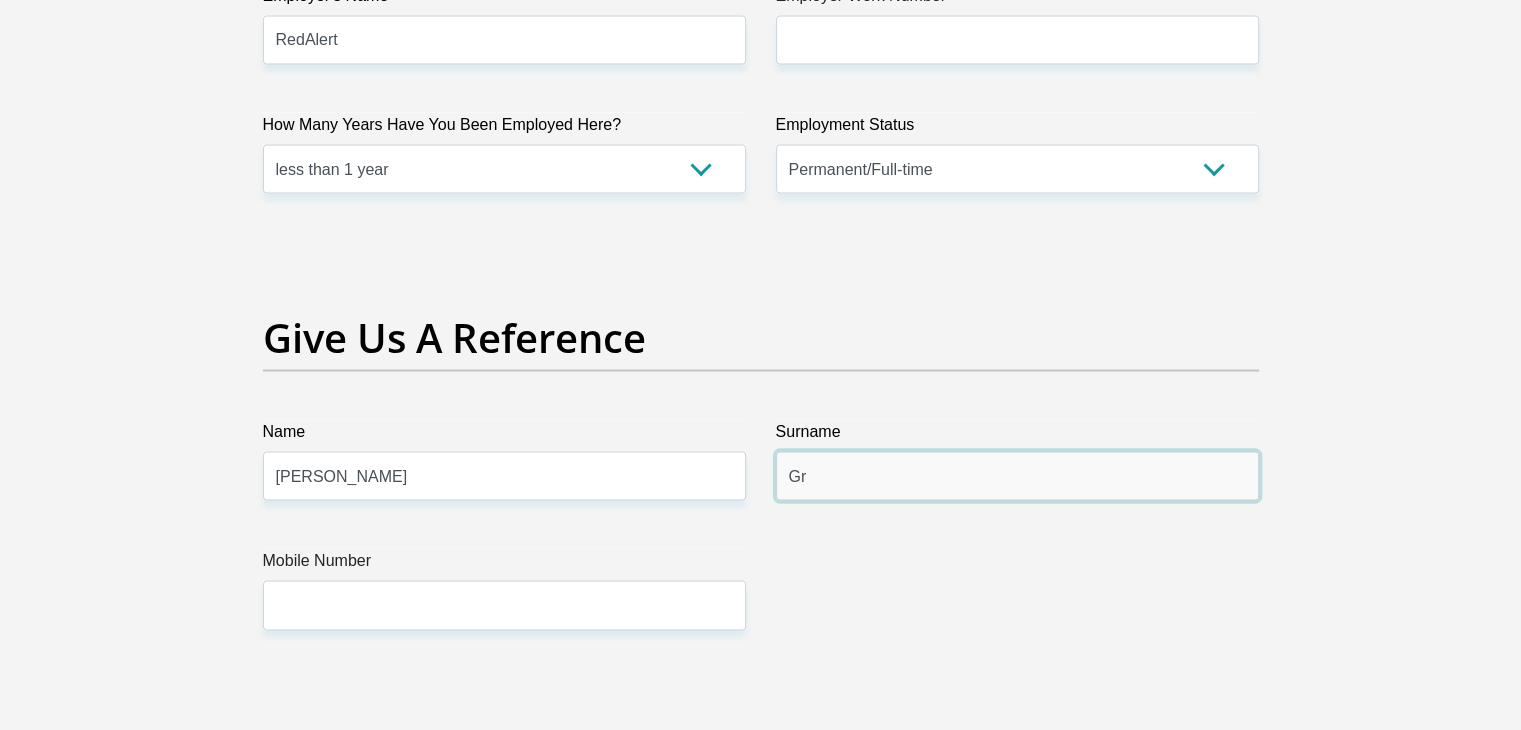 type on "G" 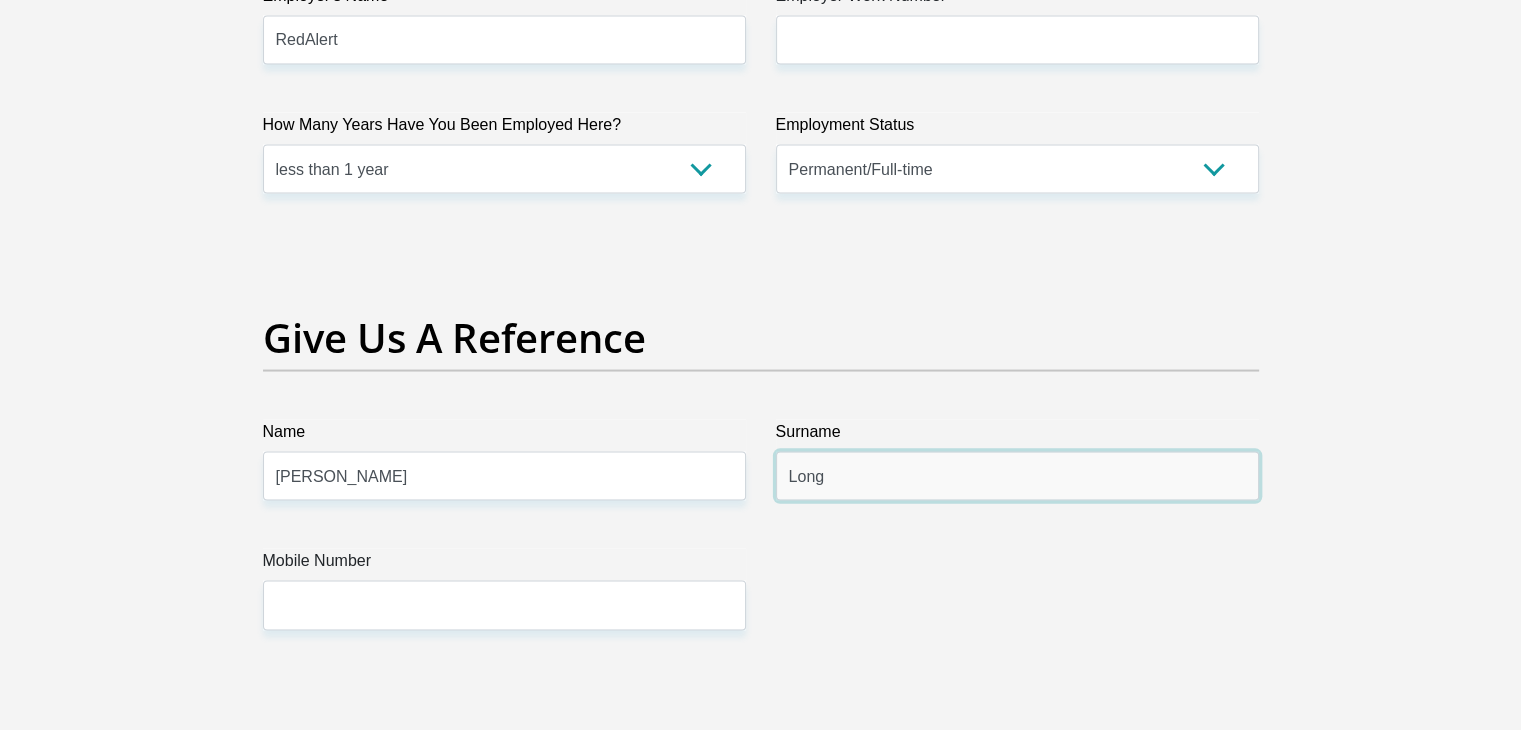 type on "Long" 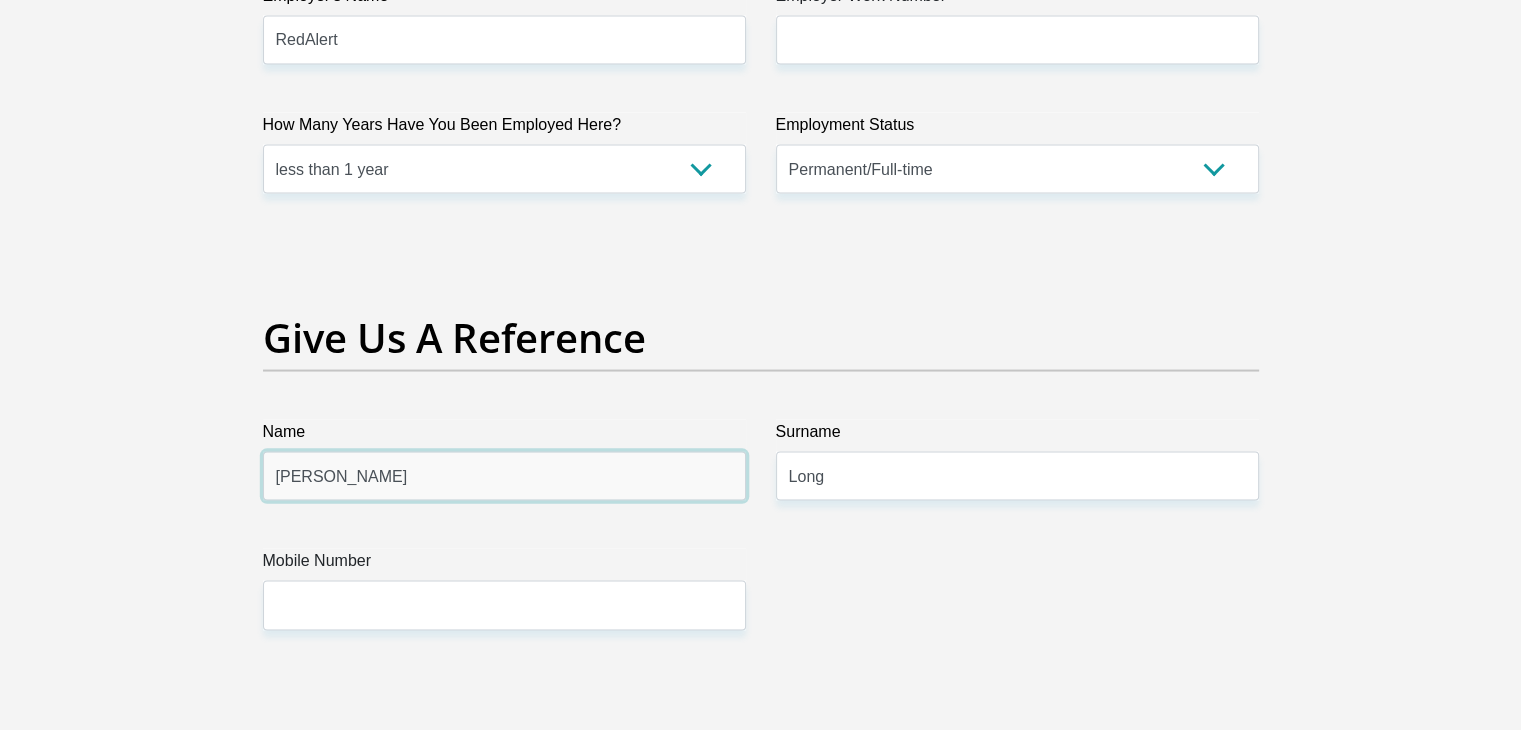 drag, startPoint x: 541, startPoint y: 452, endPoint x: 272, endPoint y: 485, distance: 271.0166 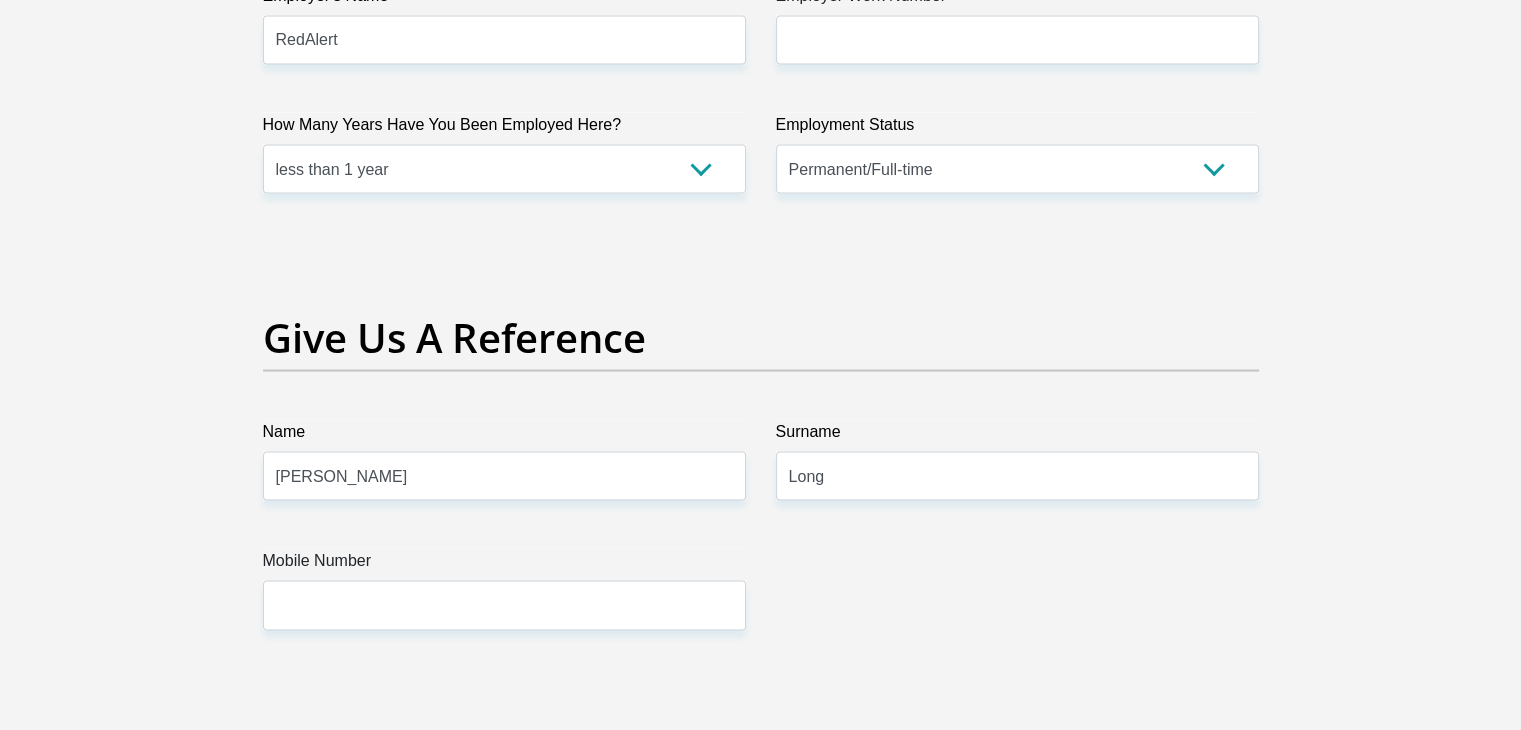 click on "Mobile Number" at bounding box center [504, 589] 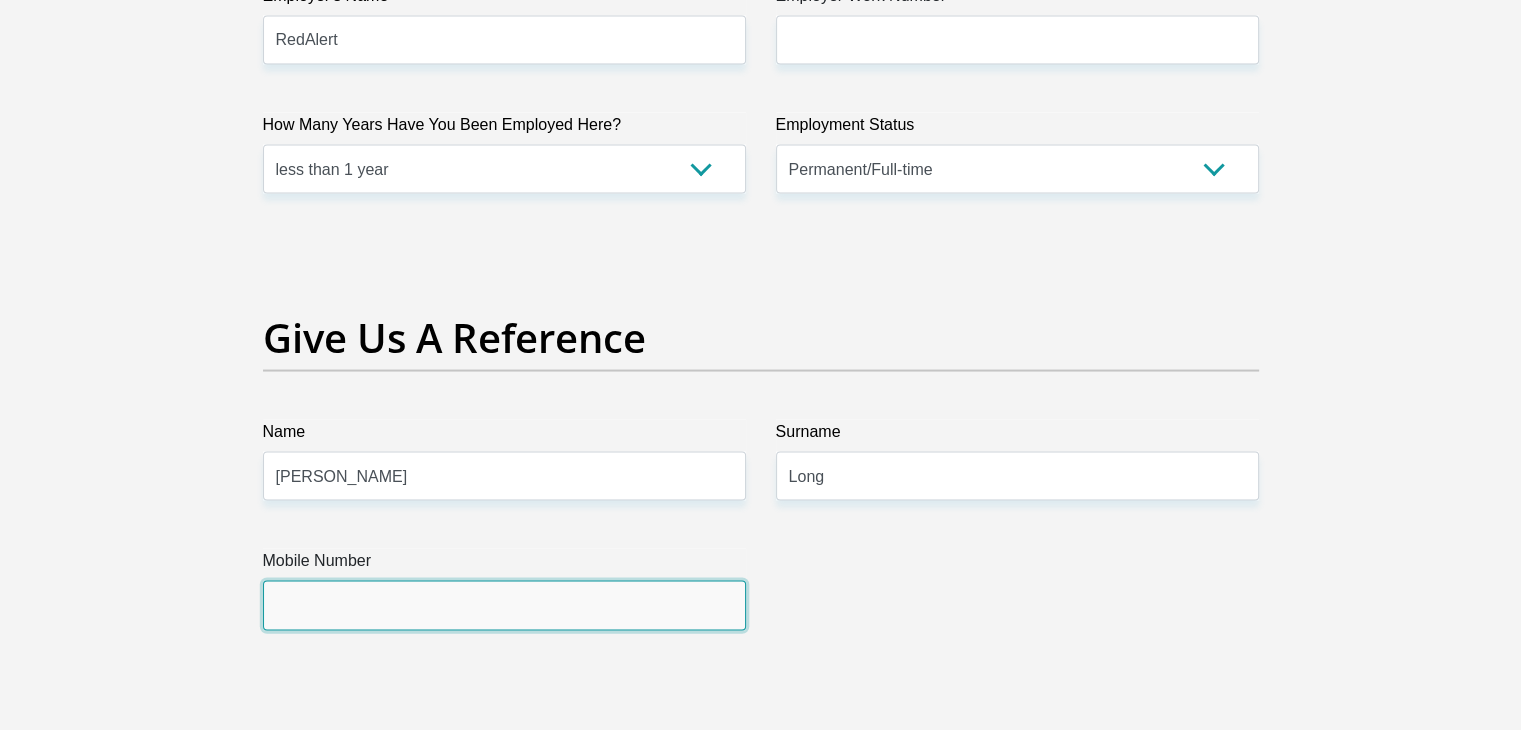 click on "Mobile Number" at bounding box center (504, 605) 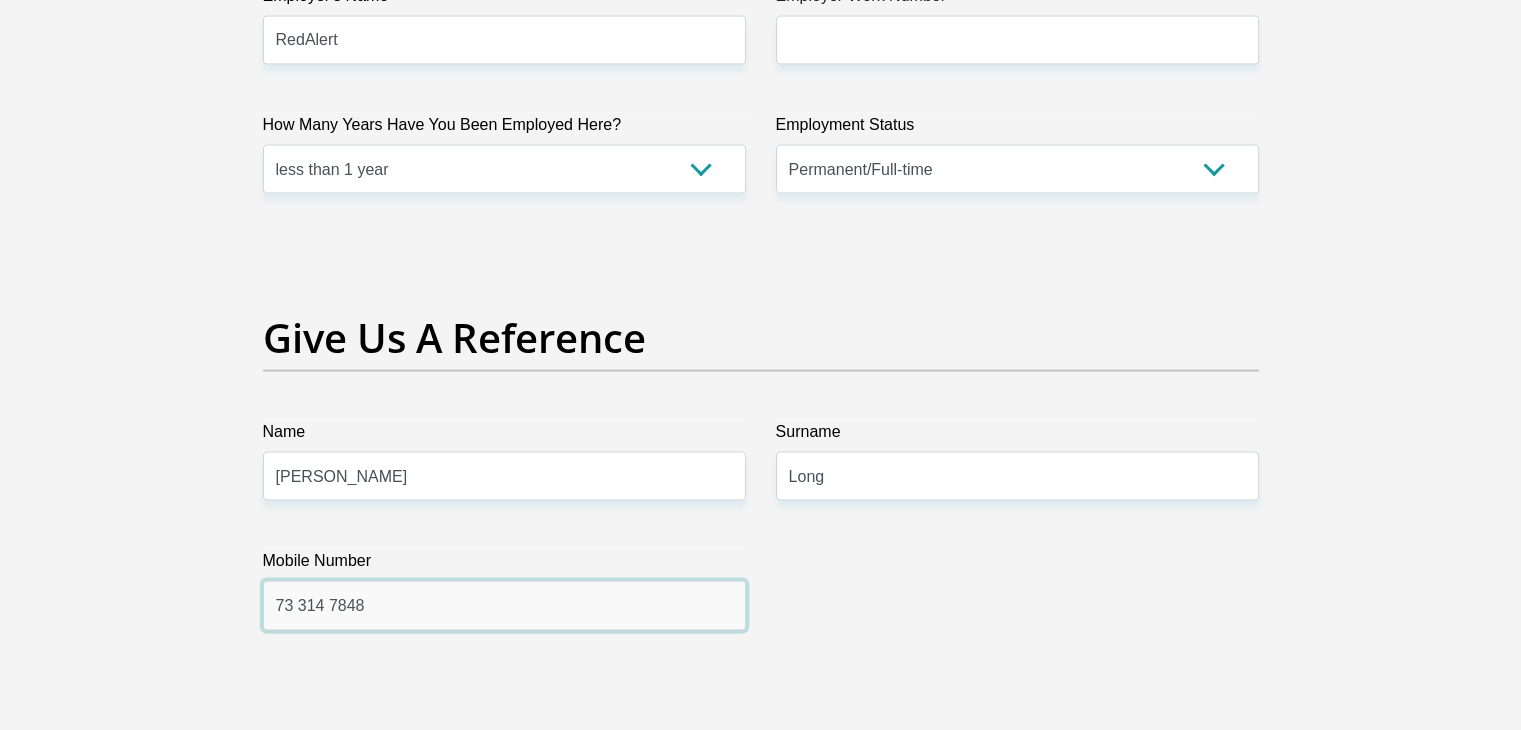 click on "73 314 7848" at bounding box center [504, 605] 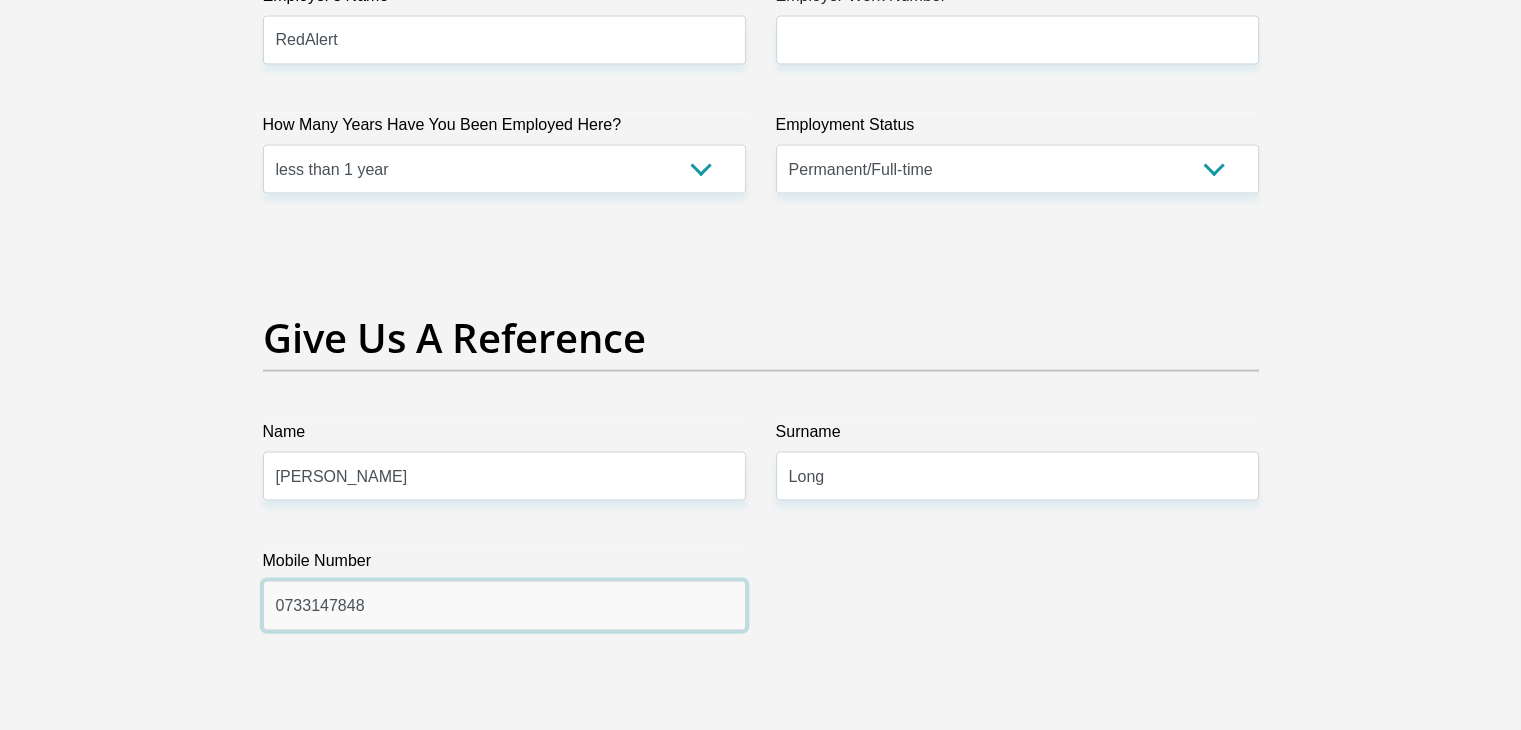 click on "0733147848" at bounding box center (504, 605) 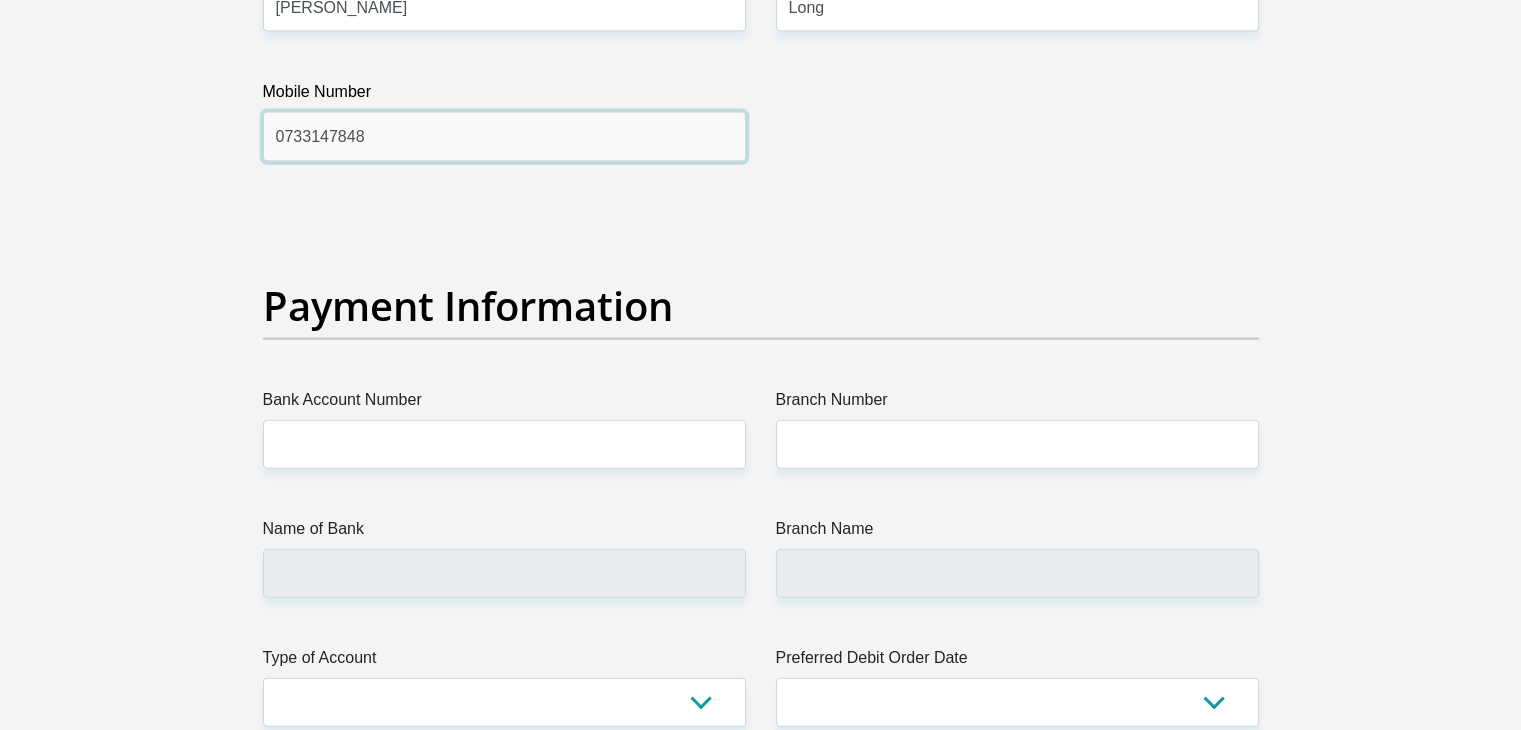scroll, scrollTop: 4400, scrollLeft: 0, axis: vertical 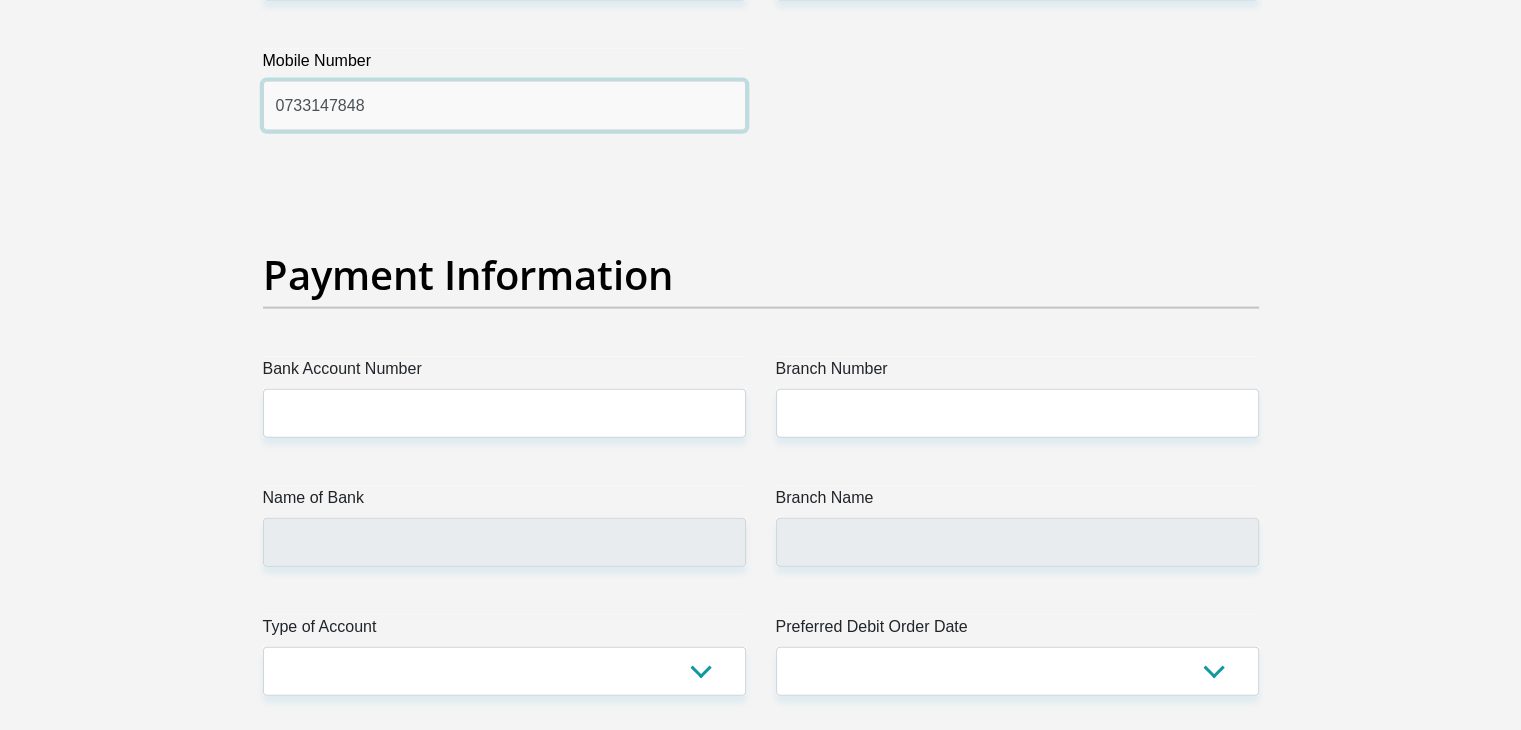 type on "0733147848" 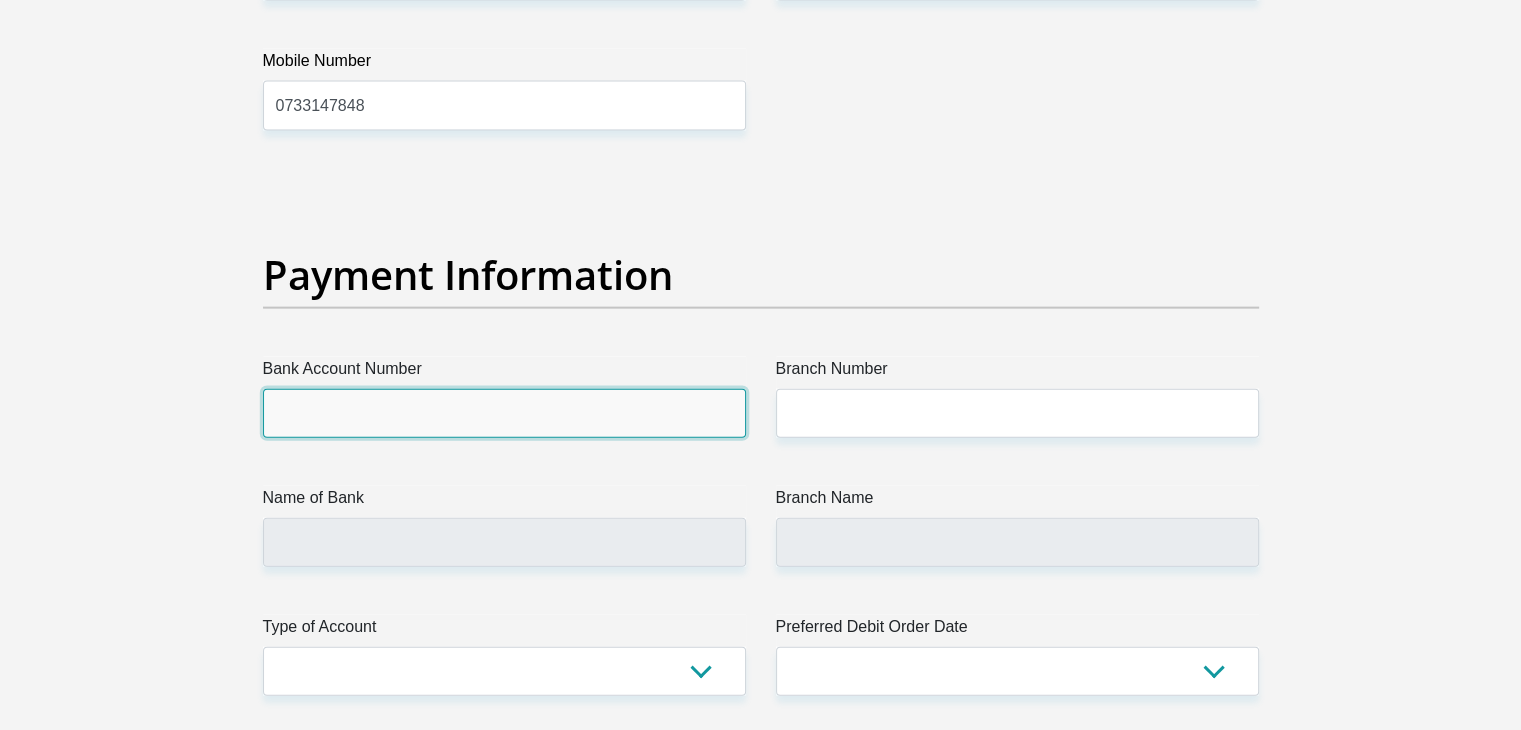 click on "Bank Account Number" at bounding box center (504, 413) 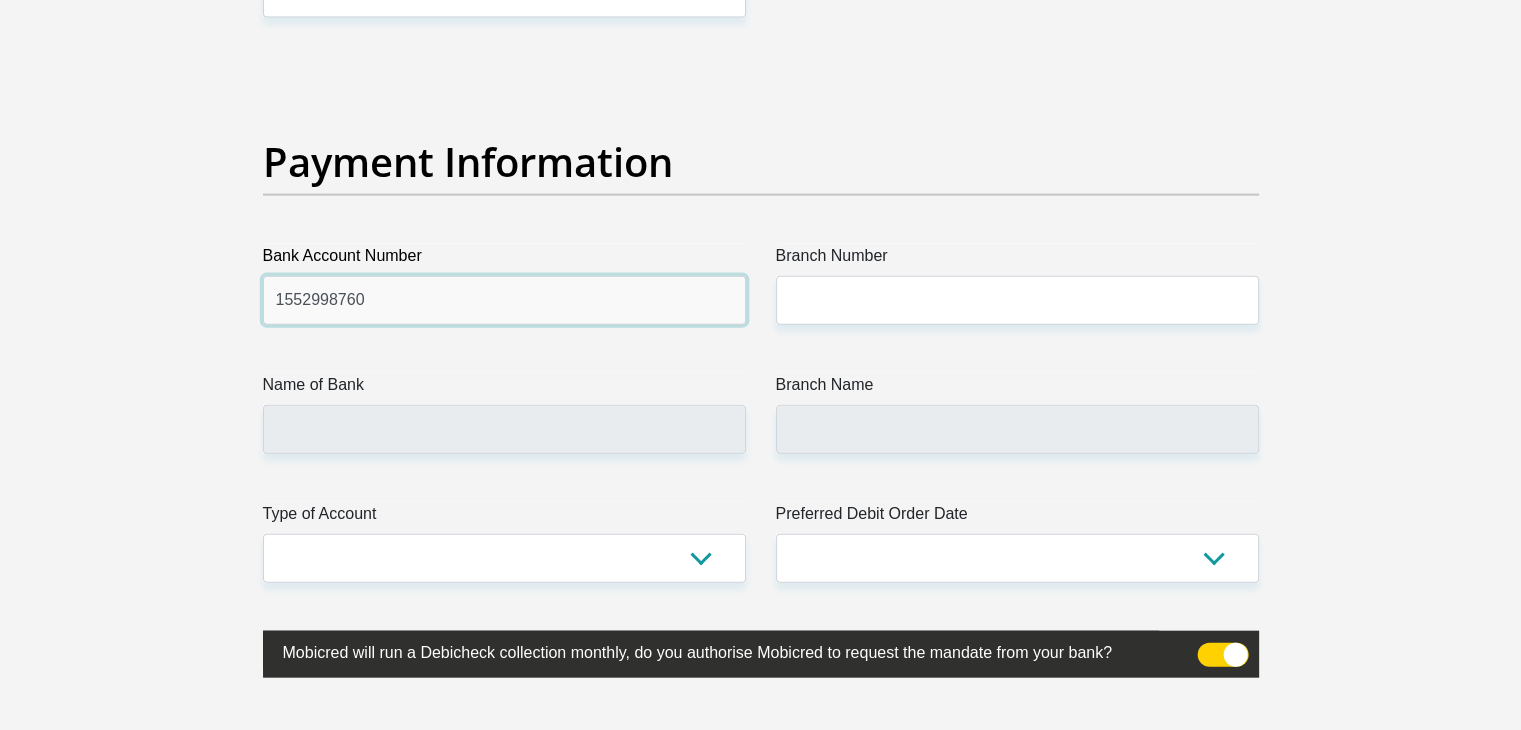 scroll, scrollTop: 4600, scrollLeft: 0, axis: vertical 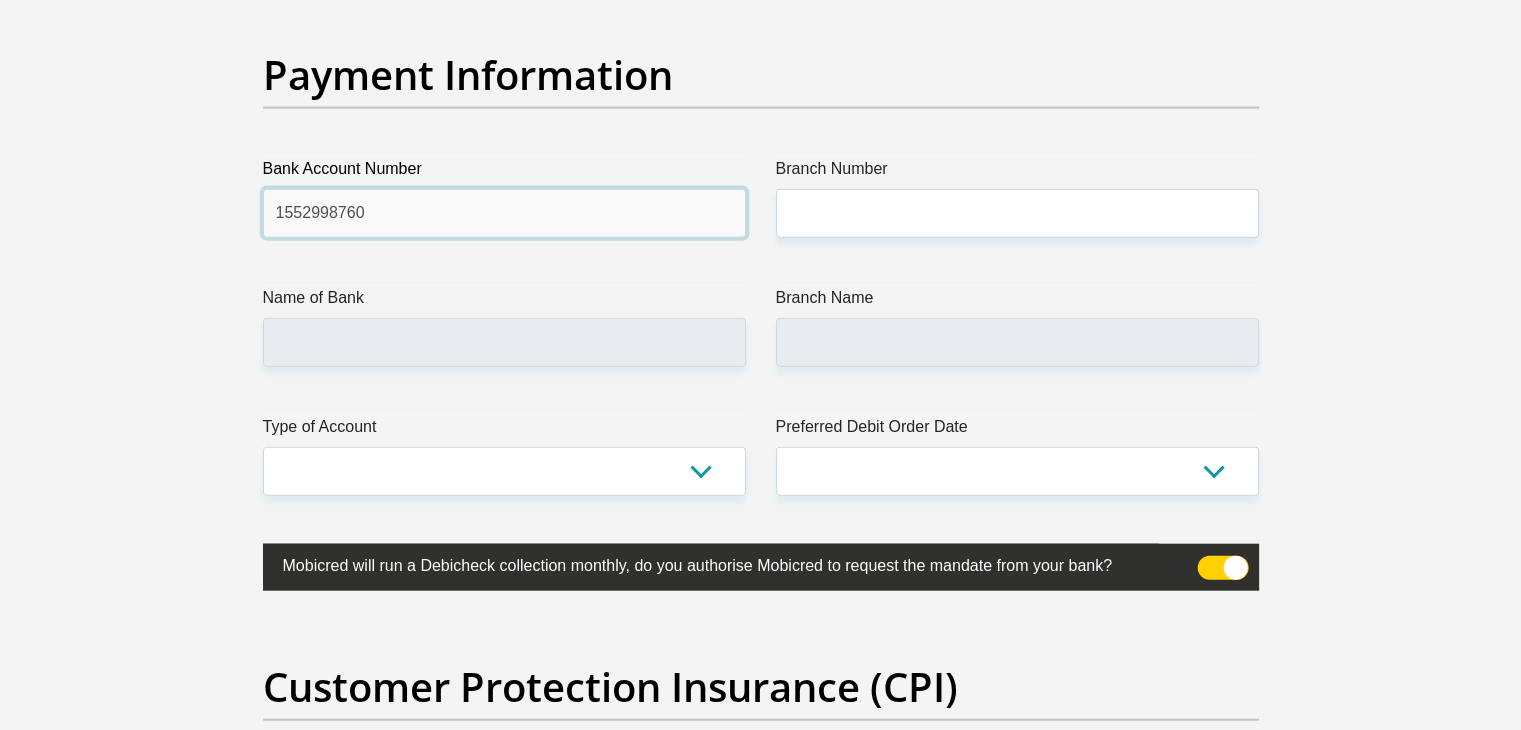 type on "1552998760" 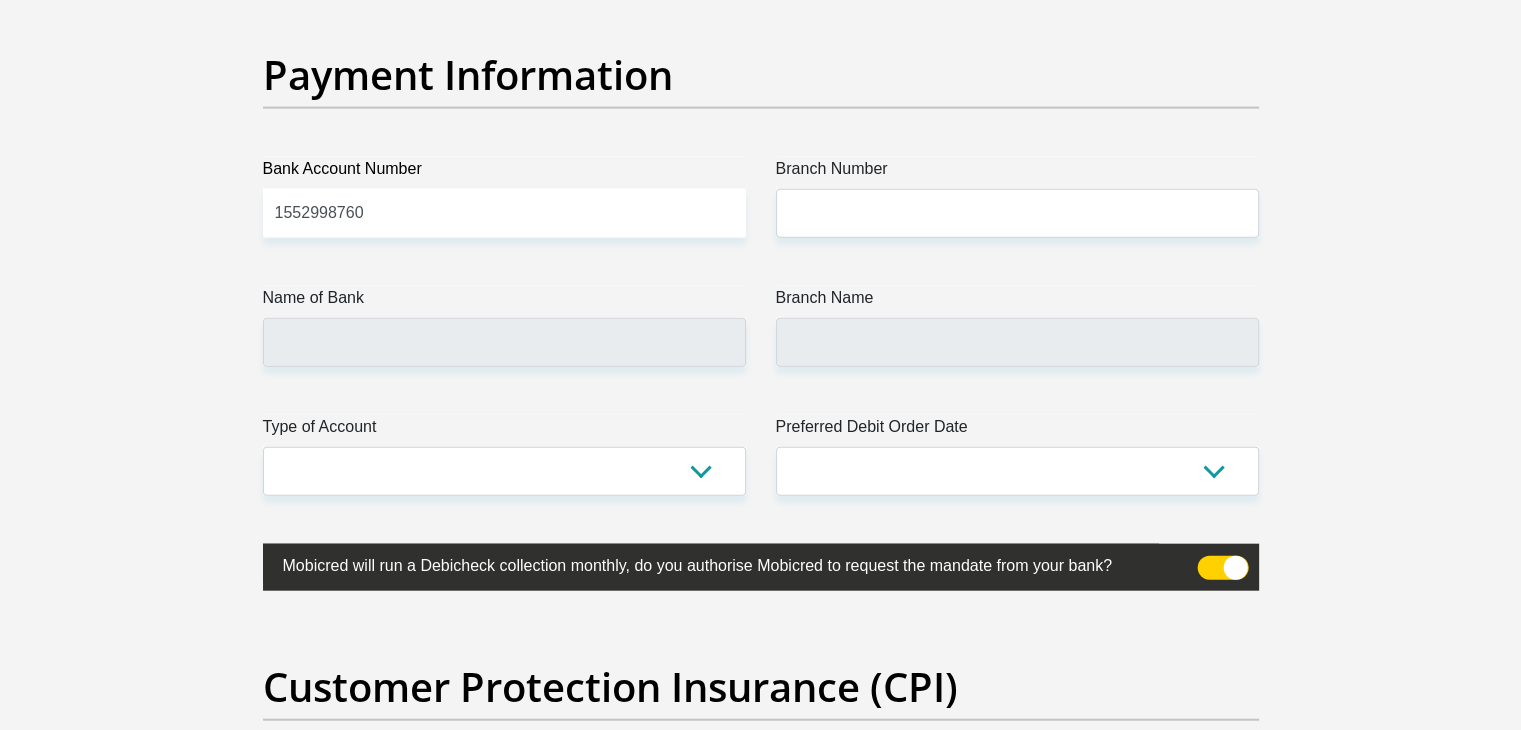 click on "Name of Bank" at bounding box center (504, 302) 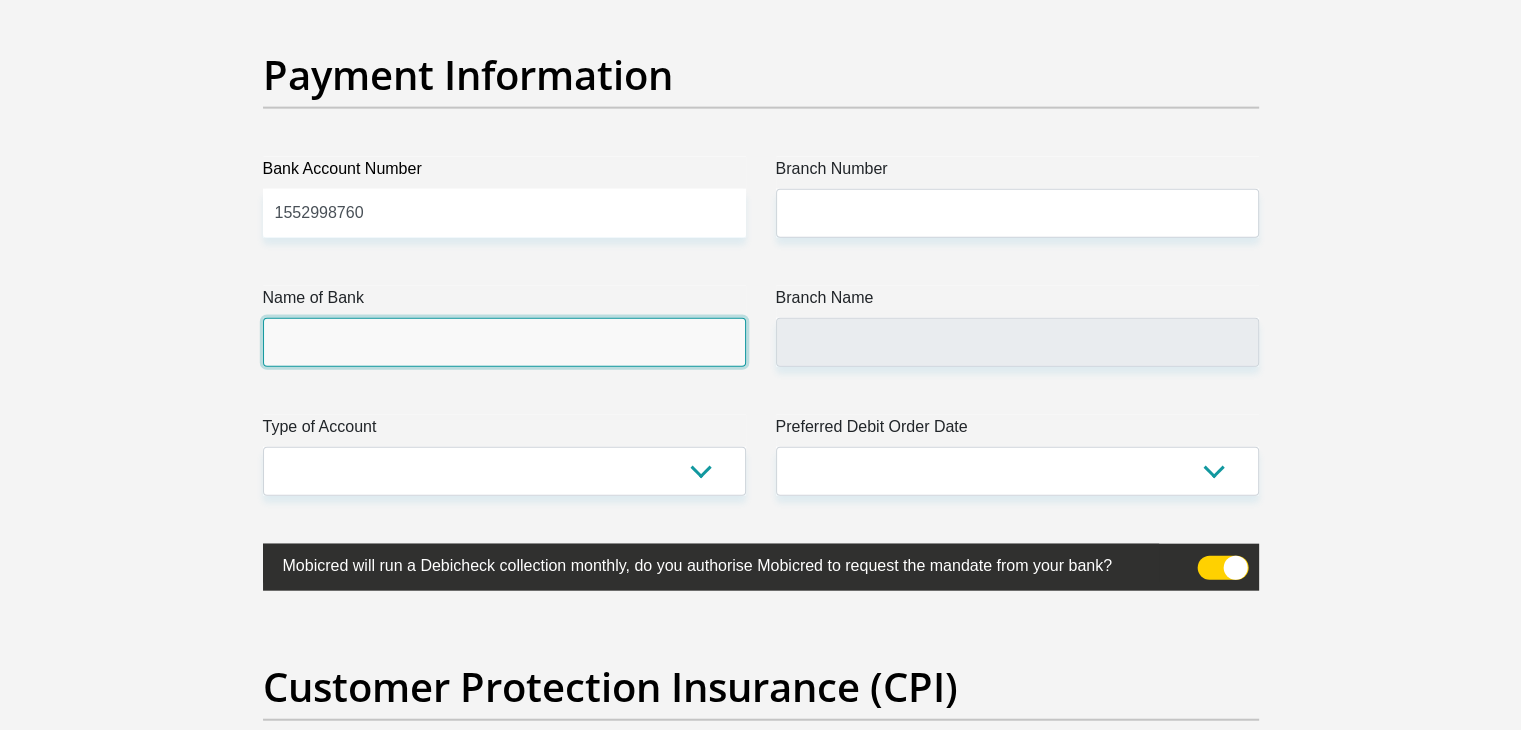 click on "Name of Bank" at bounding box center [504, 342] 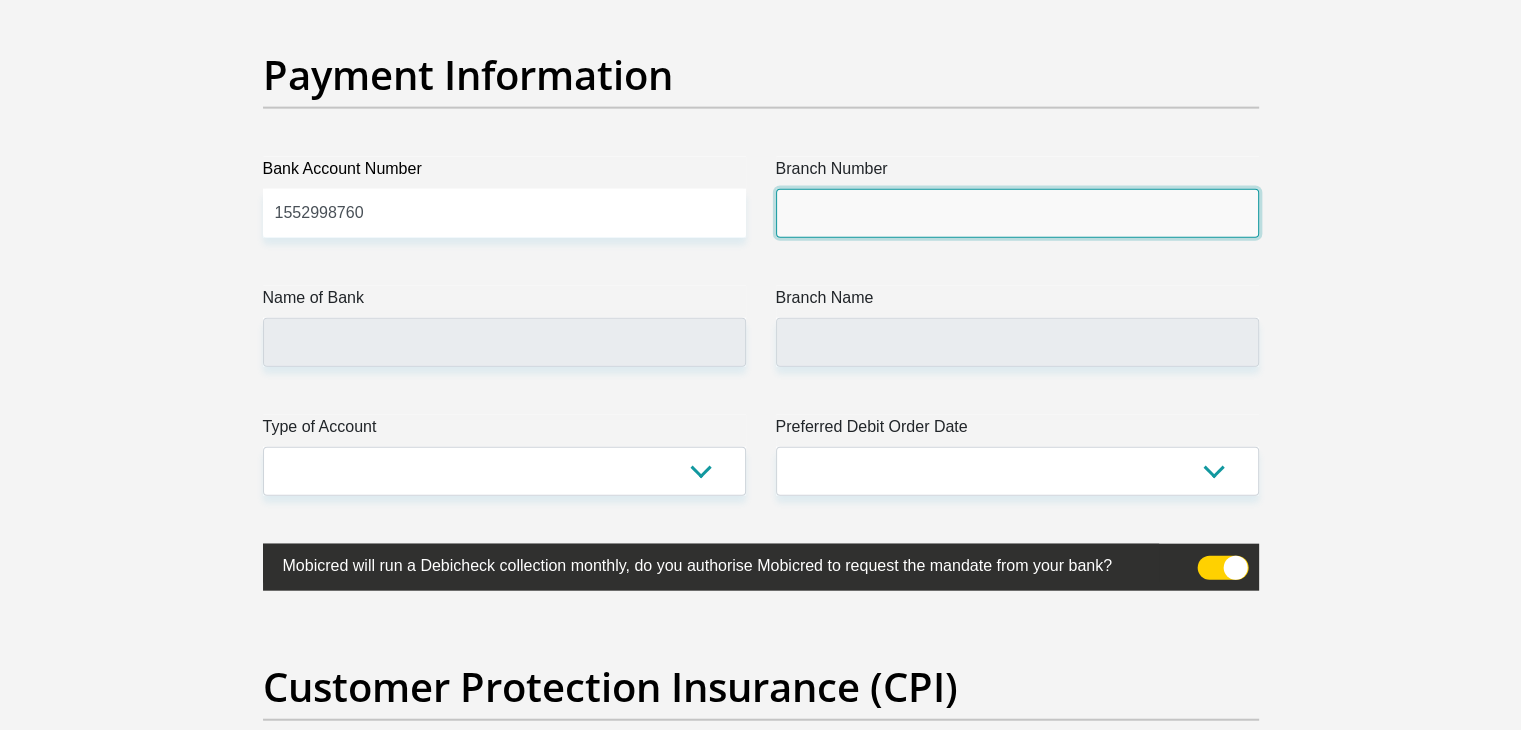 click on "Branch Number" at bounding box center (1017, 213) 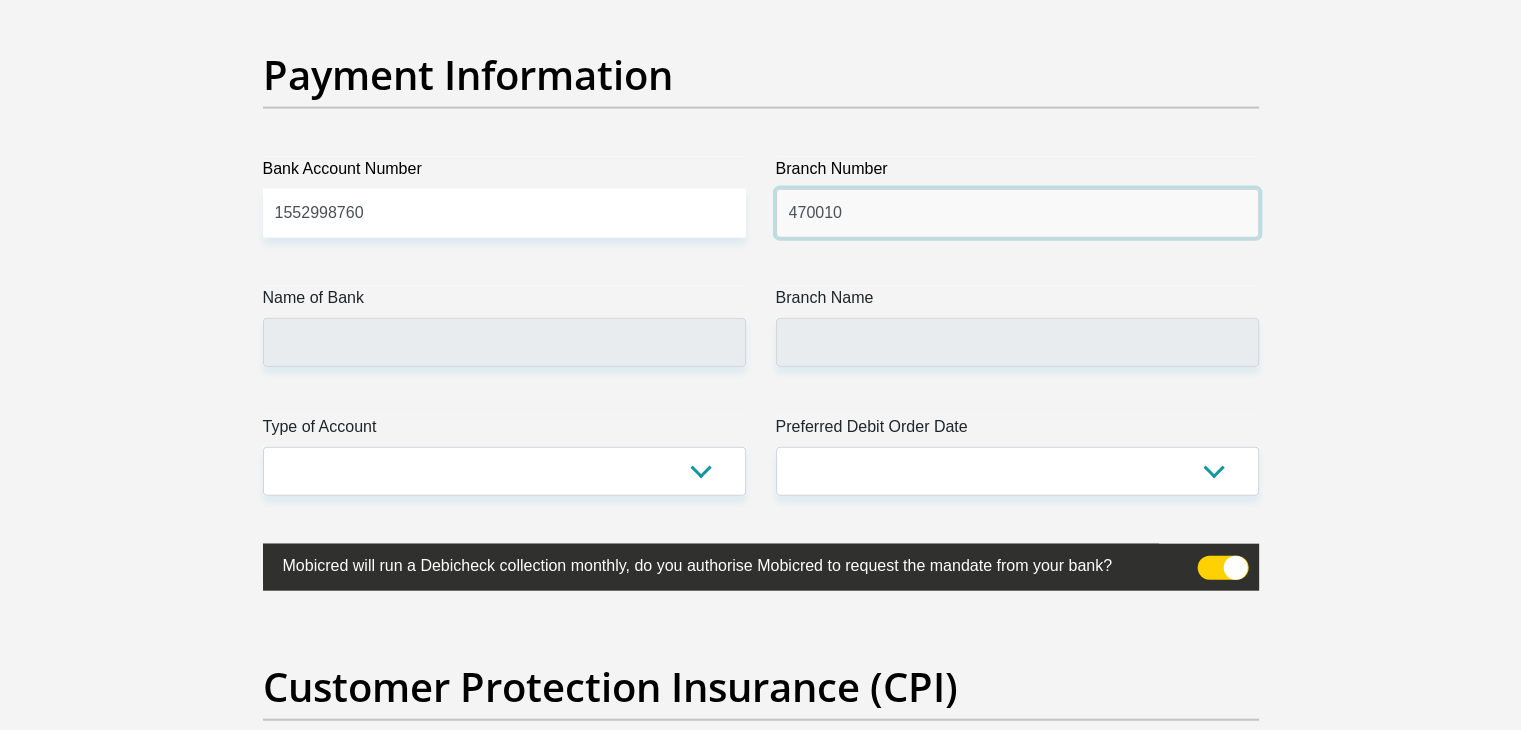 type on "470010" 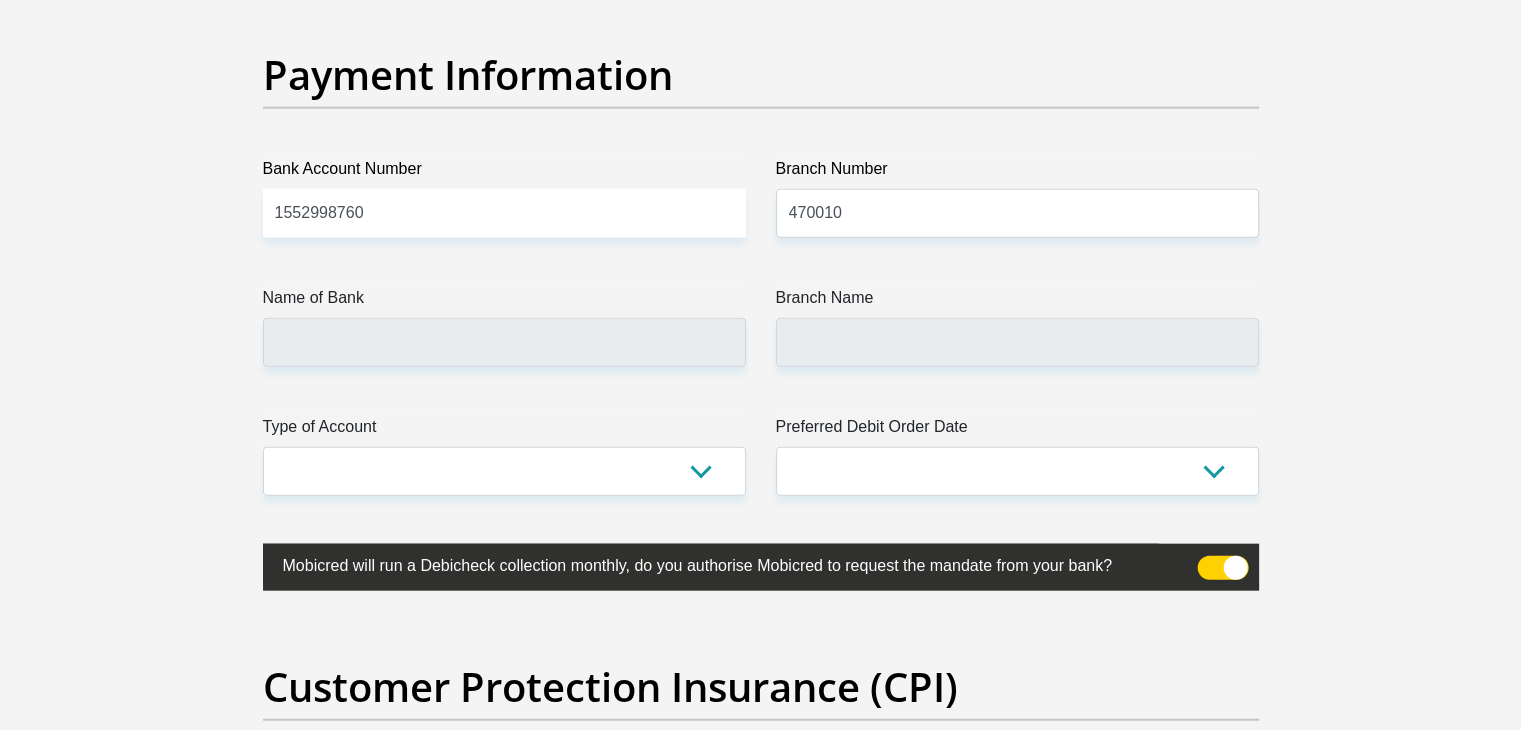 click on "Branch Name" at bounding box center (1017, 302) 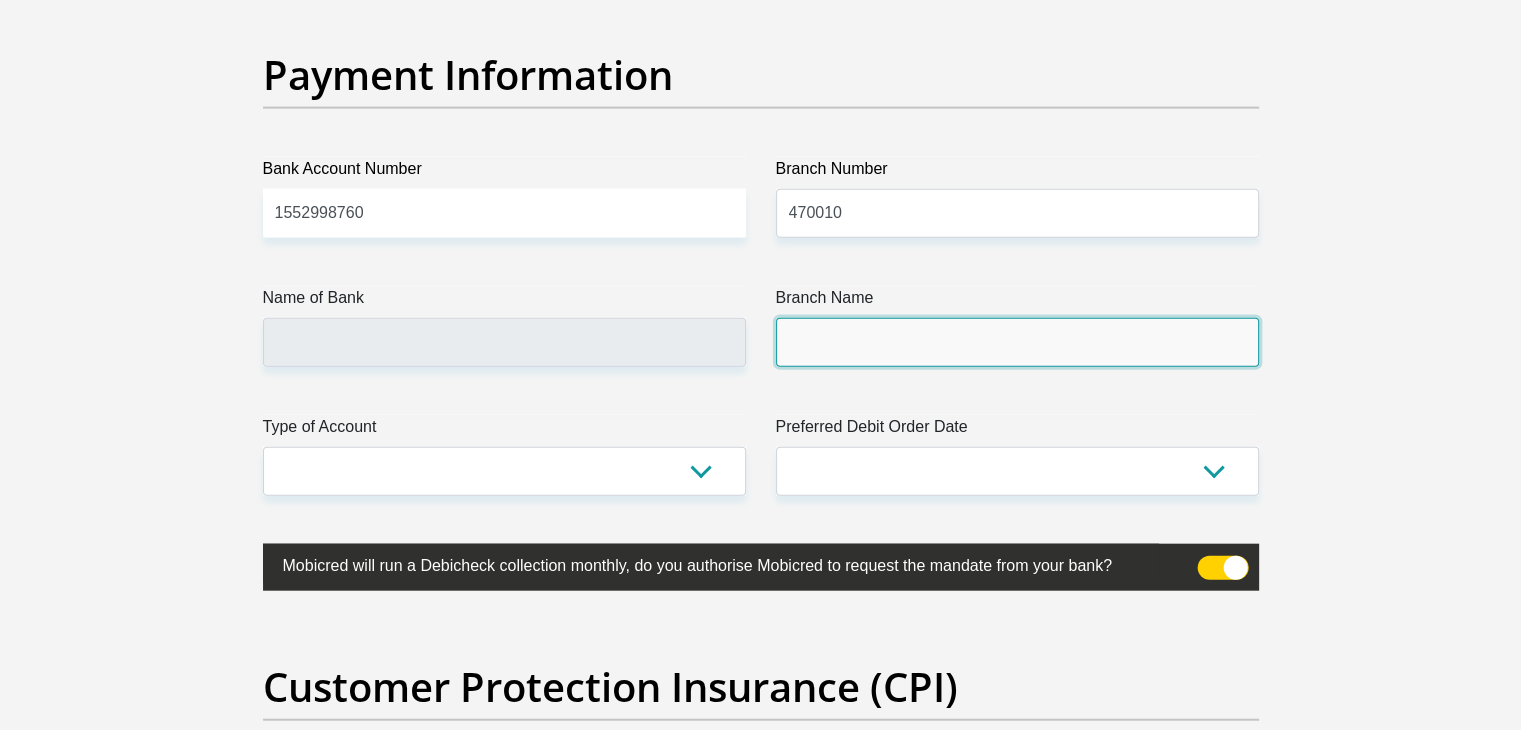 click on "Branch Name" at bounding box center (1017, 342) 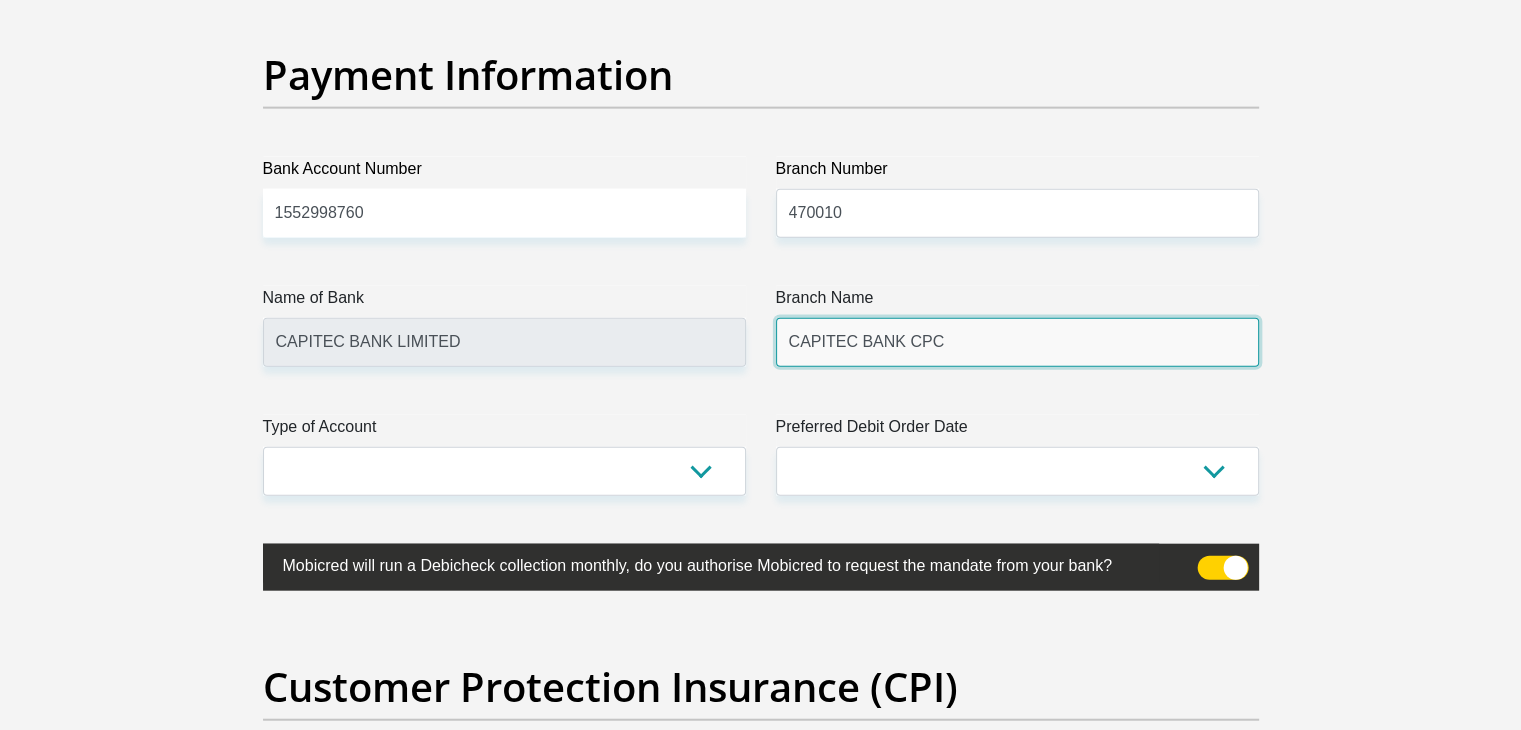 click on "CAPITEC BANK CPC" at bounding box center (1017, 342) 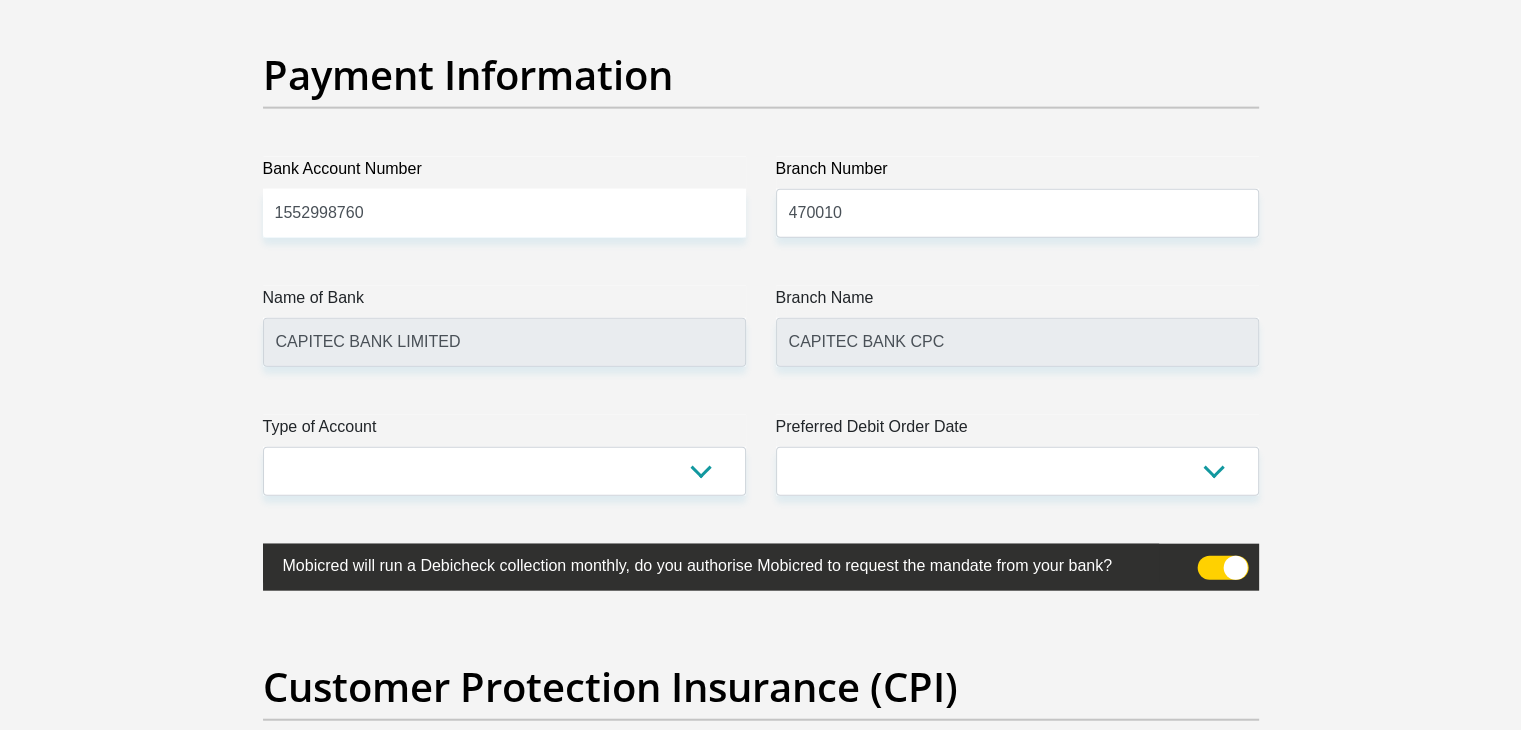 click on "Title
Mr
Ms
Mrs
Dr
Other
First Name
Cameron
Surname
Gravett
ID Number
9911105081086
Please input valid ID number
Race
Black
Coloured
Indian
White
Other
Contact Number
0698588840
Please input valid contact number
Nationality
South Africa
Afghanistan
Aland Islands  Albania  Algeria" at bounding box center (761, -1033) 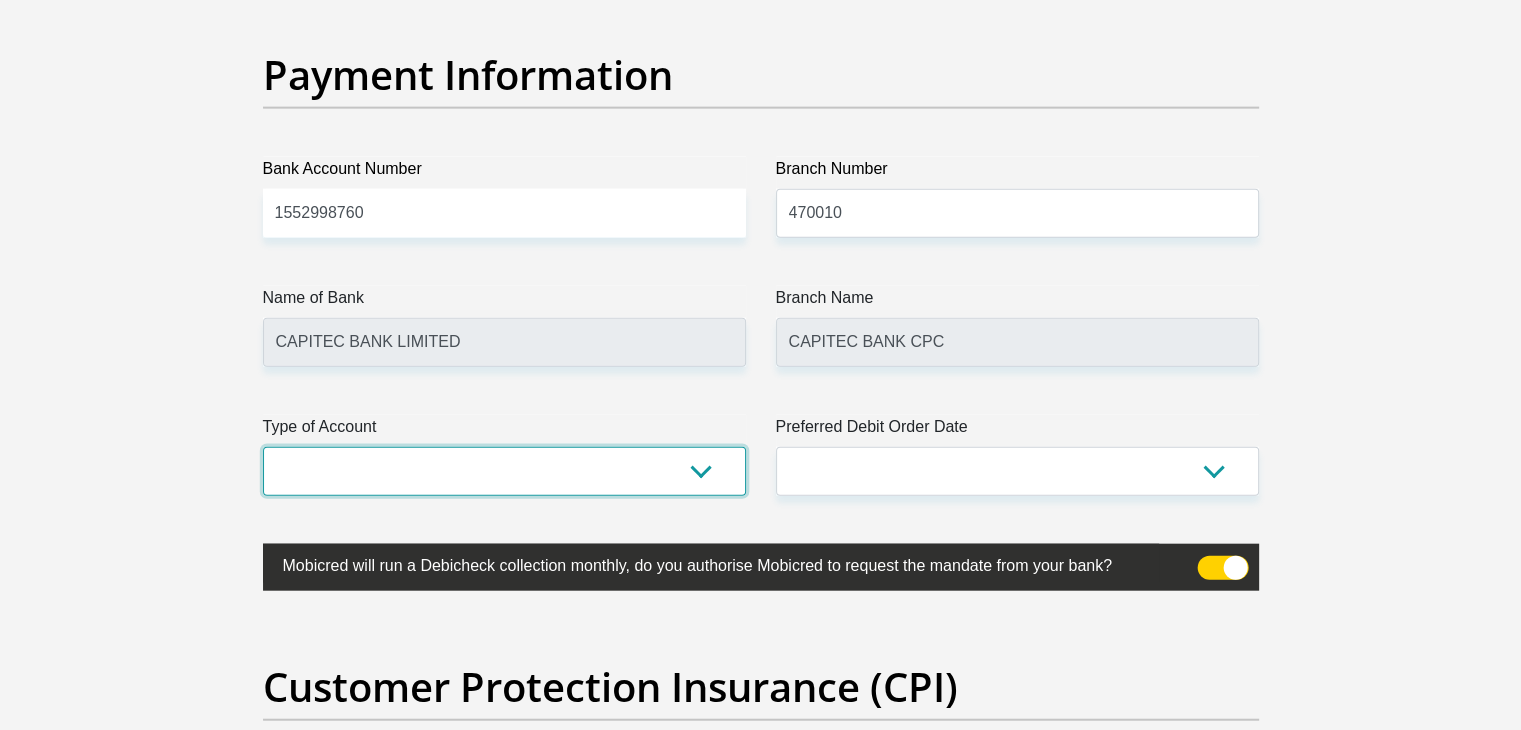 click on "Cheque
Savings" at bounding box center (504, 471) 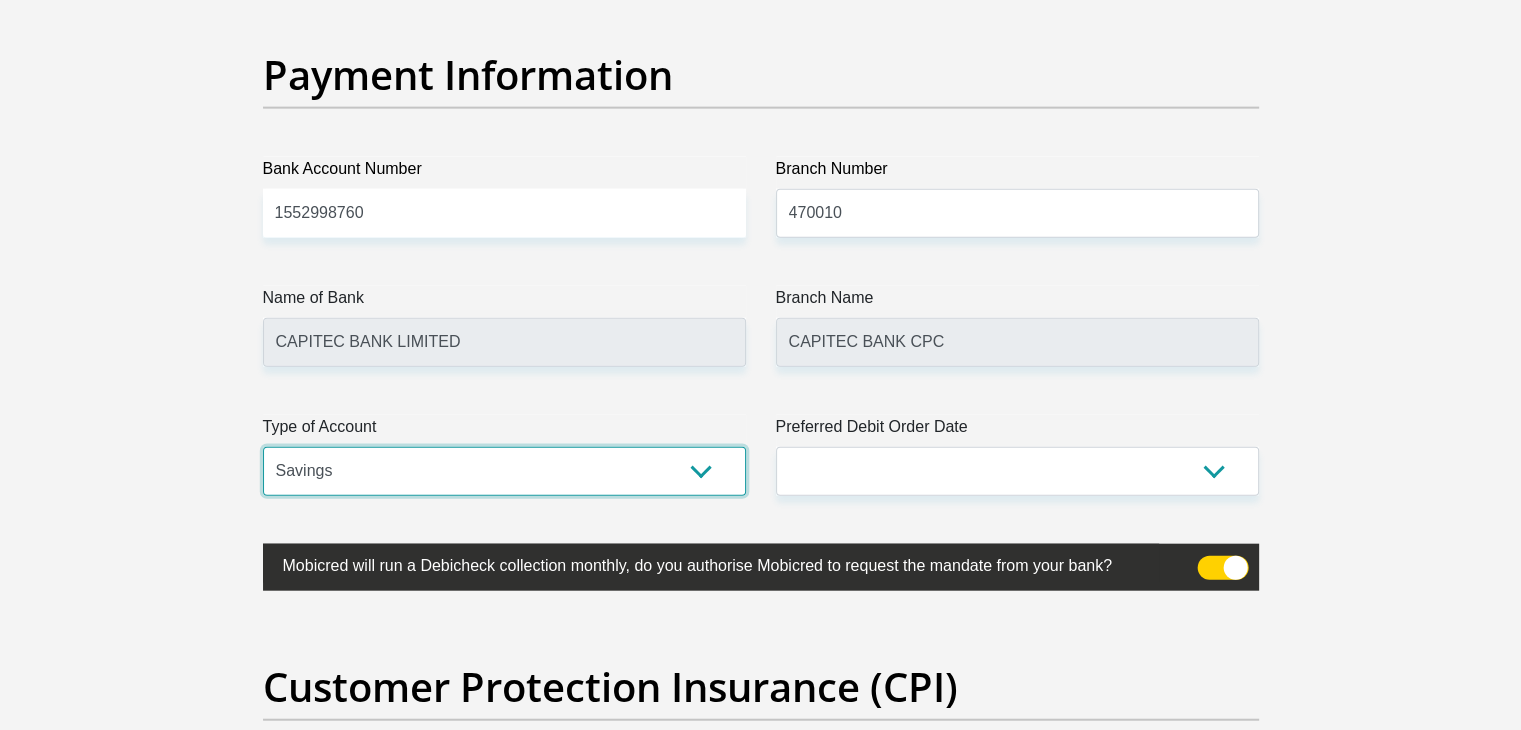 click on "Cheque
Savings" at bounding box center (504, 471) 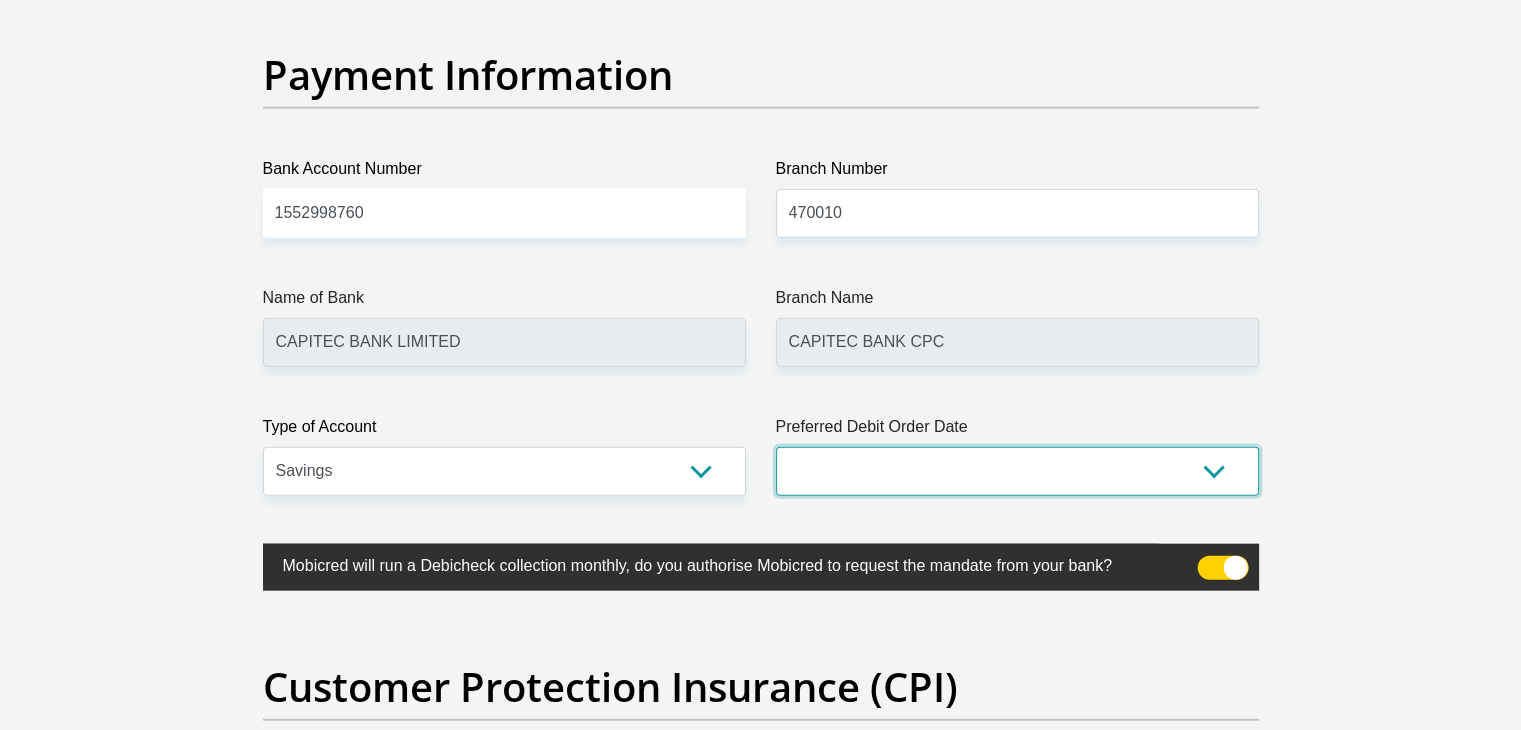 click on "1st
2nd
3rd
4th
5th
7th
18th
19th
20th
21st
22nd
23rd
24th
25th
26th
27th
28th
29th
30th" at bounding box center [1017, 471] 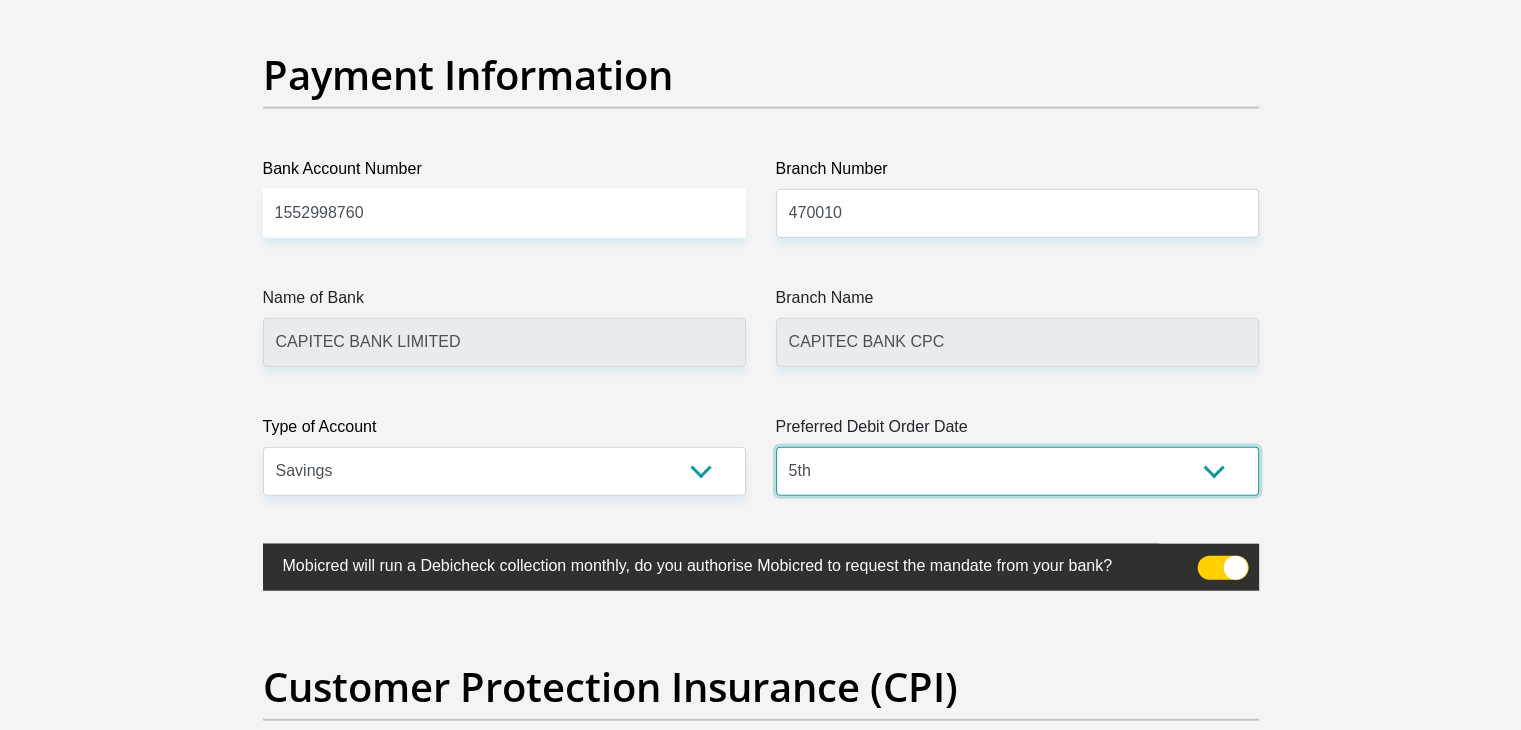click on "1st
2nd
3rd
4th
5th
7th
18th
19th
20th
21st
22nd
23rd
24th
25th
26th
27th
28th
29th
30th" at bounding box center [1017, 471] 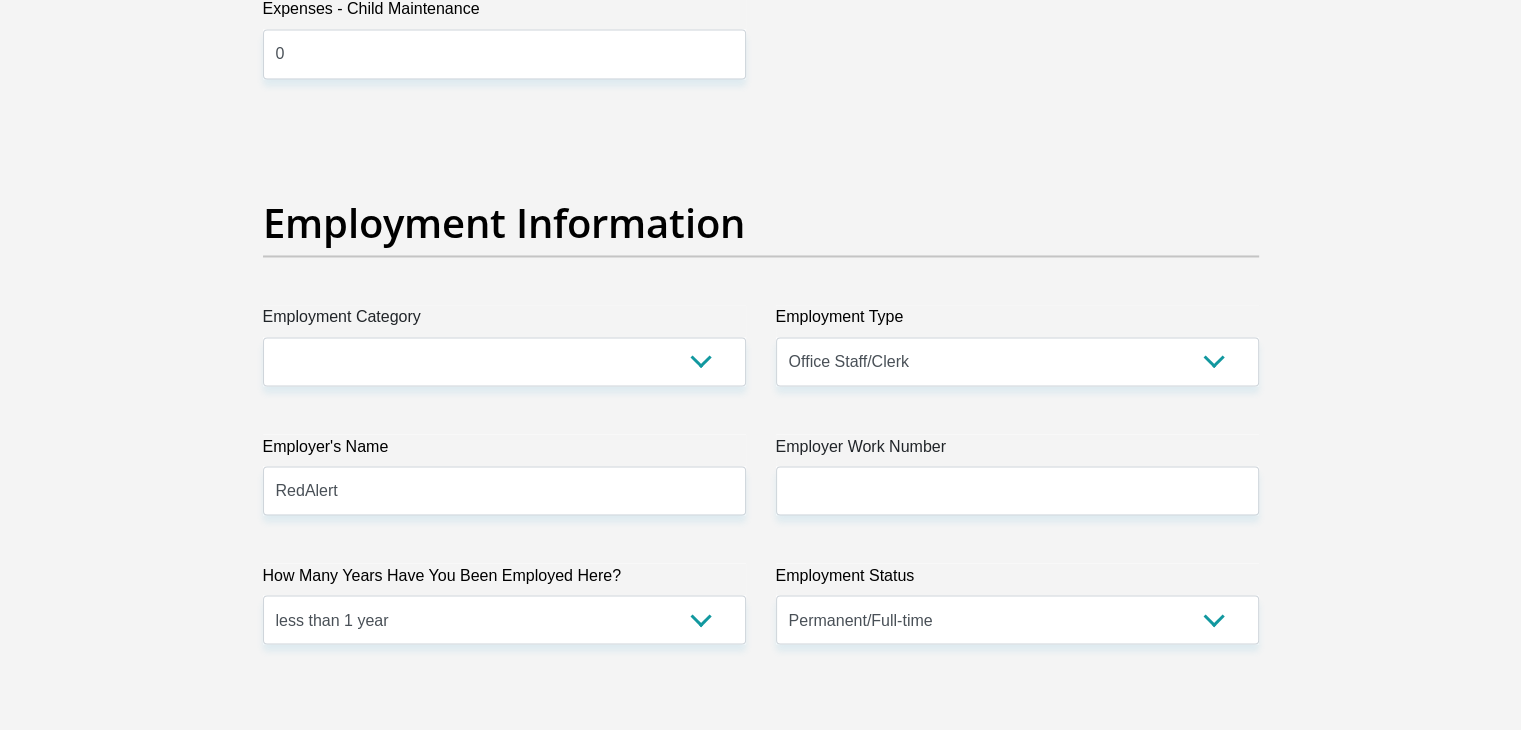 scroll, scrollTop: 3500, scrollLeft: 0, axis: vertical 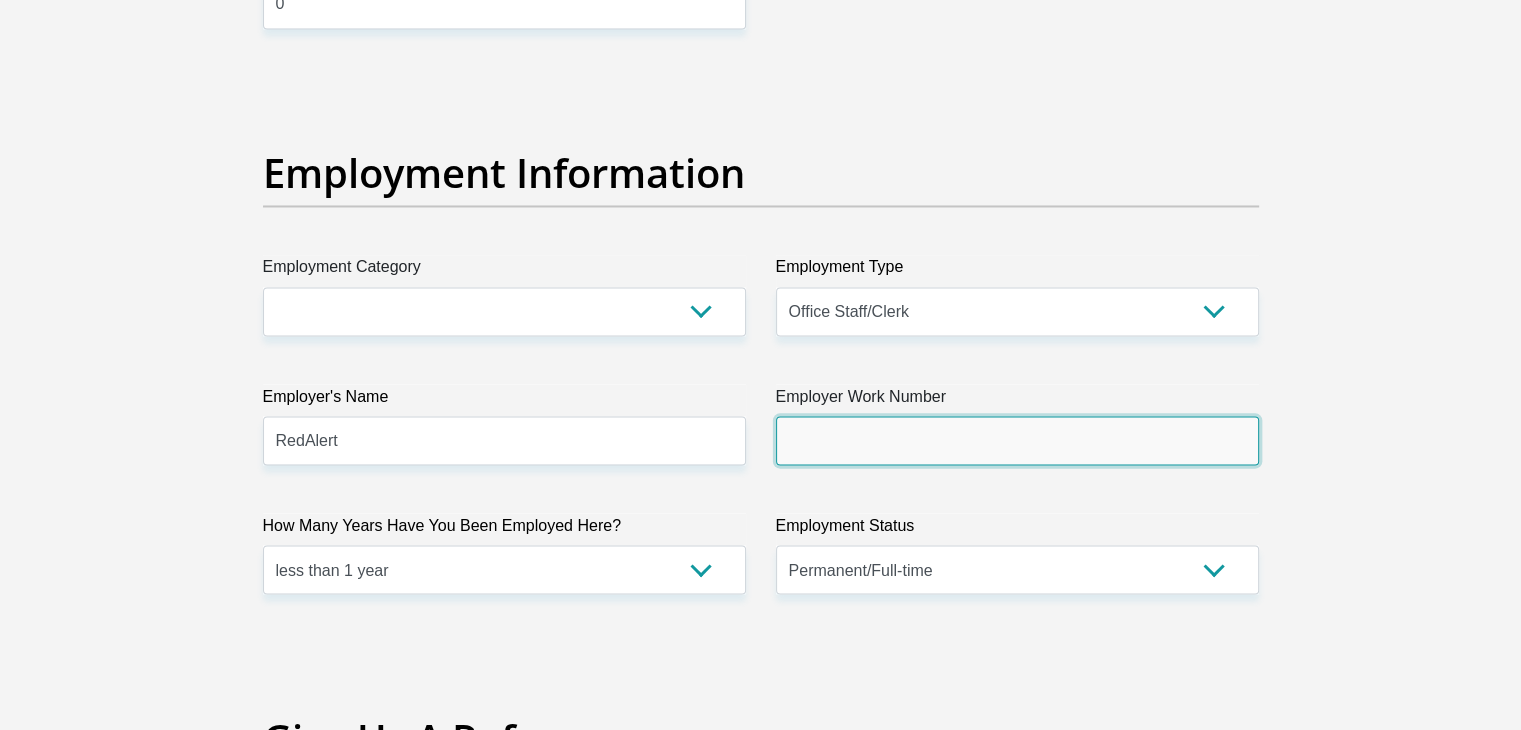 click on "Employer Work Number" at bounding box center (1017, 440) 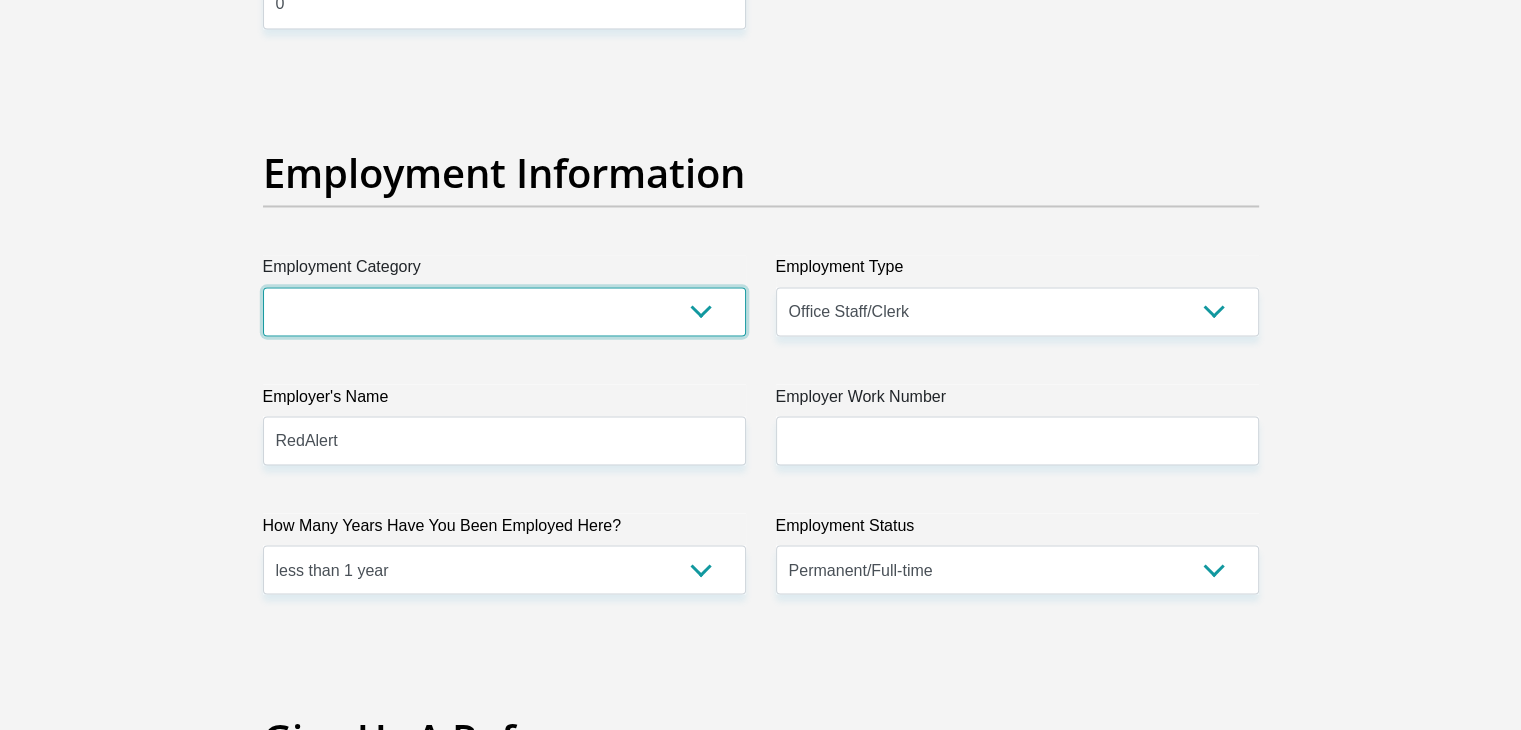 click on "AGRICULTURE
ALCOHOL & TOBACCO
CONSTRUCTION MATERIALS
METALLURGY
EQUIPMENT FOR RENEWABLE ENERGY
SPECIALIZED CONTRACTORS
CAR
GAMING (INCL. INTERNET
OTHER WHOLESALE
UNLICENSED PHARMACEUTICALS
CURRENCY EXCHANGE HOUSES
OTHER FINANCIAL INSTITUTIONS & INSURANCE
REAL ESTATE AGENTS
OIL & GAS
OTHER MATERIALS (E.G. IRON ORE)
PRECIOUS STONES & PRECIOUS METALS
POLITICAL ORGANIZATIONS
RELIGIOUS ORGANIZATIONS(NOT SECTS)
ACTI. HAVING BUSINESS DEAL WITH PUBLIC ADMINISTRATION
LAUNDROMATS" at bounding box center [504, 311] 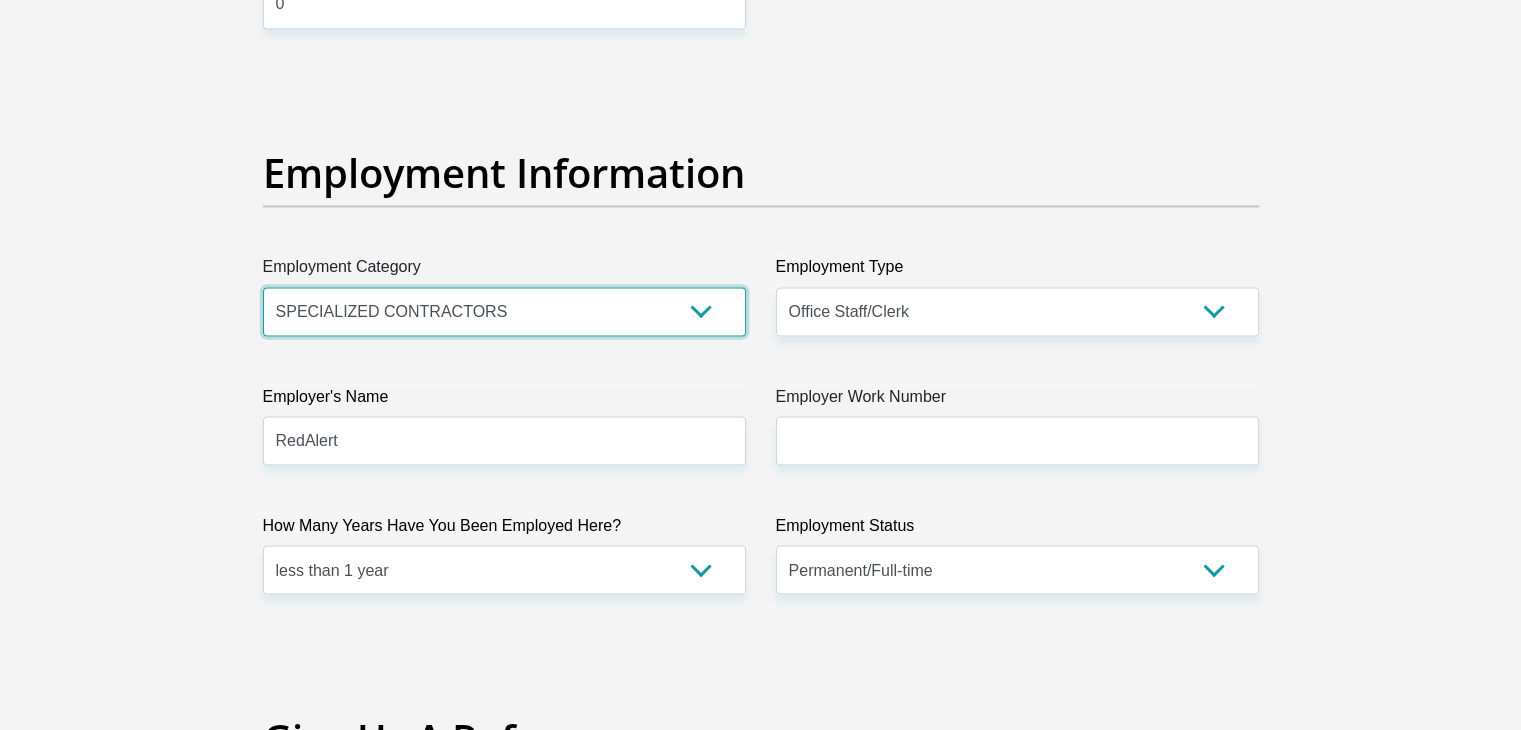 click on "AGRICULTURE
ALCOHOL & TOBACCO
CONSTRUCTION MATERIALS
METALLURGY
EQUIPMENT FOR RENEWABLE ENERGY
SPECIALIZED CONTRACTORS
CAR
GAMING (INCL. INTERNET
OTHER WHOLESALE
UNLICENSED PHARMACEUTICALS
CURRENCY EXCHANGE HOUSES
OTHER FINANCIAL INSTITUTIONS & INSURANCE
REAL ESTATE AGENTS
OIL & GAS
OTHER MATERIALS (E.G. IRON ORE)
PRECIOUS STONES & PRECIOUS METALS
POLITICAL ORGANIZATIONS
RELIGIOUS ORGANIZATIONS(NOT SECTS)
ACTI. HAVING BUSINESS DEAL WITH PUBLIC ADMINISTRATION
LAUNDROMATS" at bounding box center (504, 311) 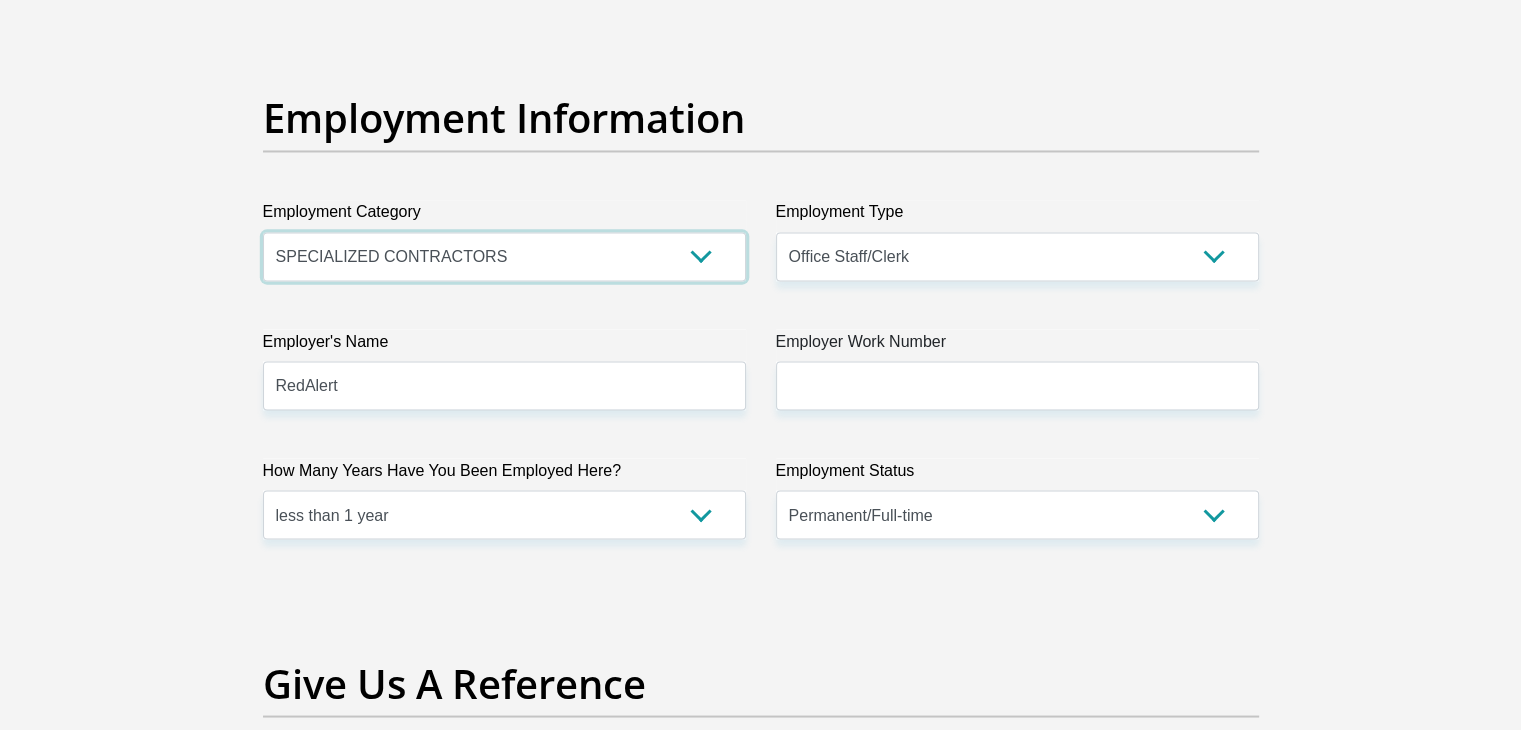 scroll, scrollTop: 3600, scrollLeft: 0, axis: vertical 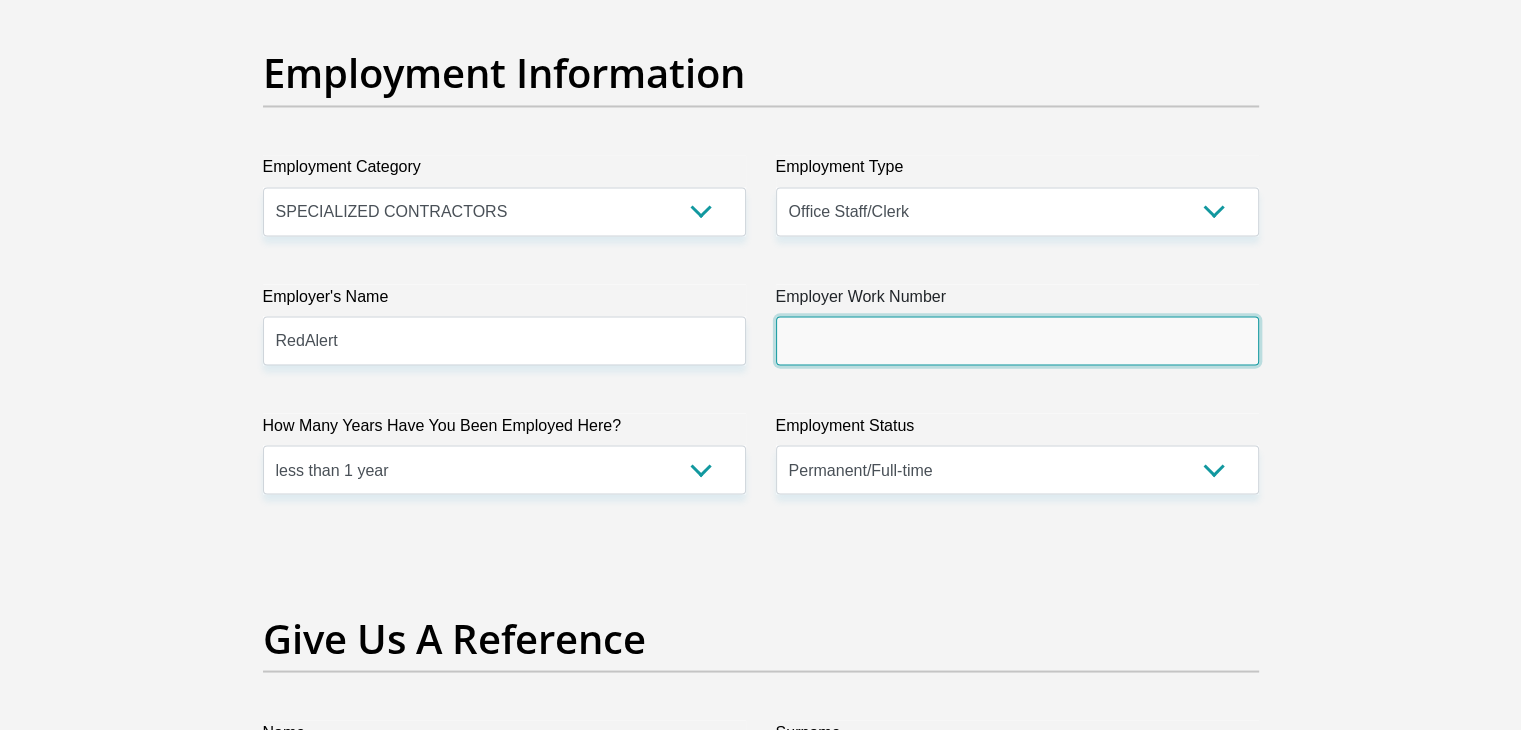 click on "Employer Work Number" at bounding box center (1017, 340) 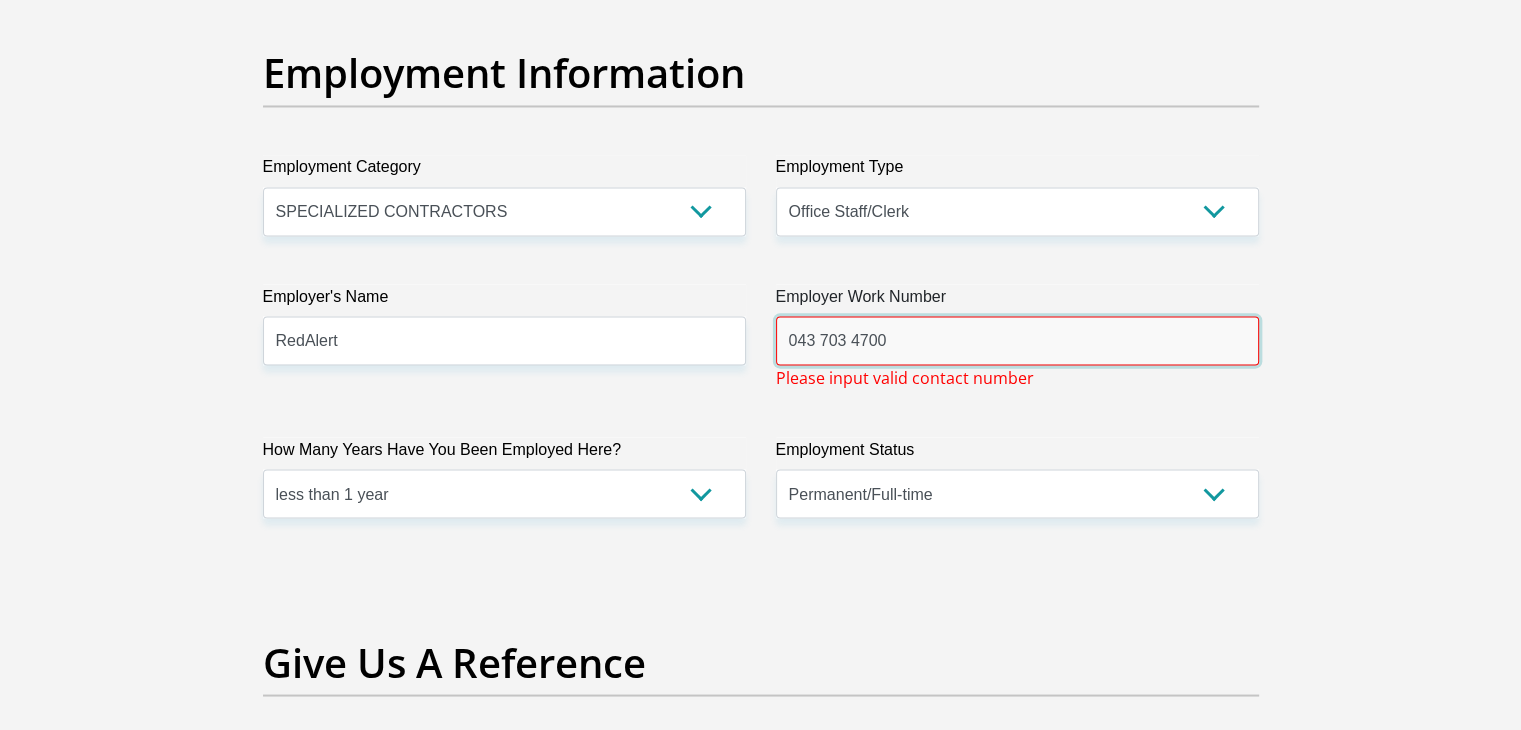 click on "043 703 4700" at bounding box center (1017, 340) 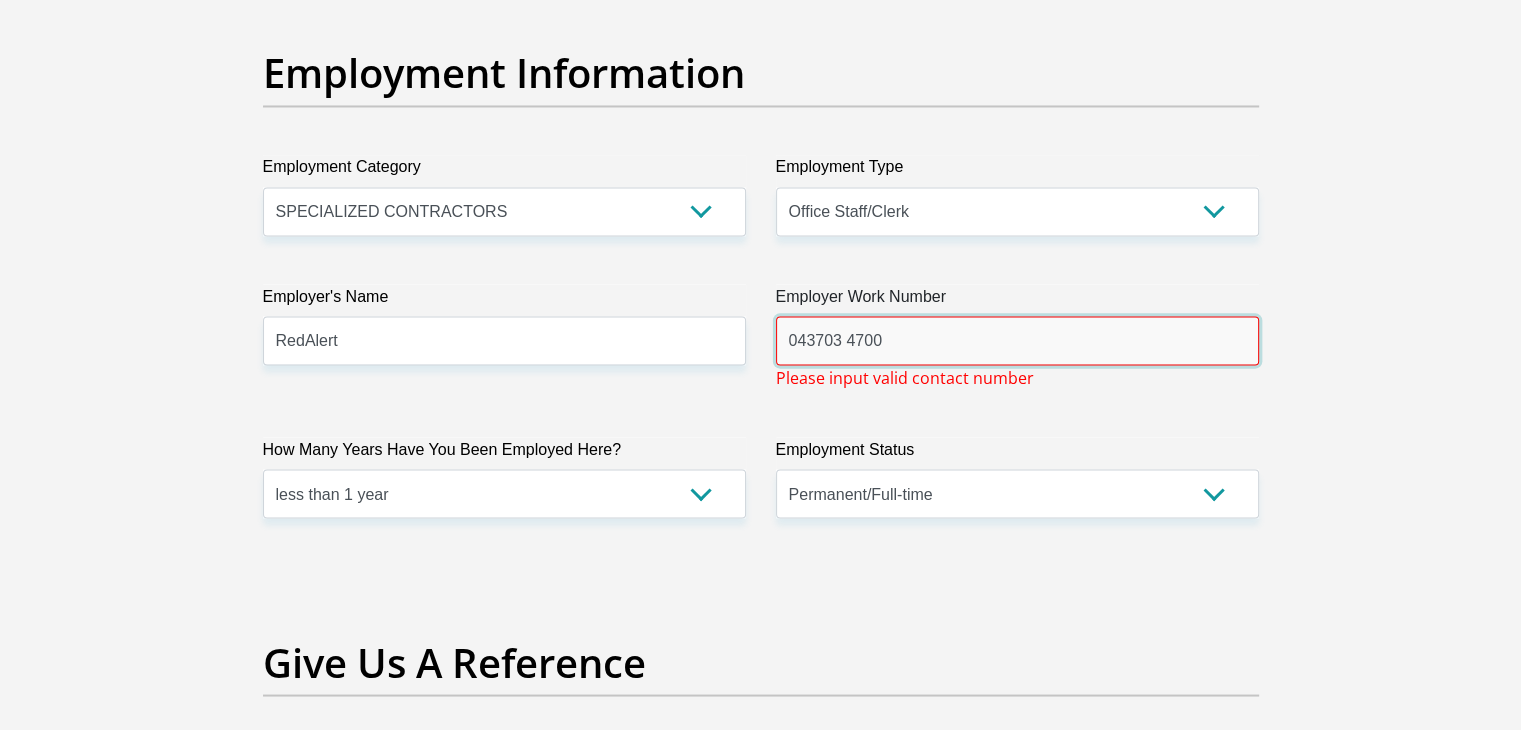 click on "043703 4700" at bounding box center [1017, 340] 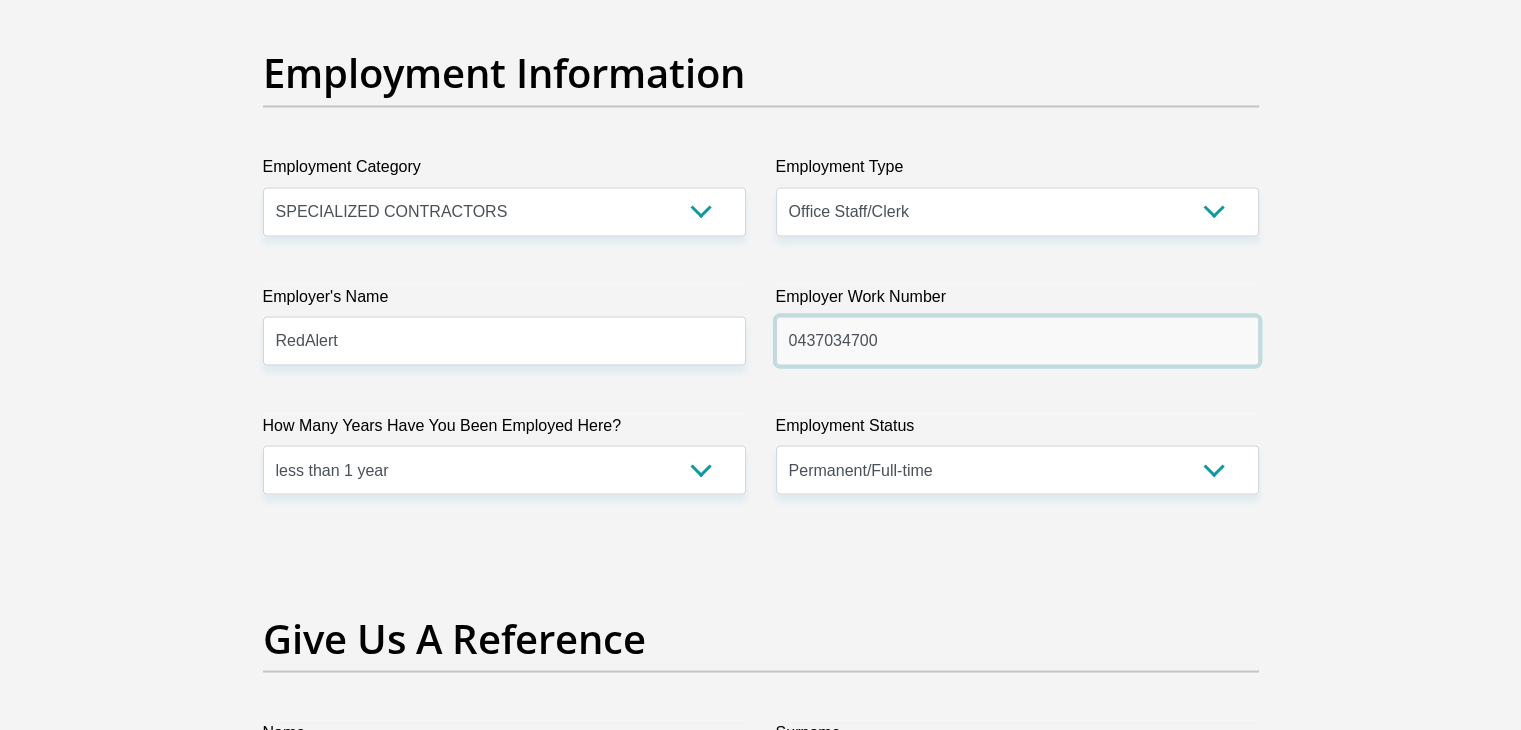 type on "0437034700" 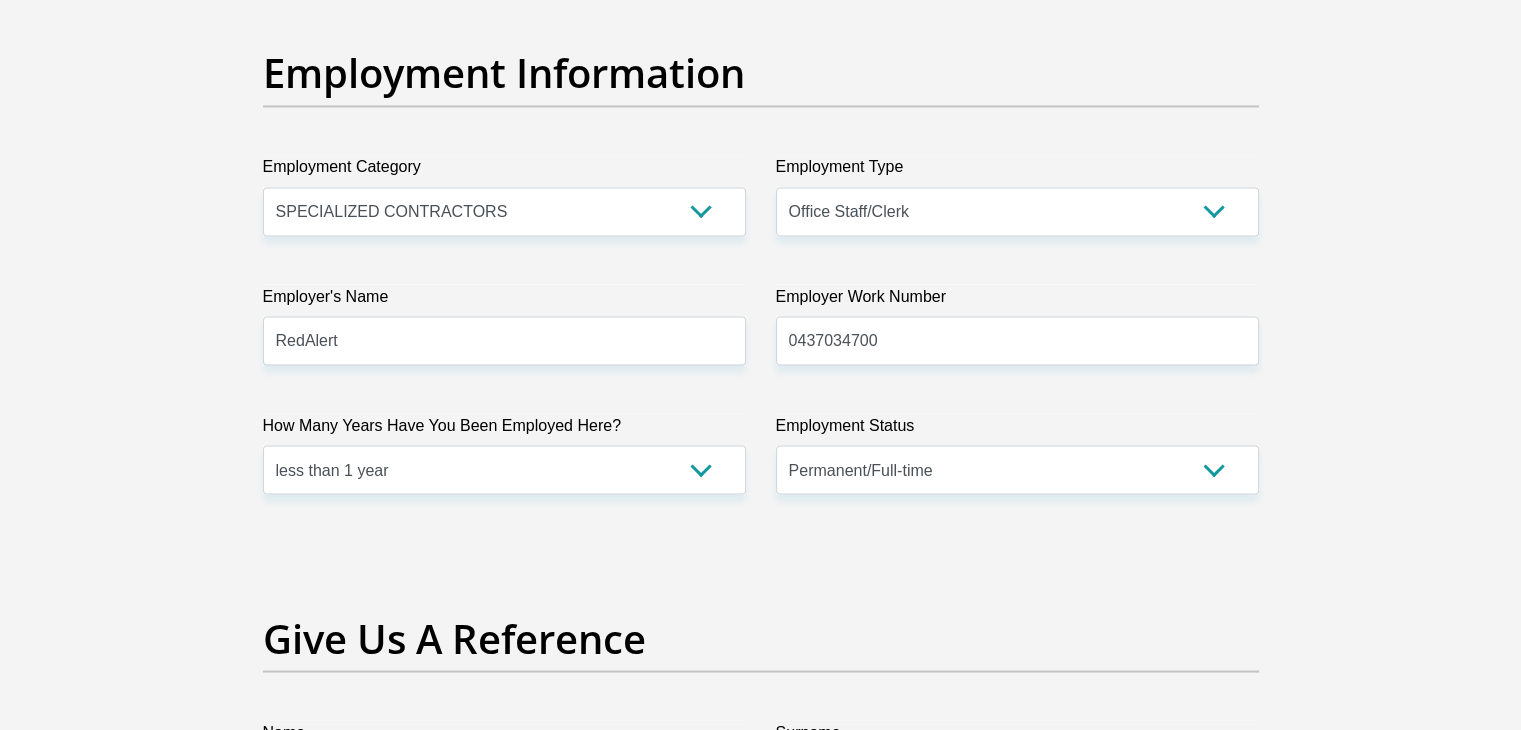 click on "Personal Details
Title
Mr
Ms
Mrs
Dr
Other
First Name
Cameron
Surname
Gravett
ID Number
9911105081086
Please input valid ID number
Race
Black
Coloured
Indian
White
Other
Contact Number
0698588840
Please input valid contact number
Nationality" at bounding box center [761, -27] 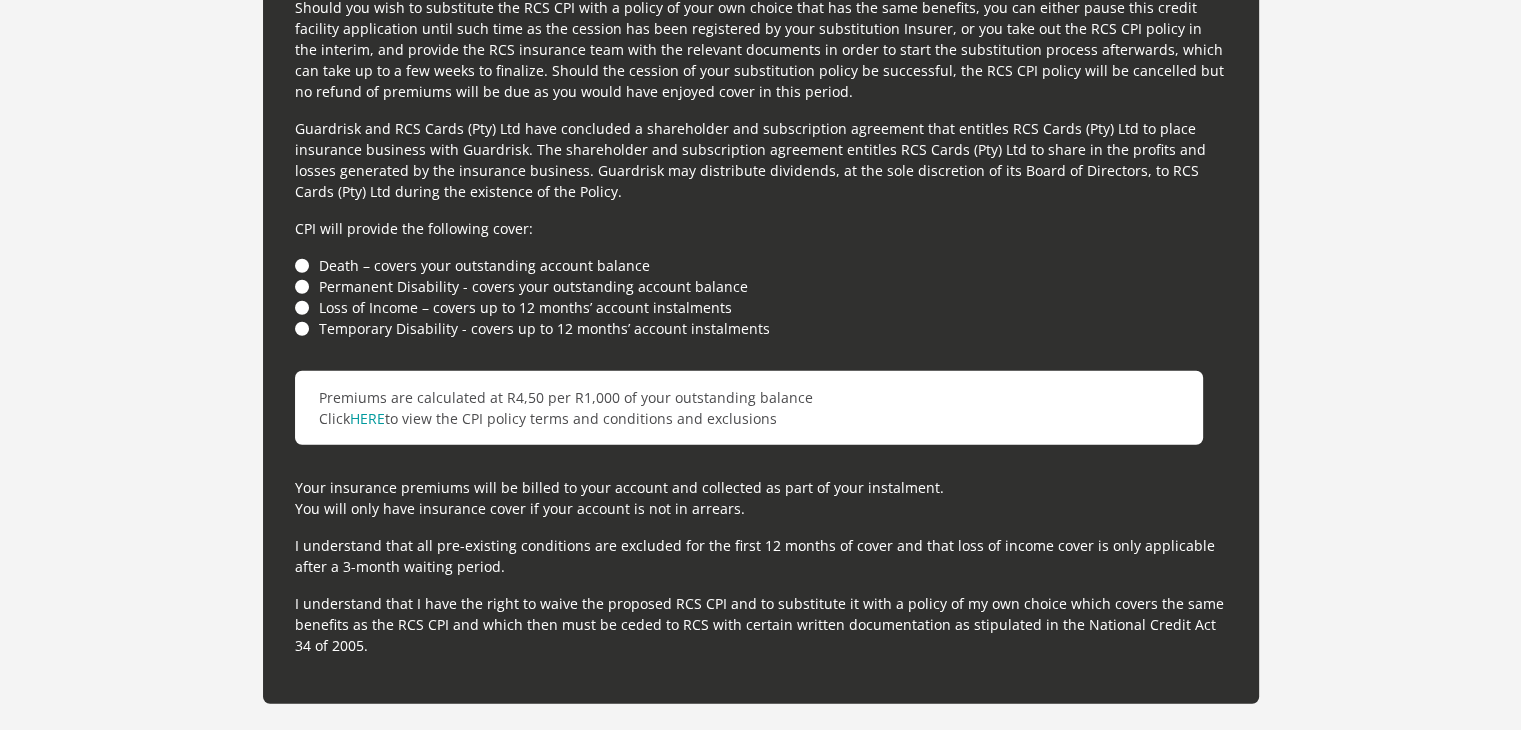 scroll, scrollTop: 5600, scrollLeft: 0, axis: vertical 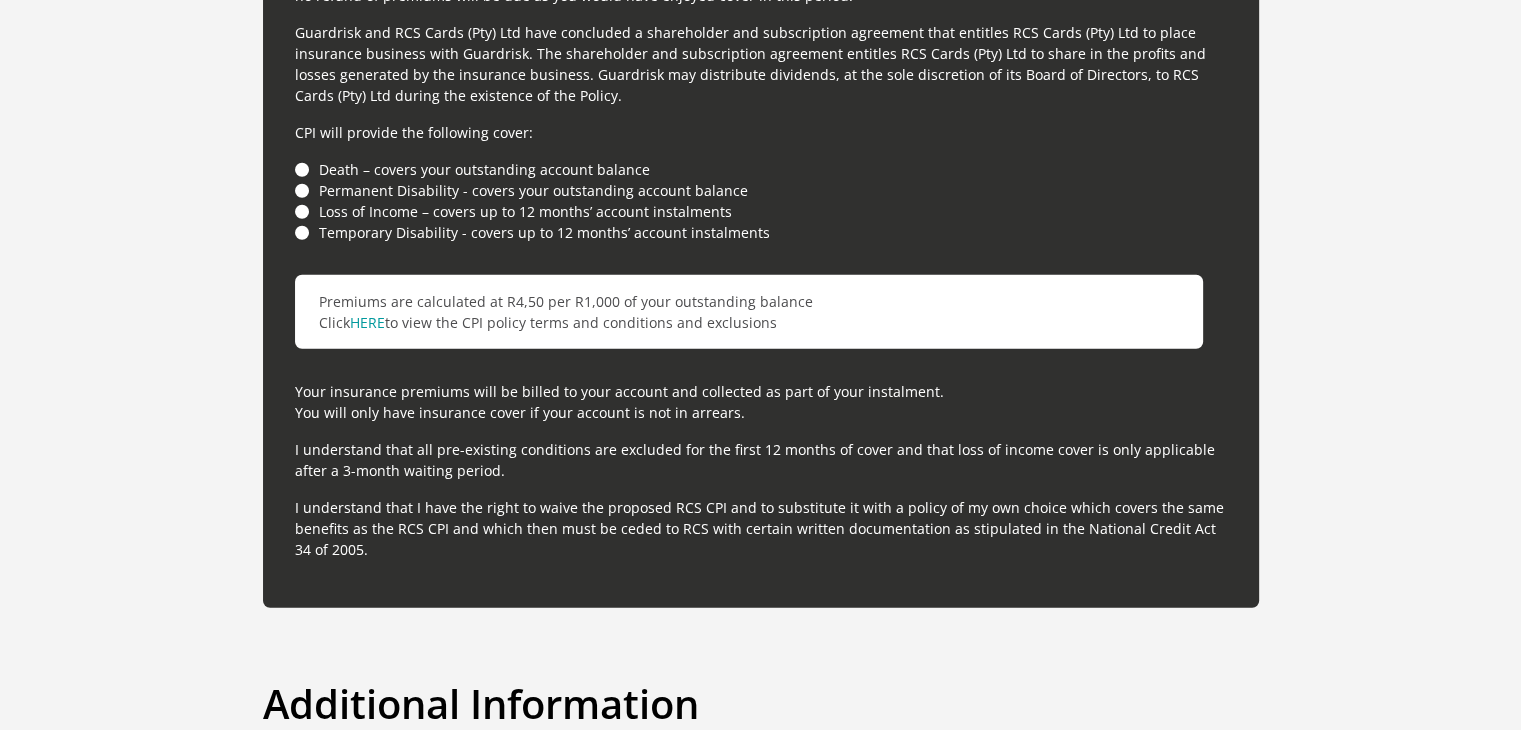 click on "Death – covers your outstanding account balance" at bounding box center [761, 169] 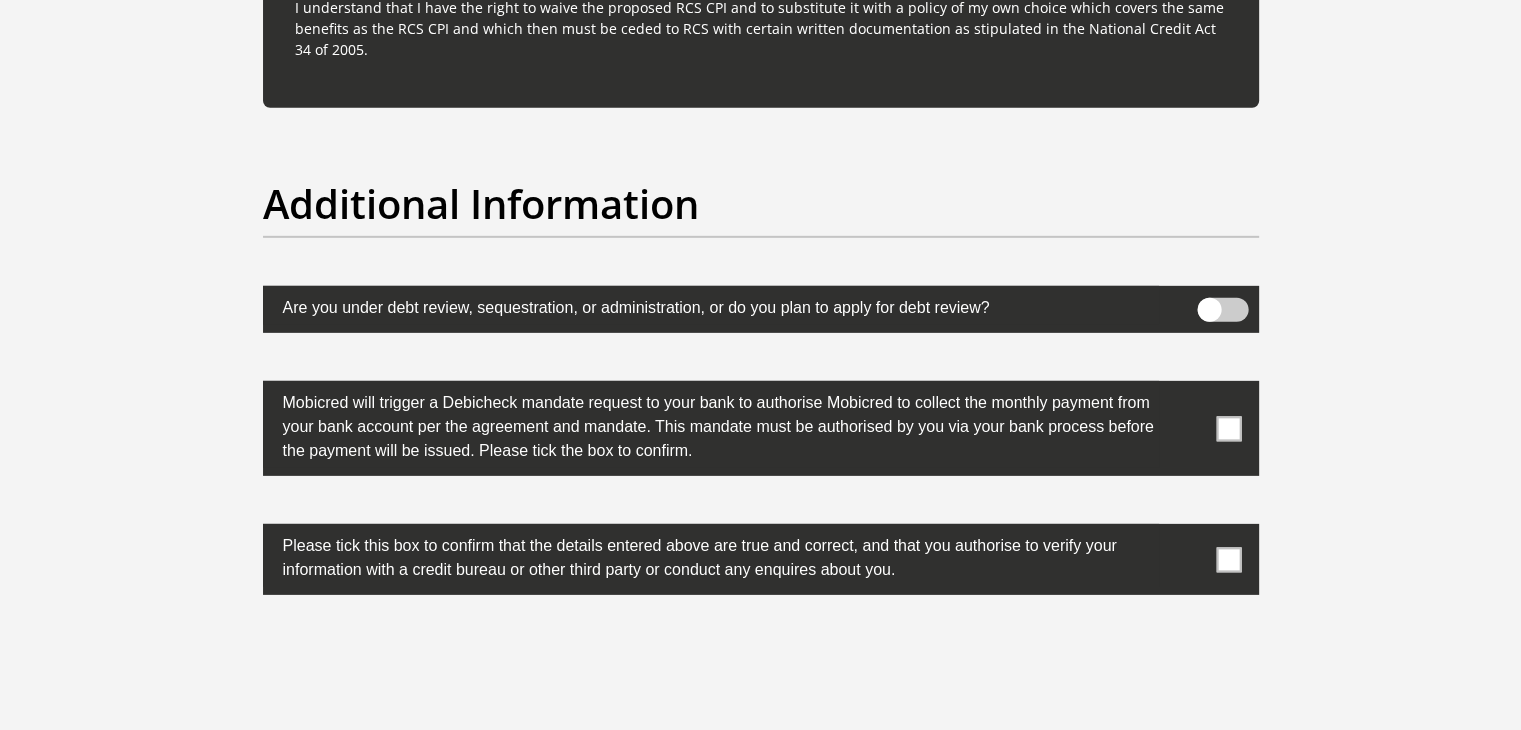 scroll, scrollTop: 6200, scrollLeft: 0, axis: vertical 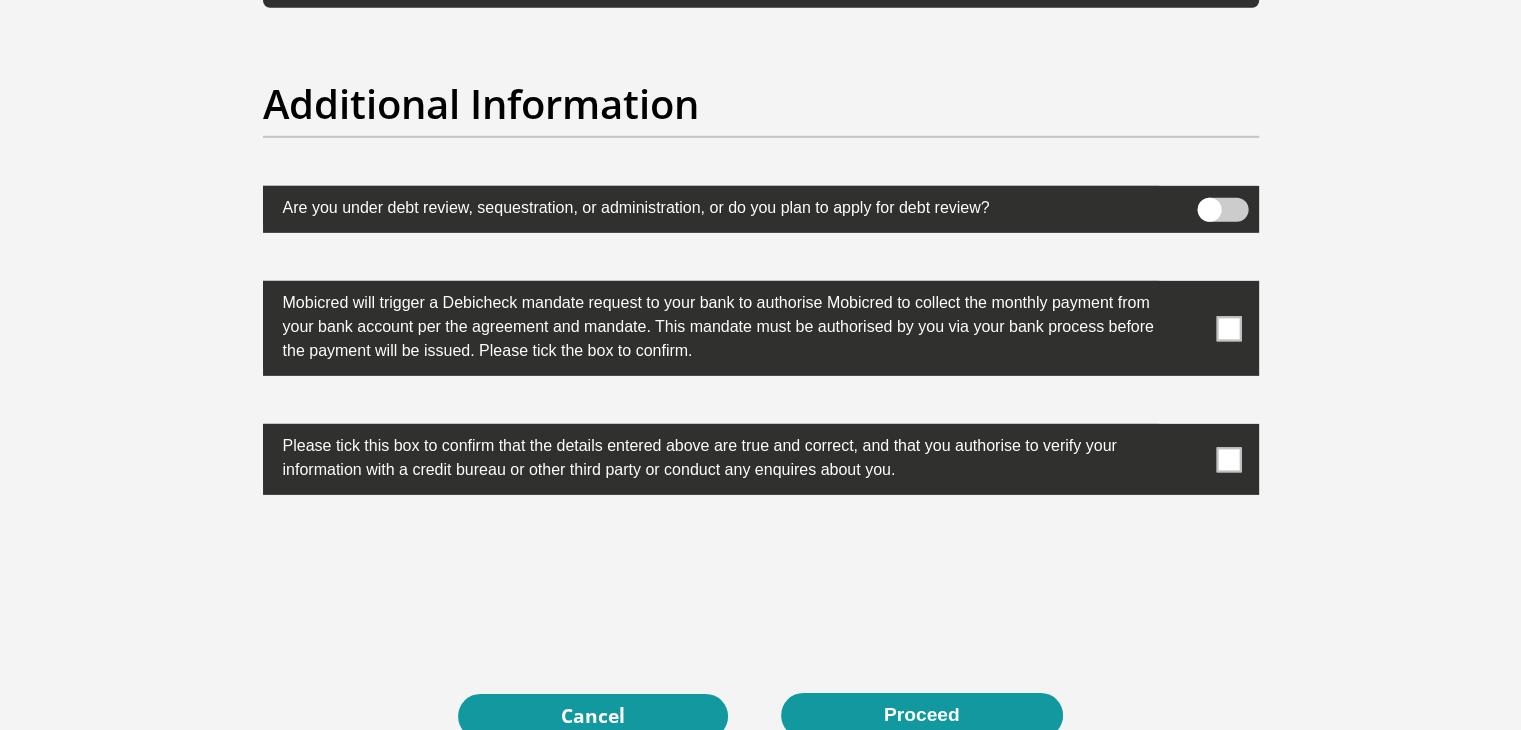 click at bounding box center (1228, 328) 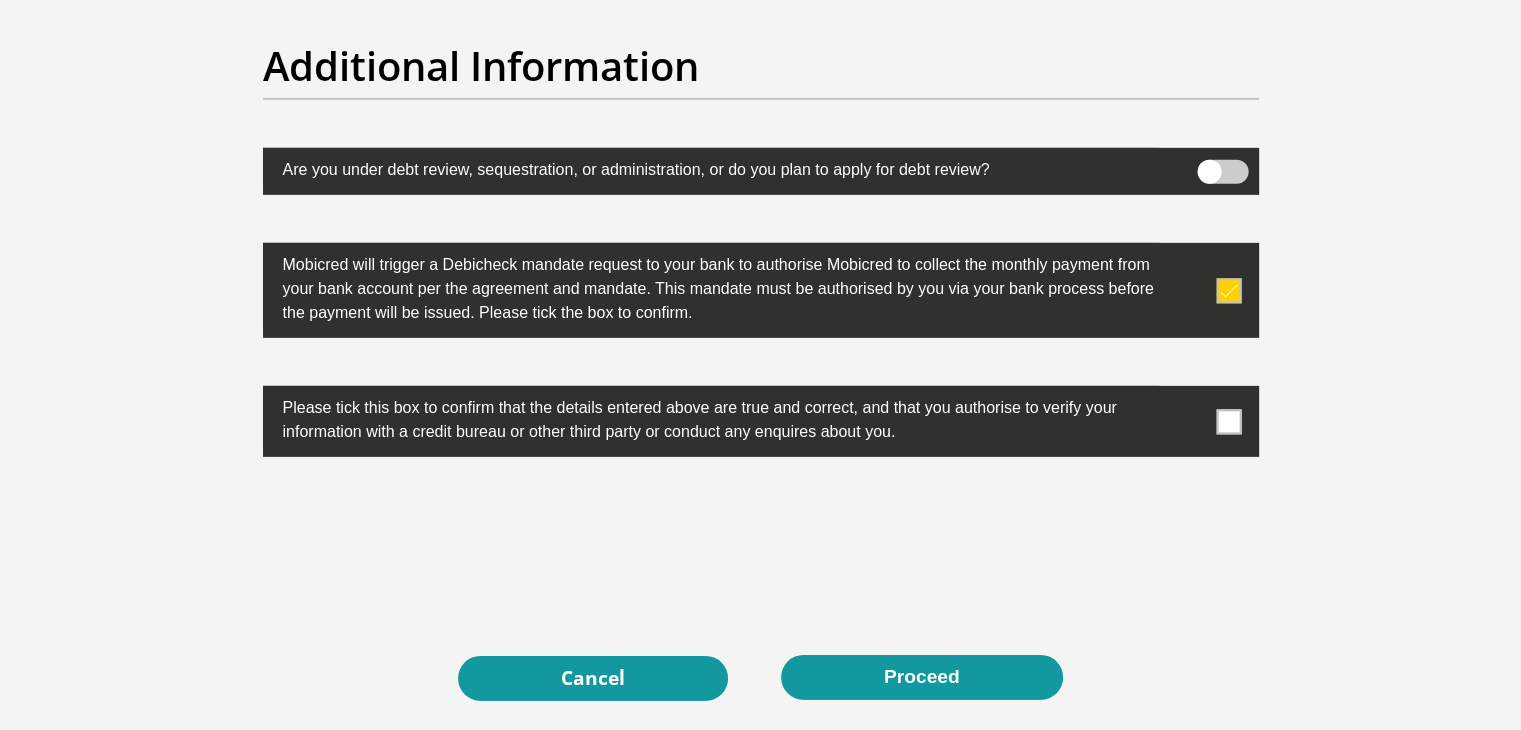 scroll, scrollTop: 6300, scrollLeft: 0, axis: vertical 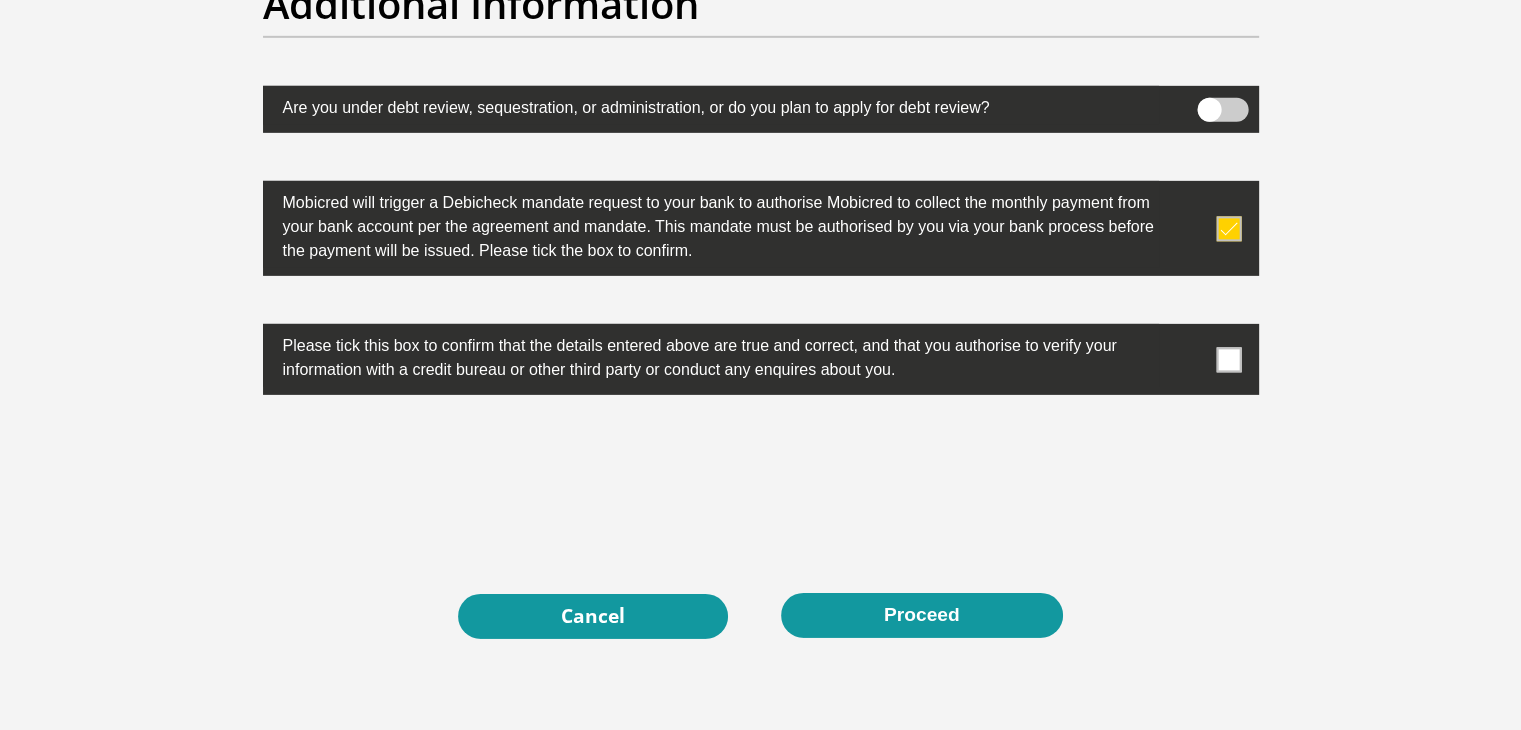 click at bounding box center (1228, 359) 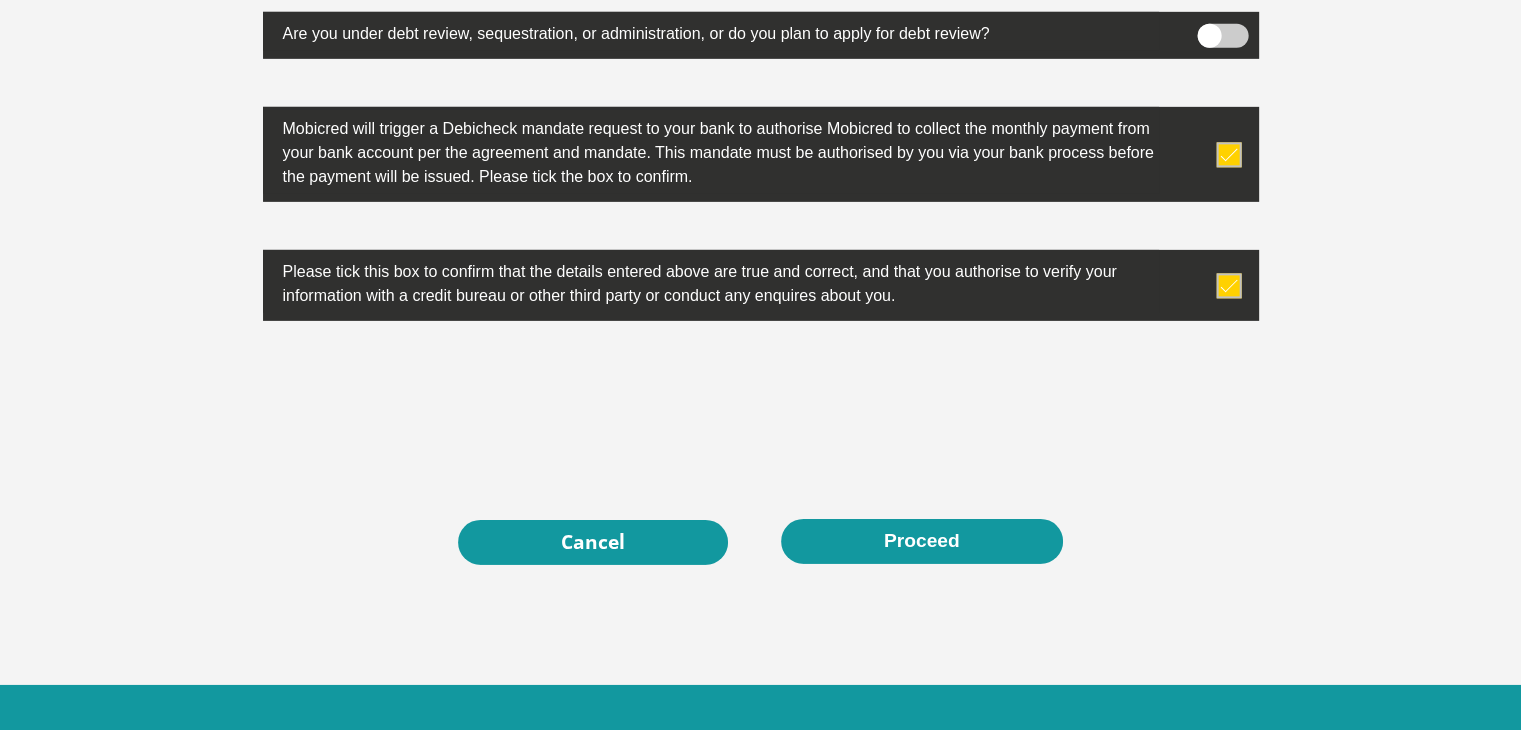scroll, scrollTop: 6400, scrollLeft: 0, axis: vertical 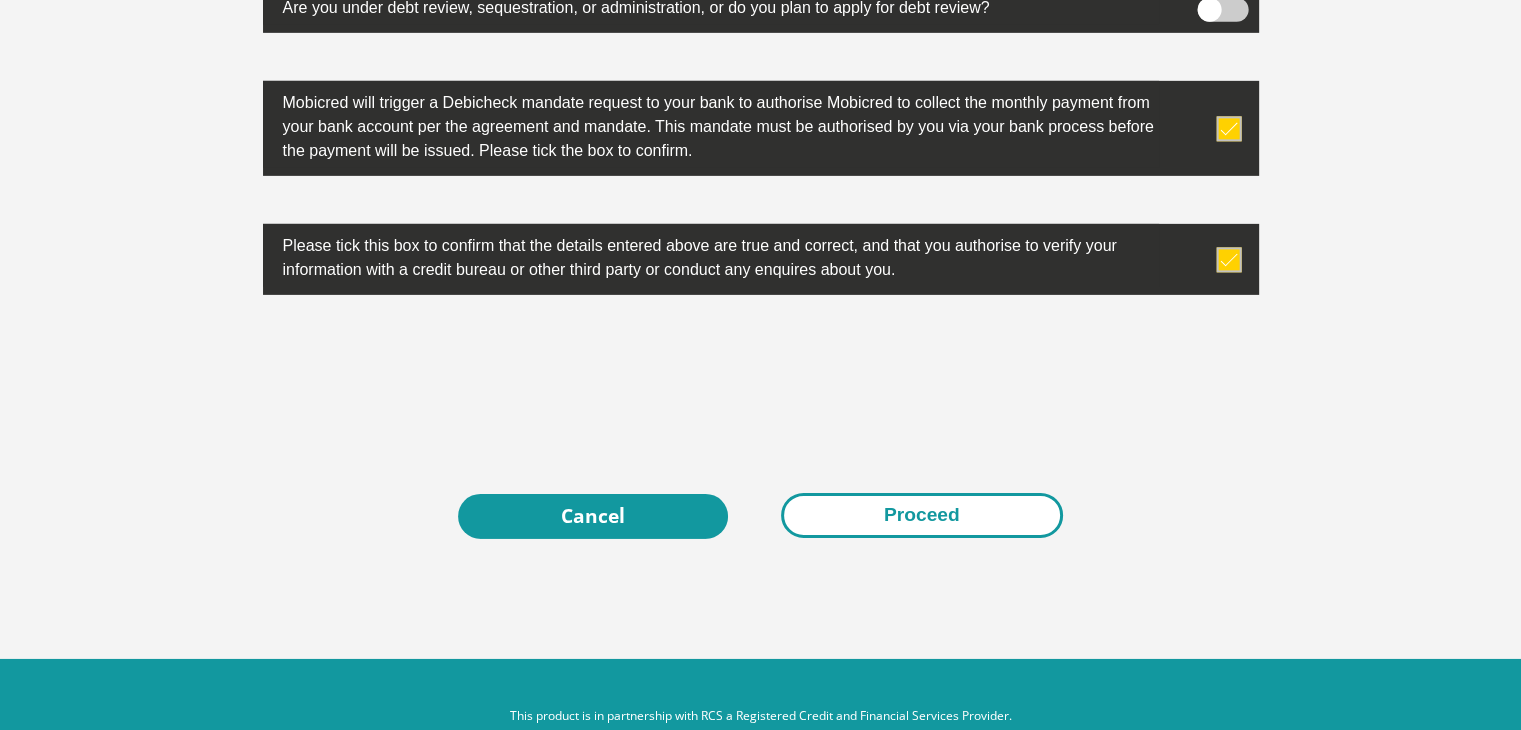 click on "Proceed" at bounding box center [922, 515] 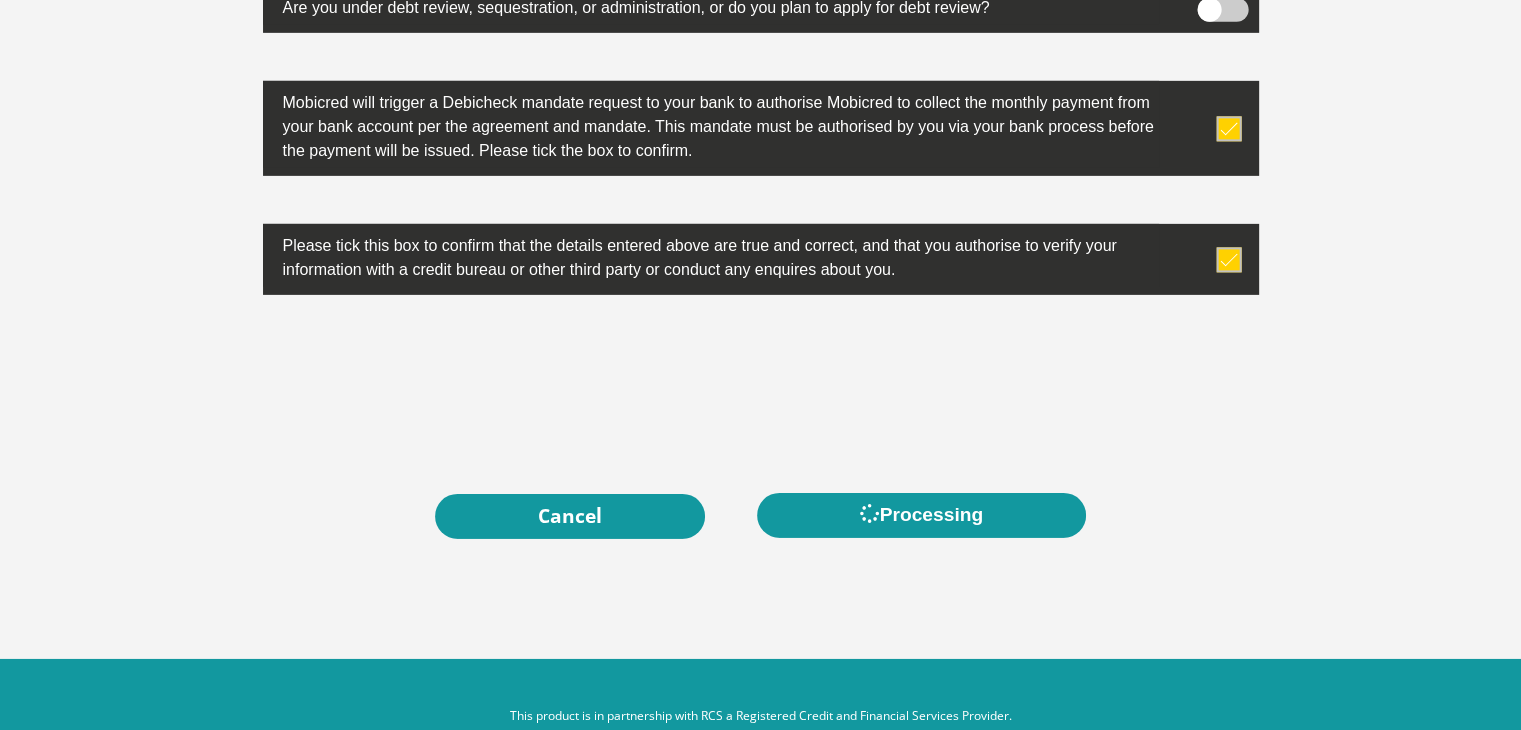scroll, scrollTop: 0, scrollLeft: 0, axis: both 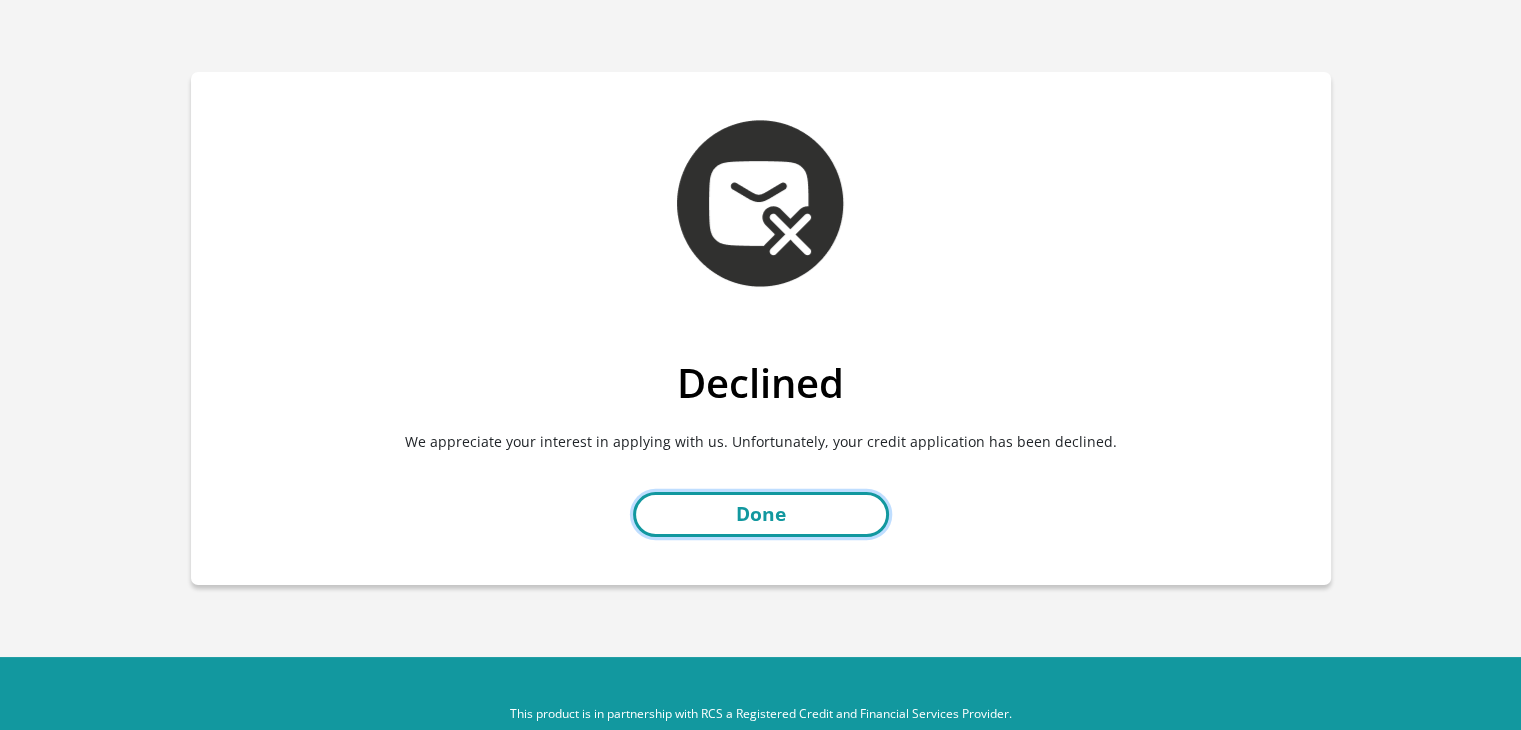 click on "Done" at bounding box center (761, 514) 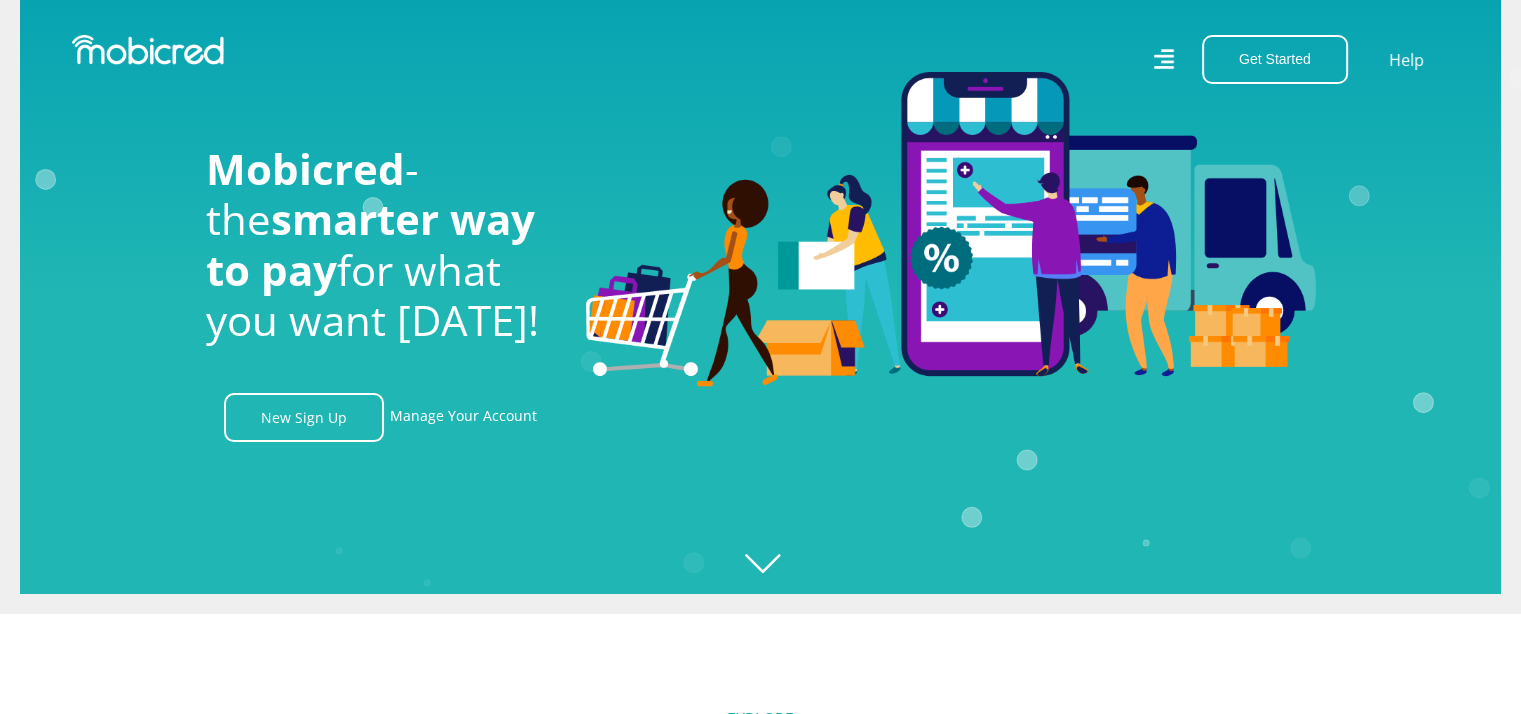 scroll, scrollTop: 0, scrollLeft: 0, axis: both 